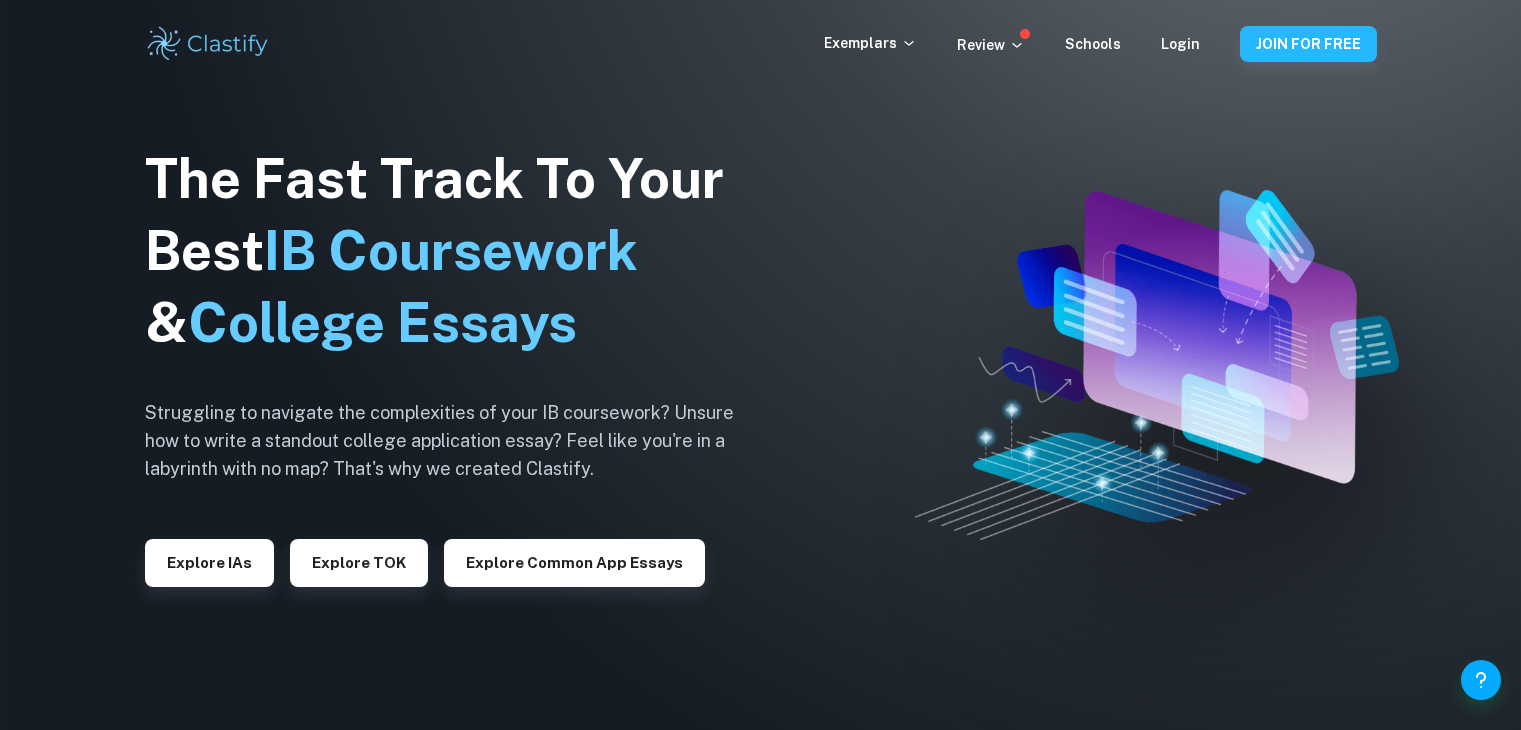 scroll, scrollTop: 0, scrollLeft: 0, axis: both 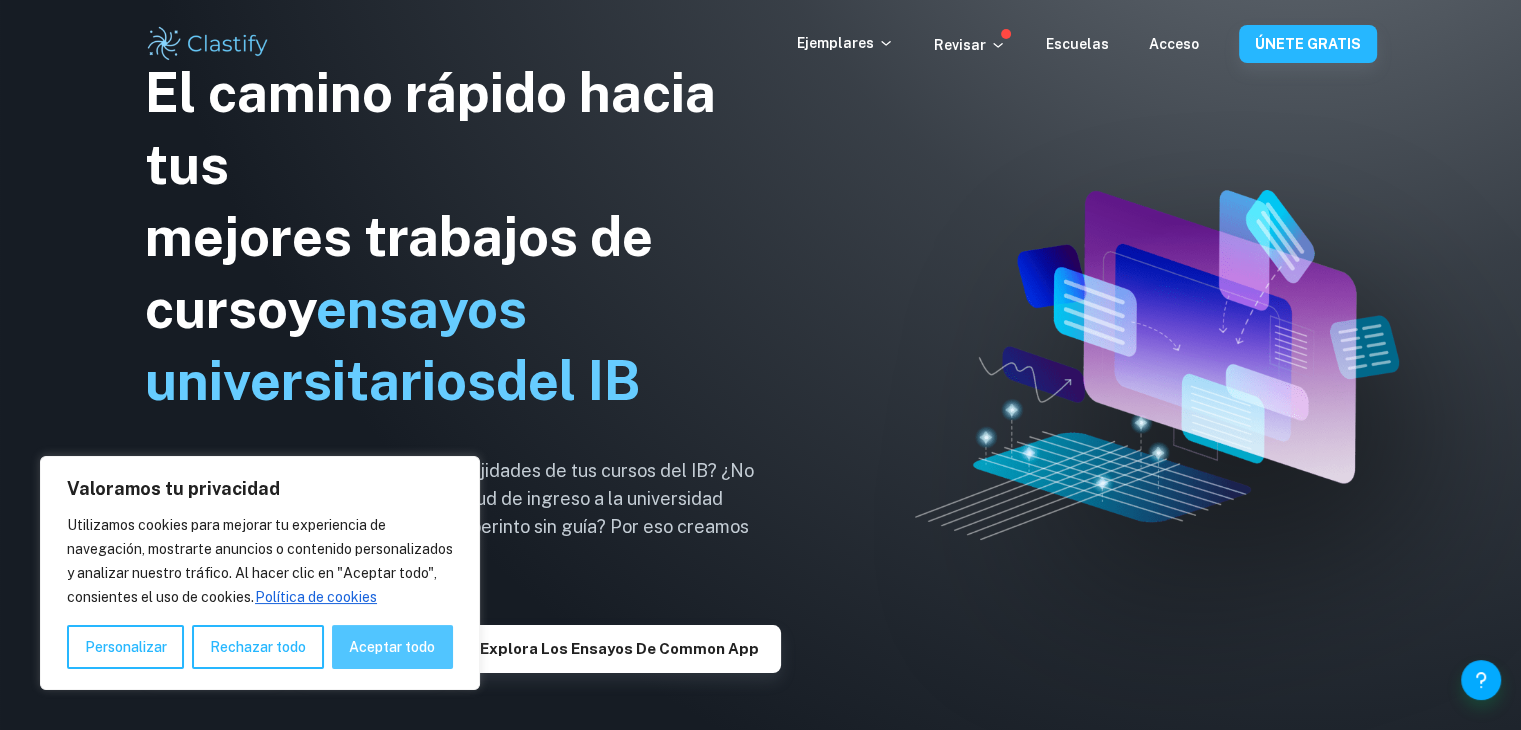click on "Aceptar todo" at bounding box center (392, 647) 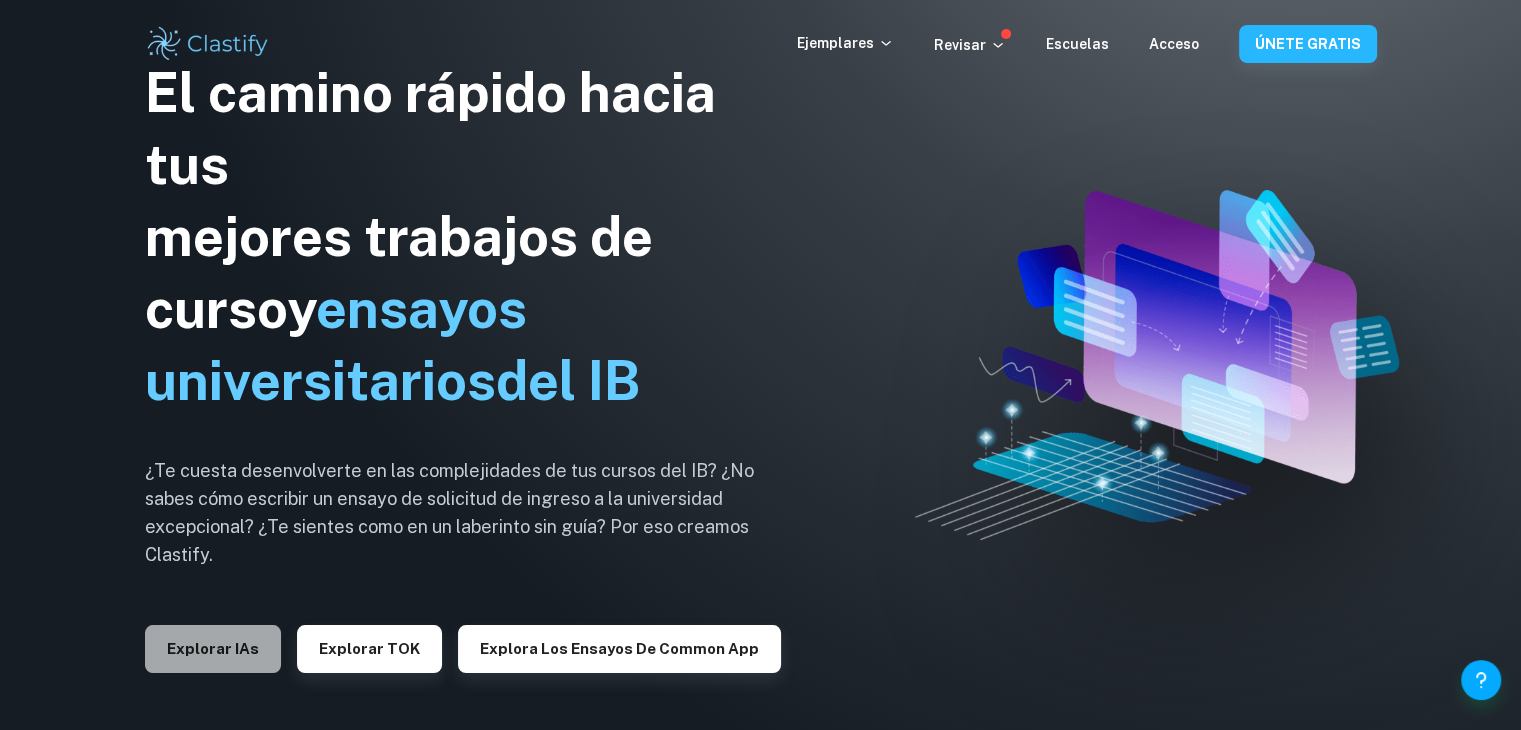 click on "Explorar IAs" at bounding box center (213, 649) 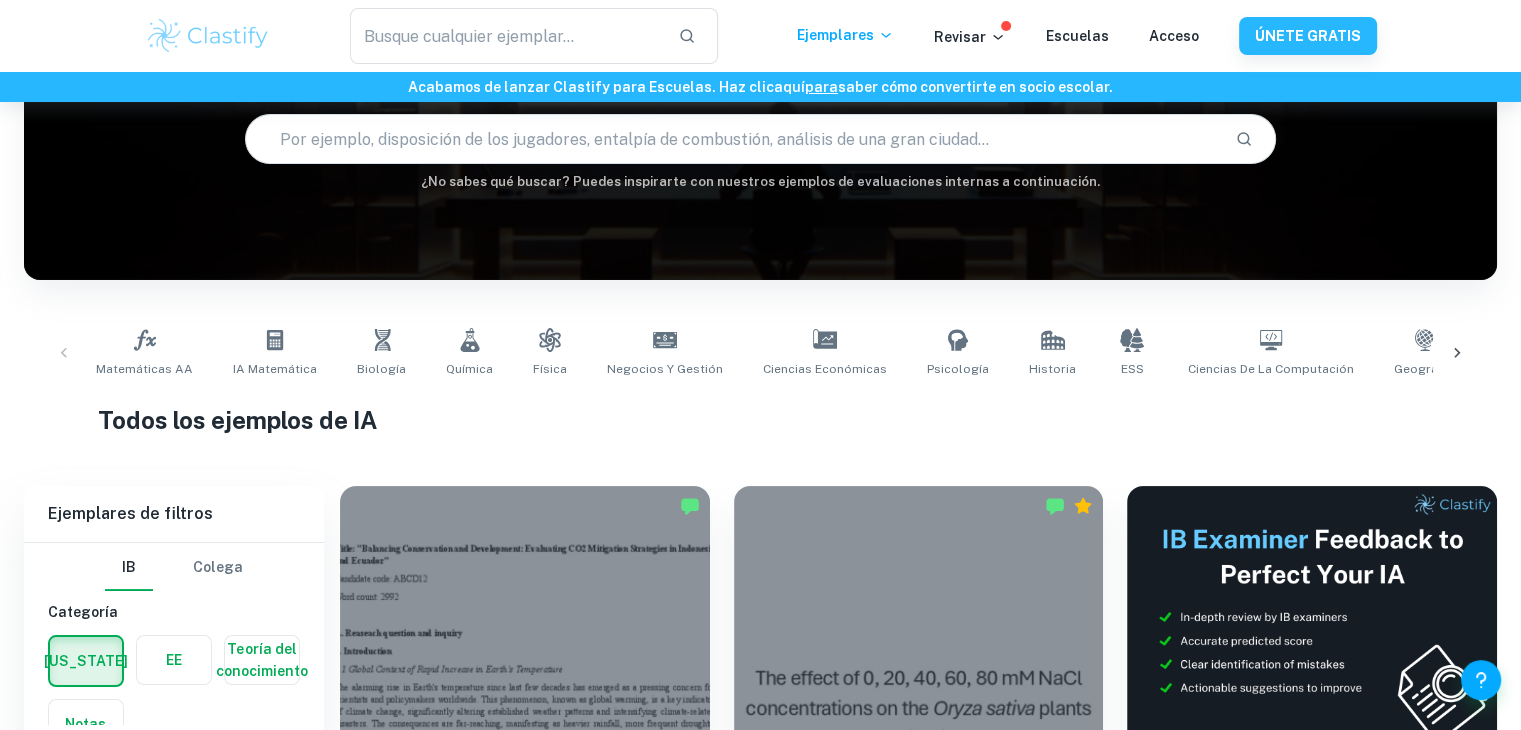 scroll, scrollTop: 138, scrollLeft: 0, axis: vertical 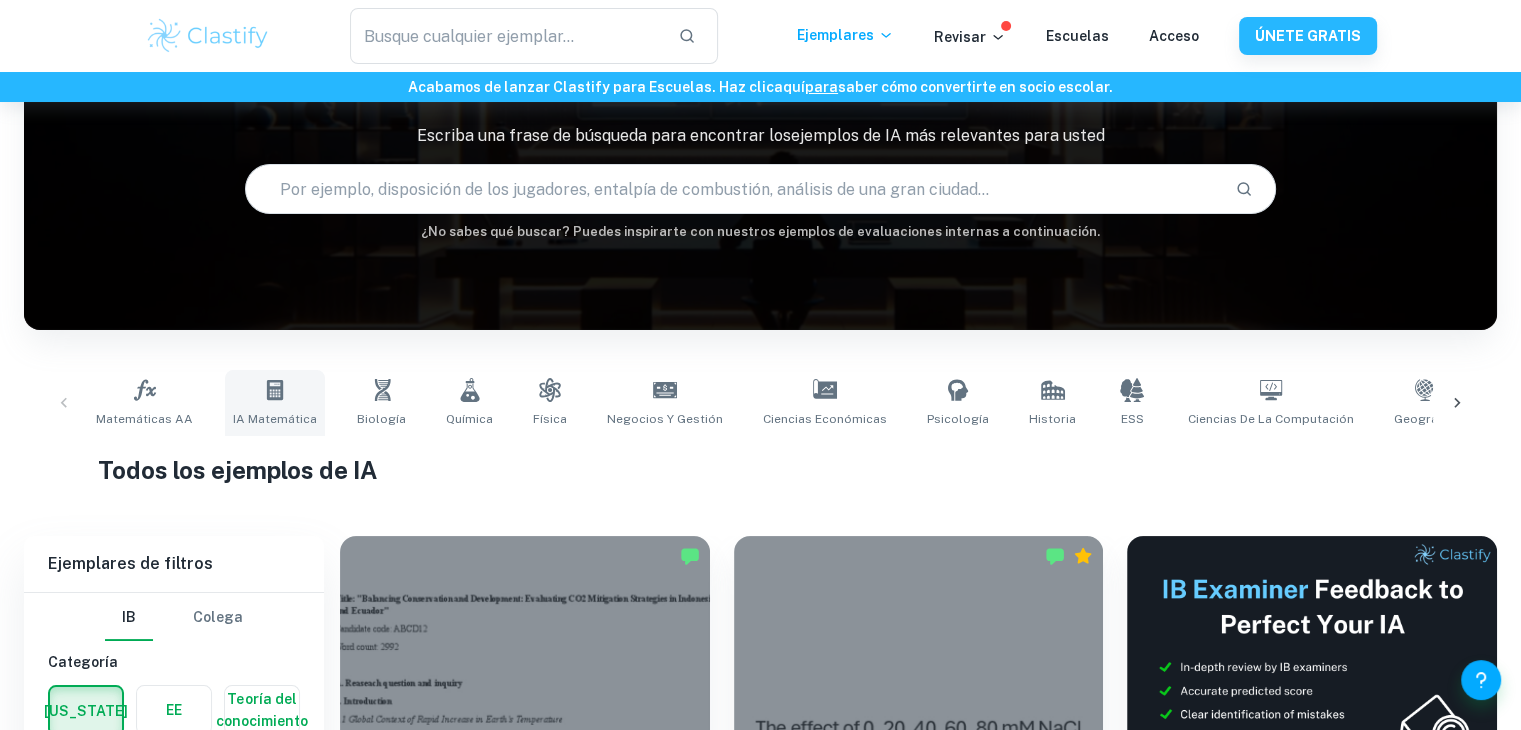 click on "IA matemática" at bounding box center (275, 403) 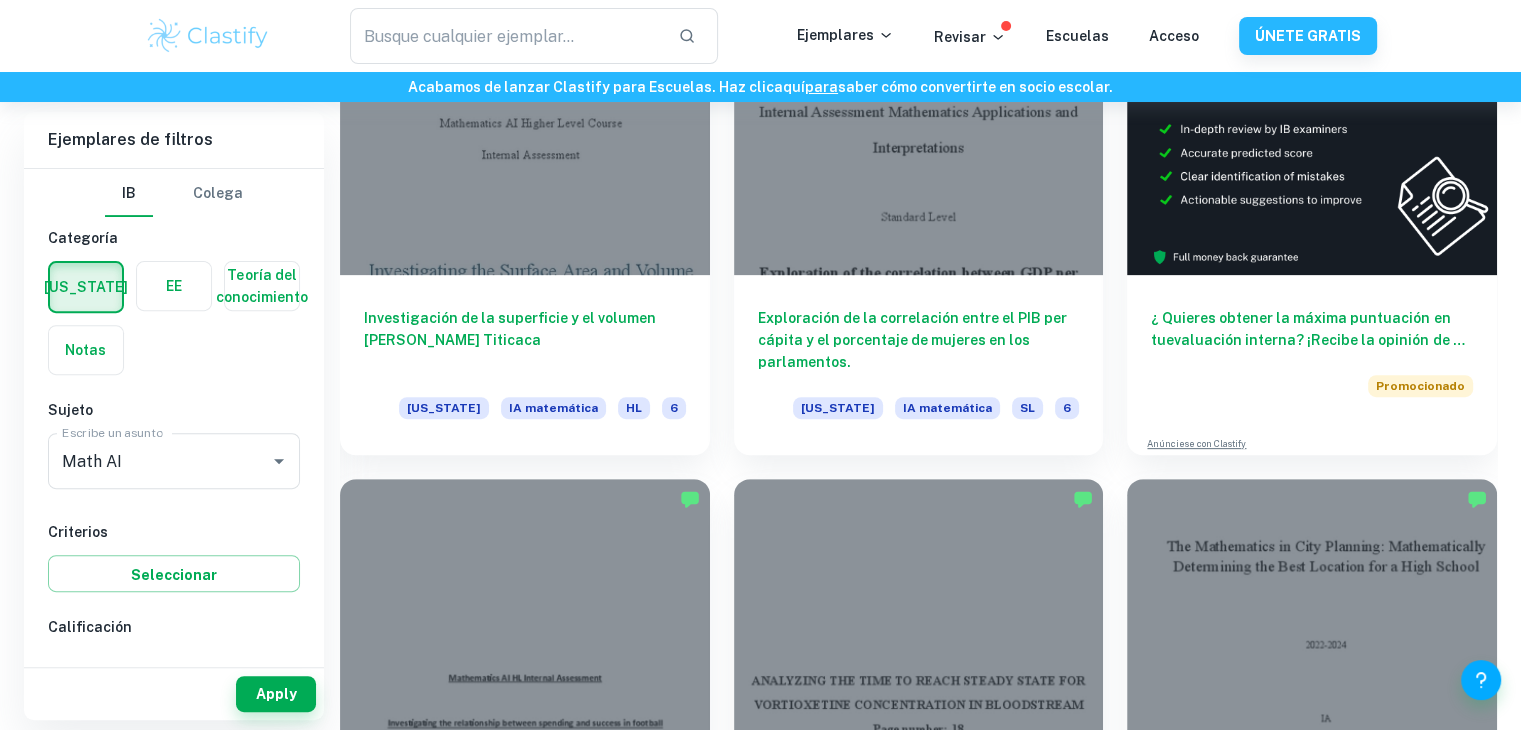 scroll, scrollTop: 675, scrollLeft: 0, axis: vertical 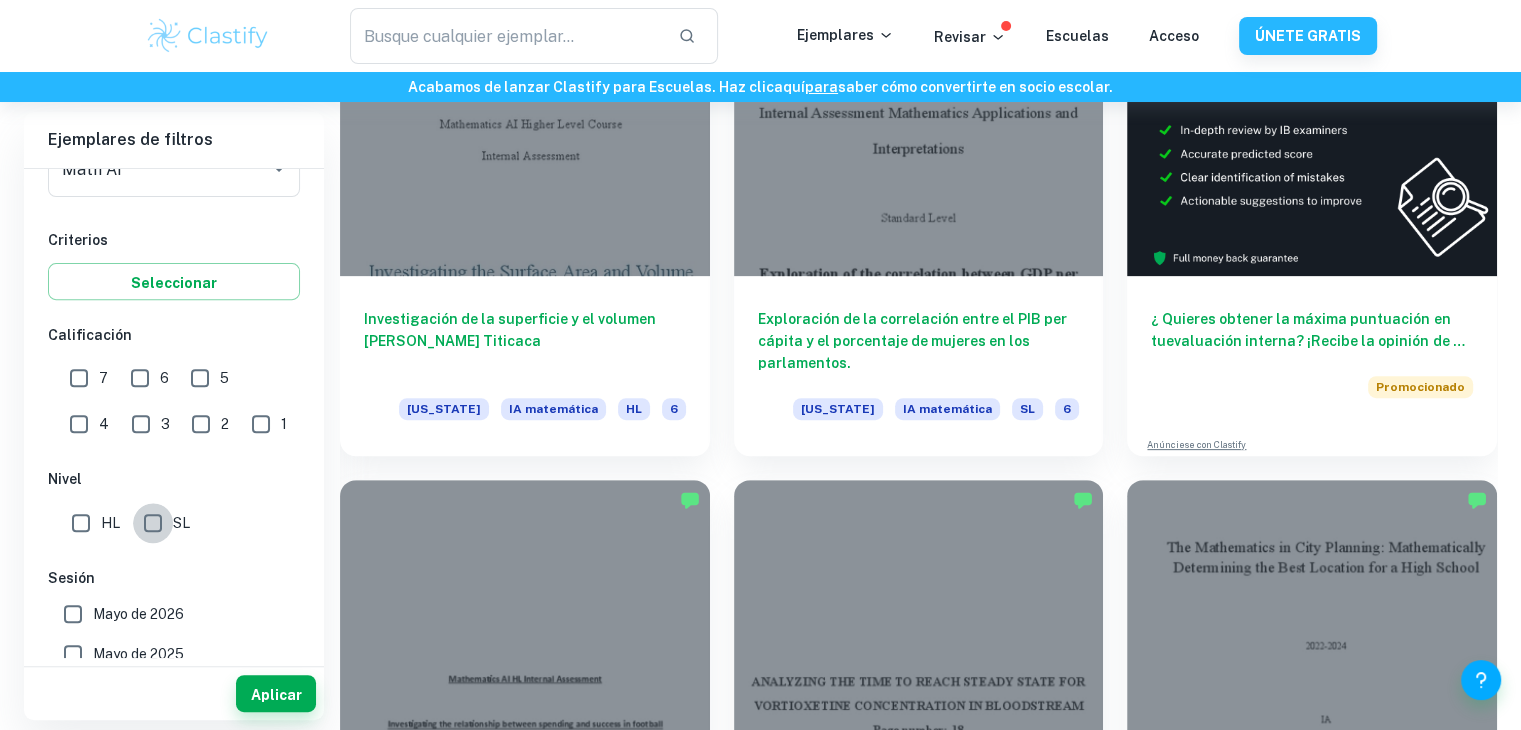 click on "SL" at bounding box center (153, 523) 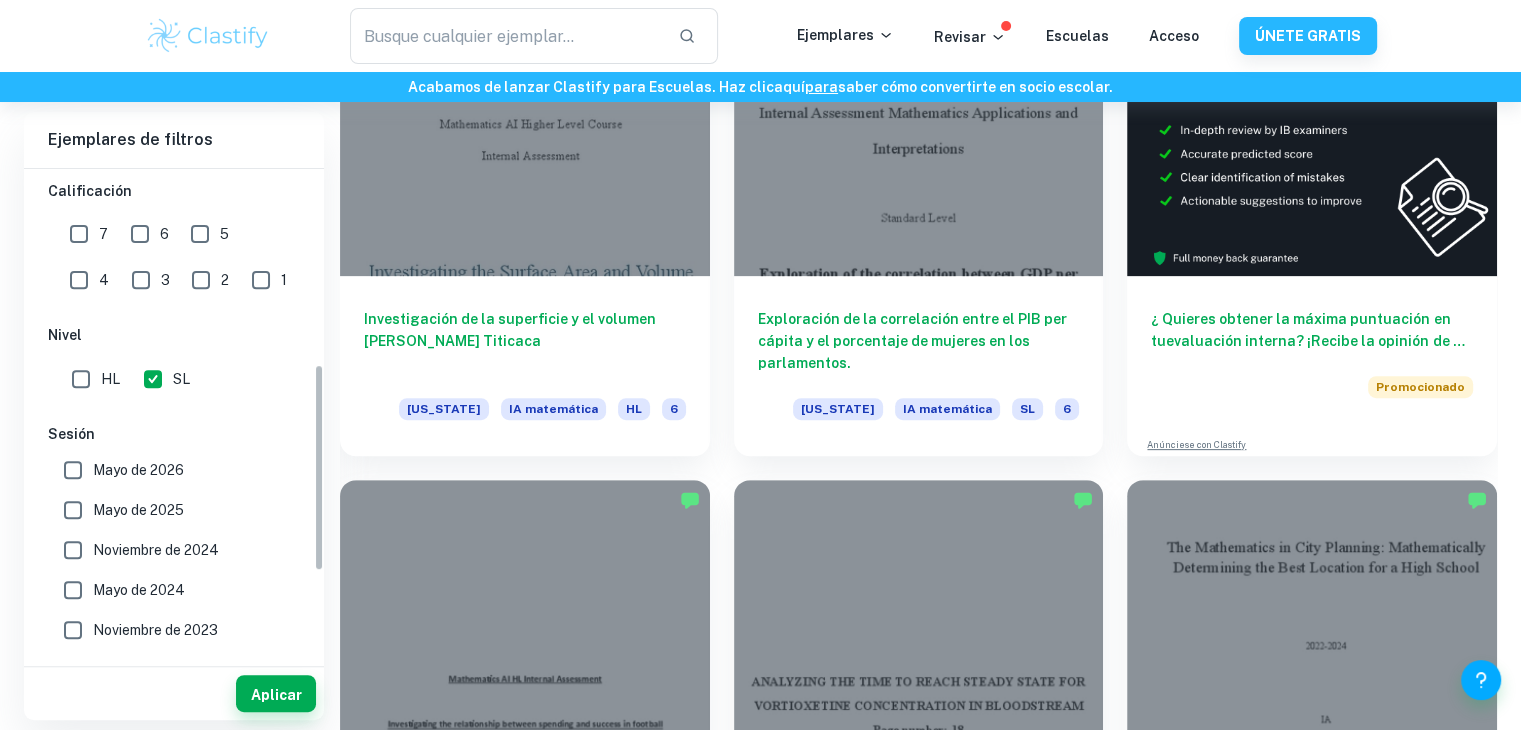scroll, scrollTop: 484, scrollLeft: 0, axis: vertical 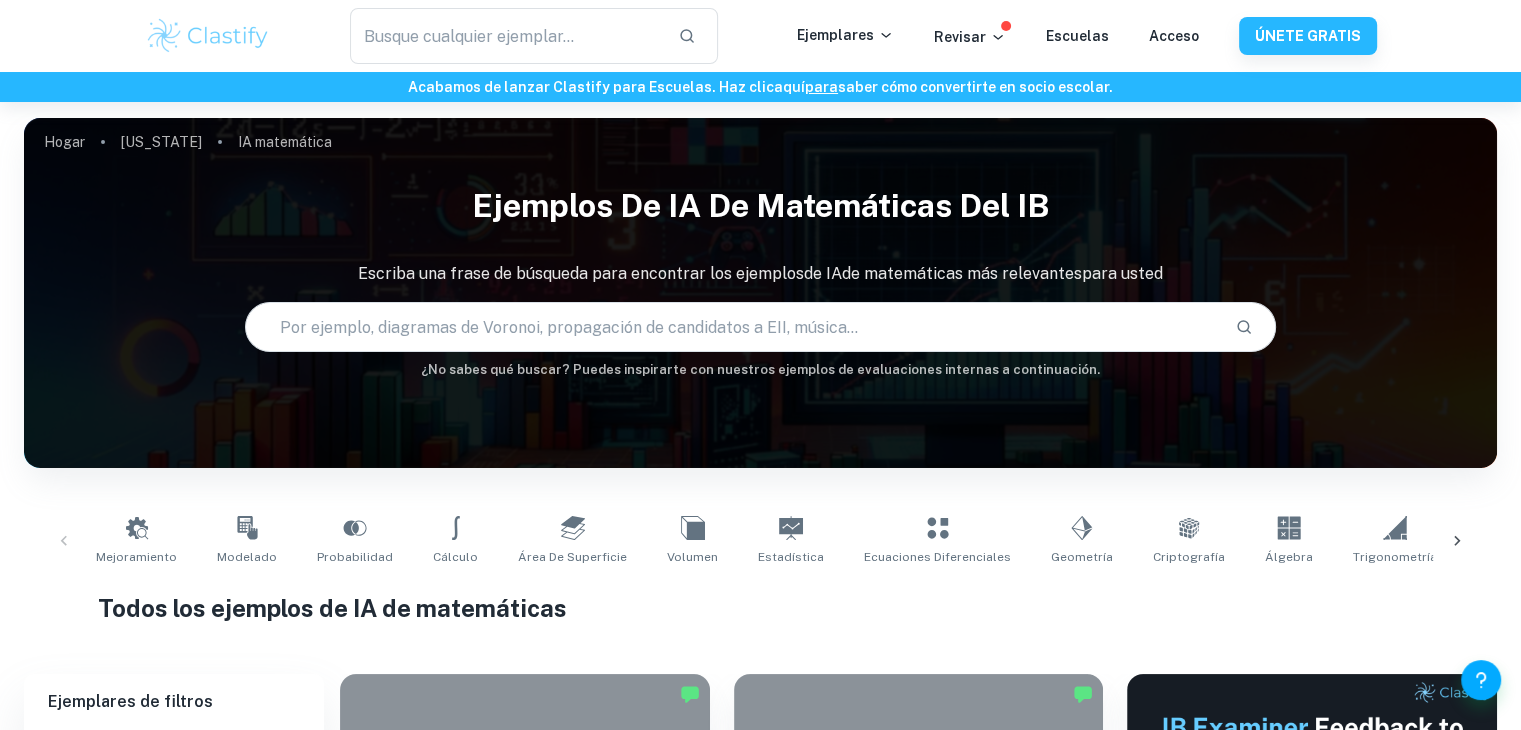 click at bounding box center [732, 327] 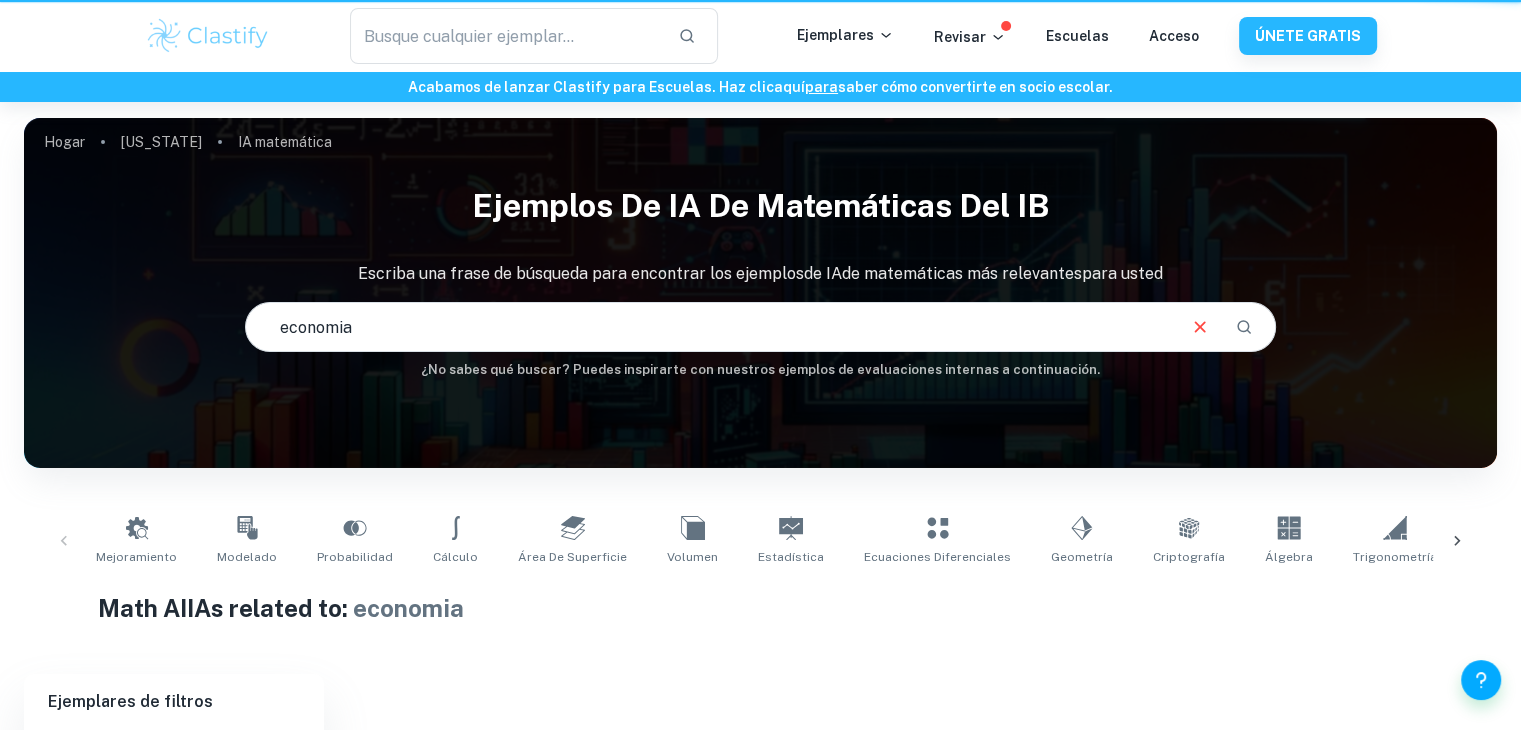 scroll, scrollTop: 389, scrollLeft: 0, axis: vertical 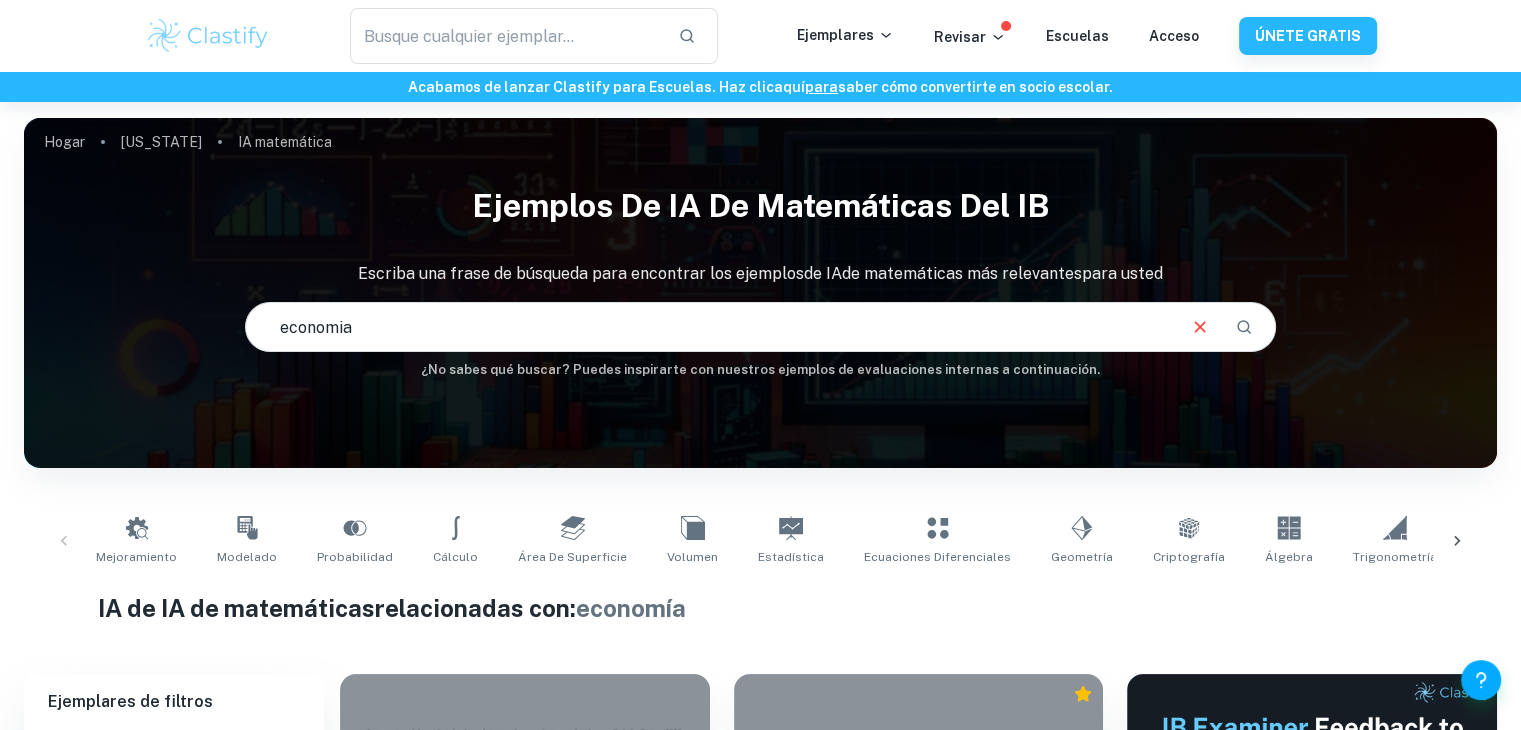click on "economia" at bounding box center [709, 327] 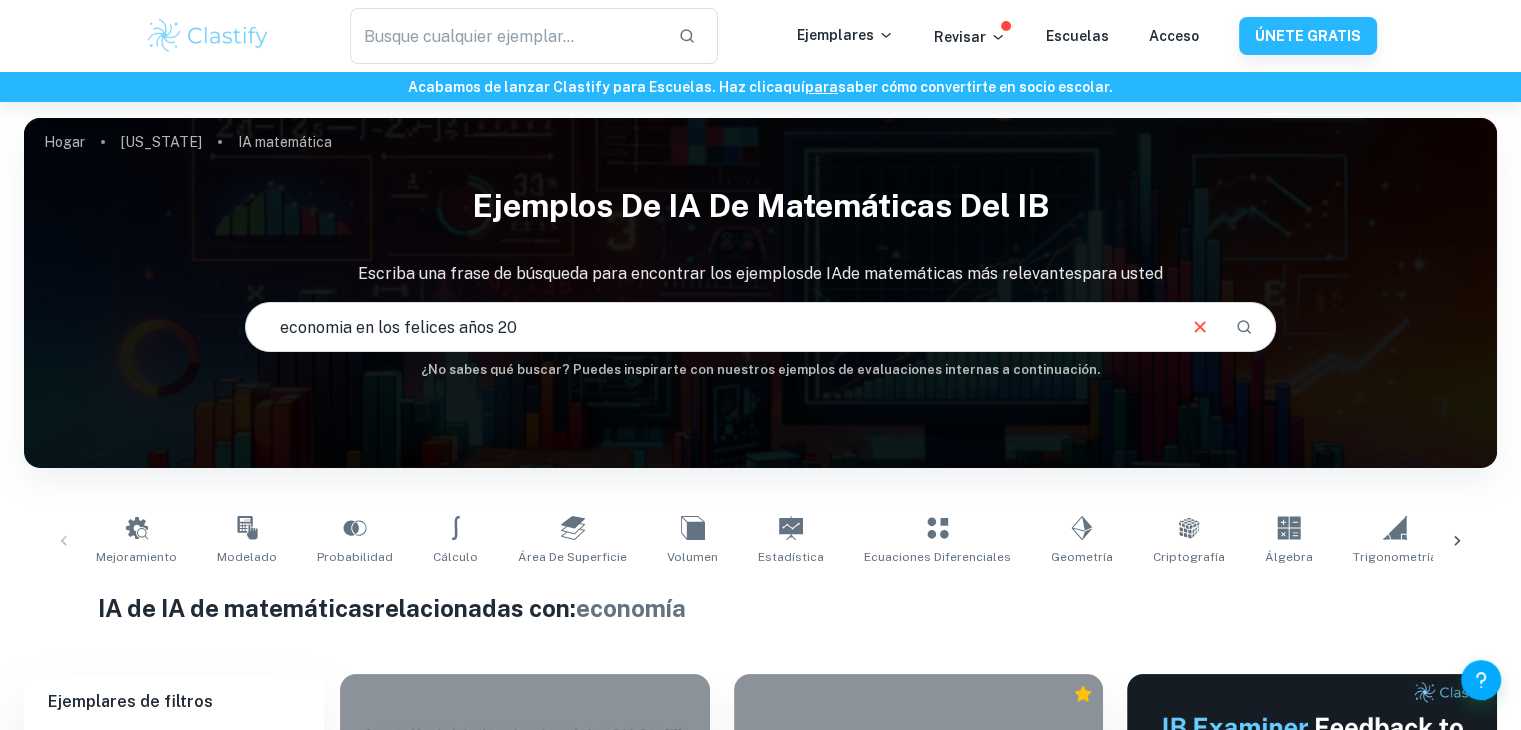 type on "economia en los felices años 20" 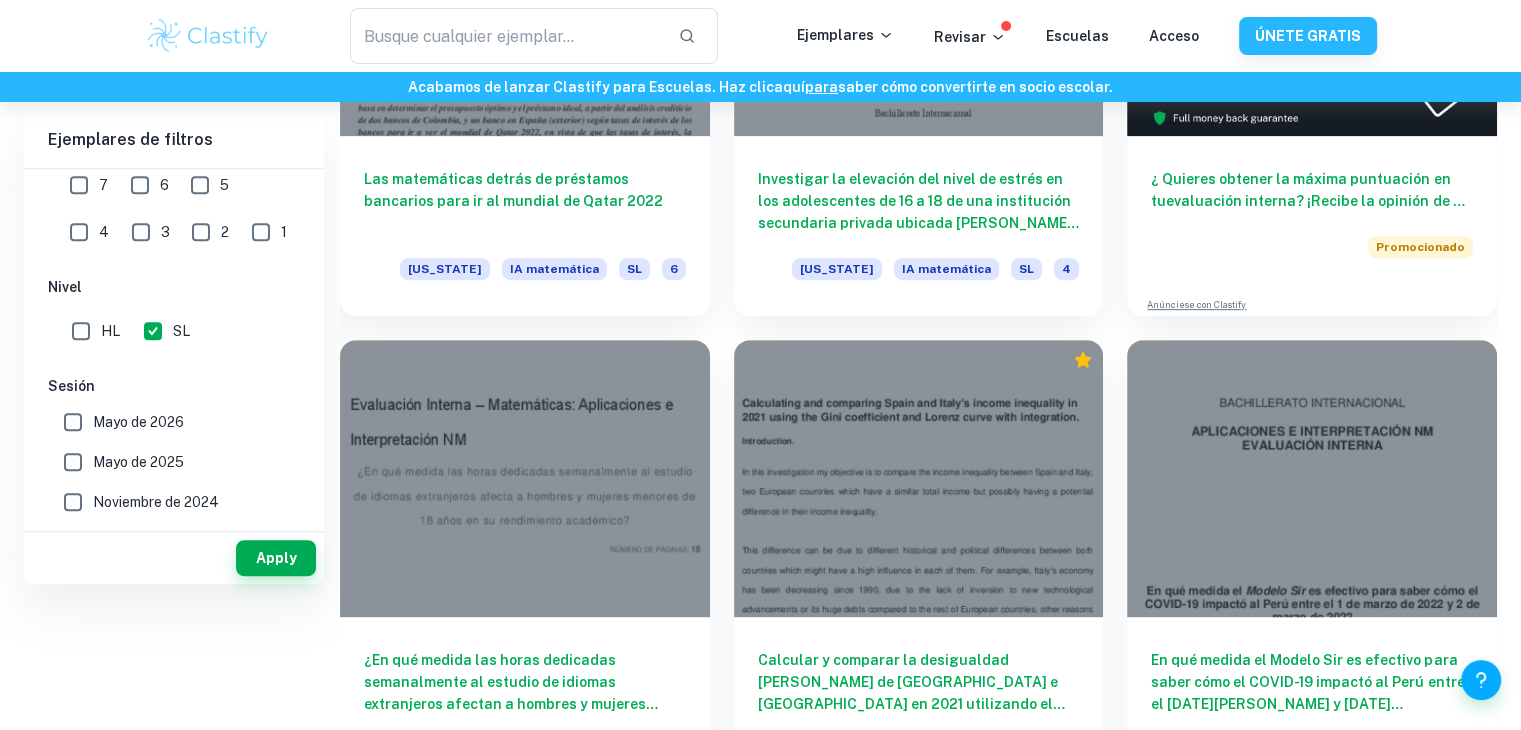 scroll, scrollTop: 0, scrollLeft: 0, axis: both 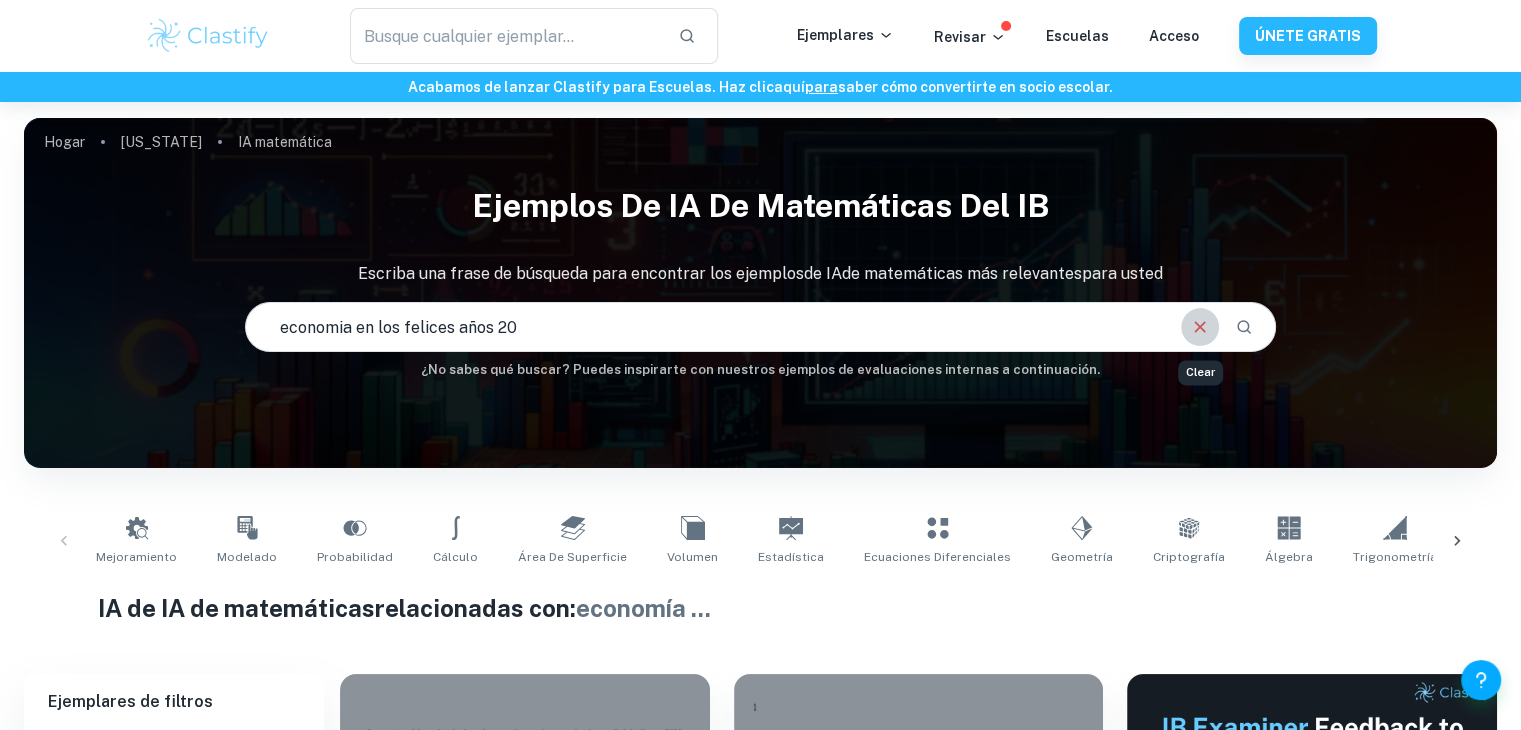 click 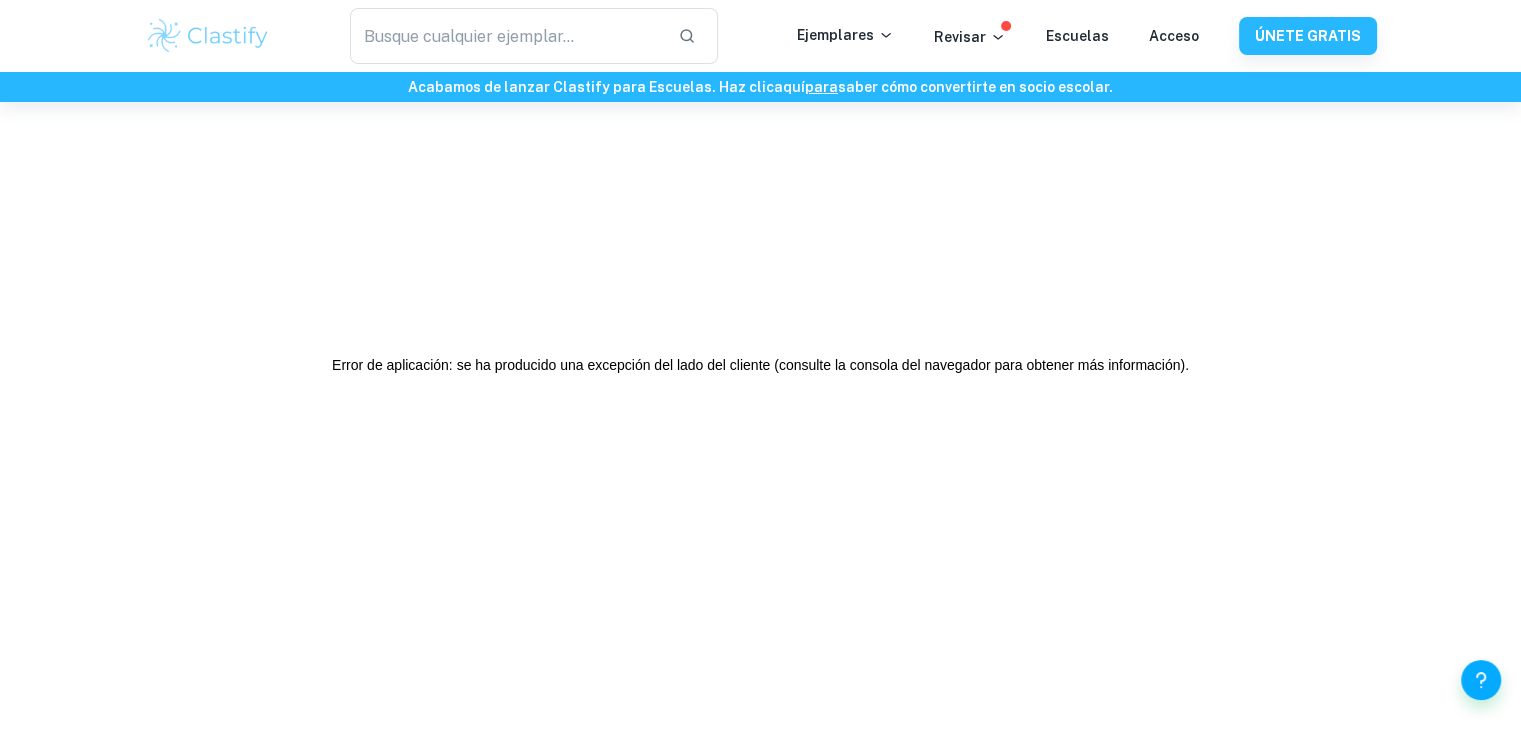 scroll, scrollTop: 0, scrollLeft: 0, axis: both 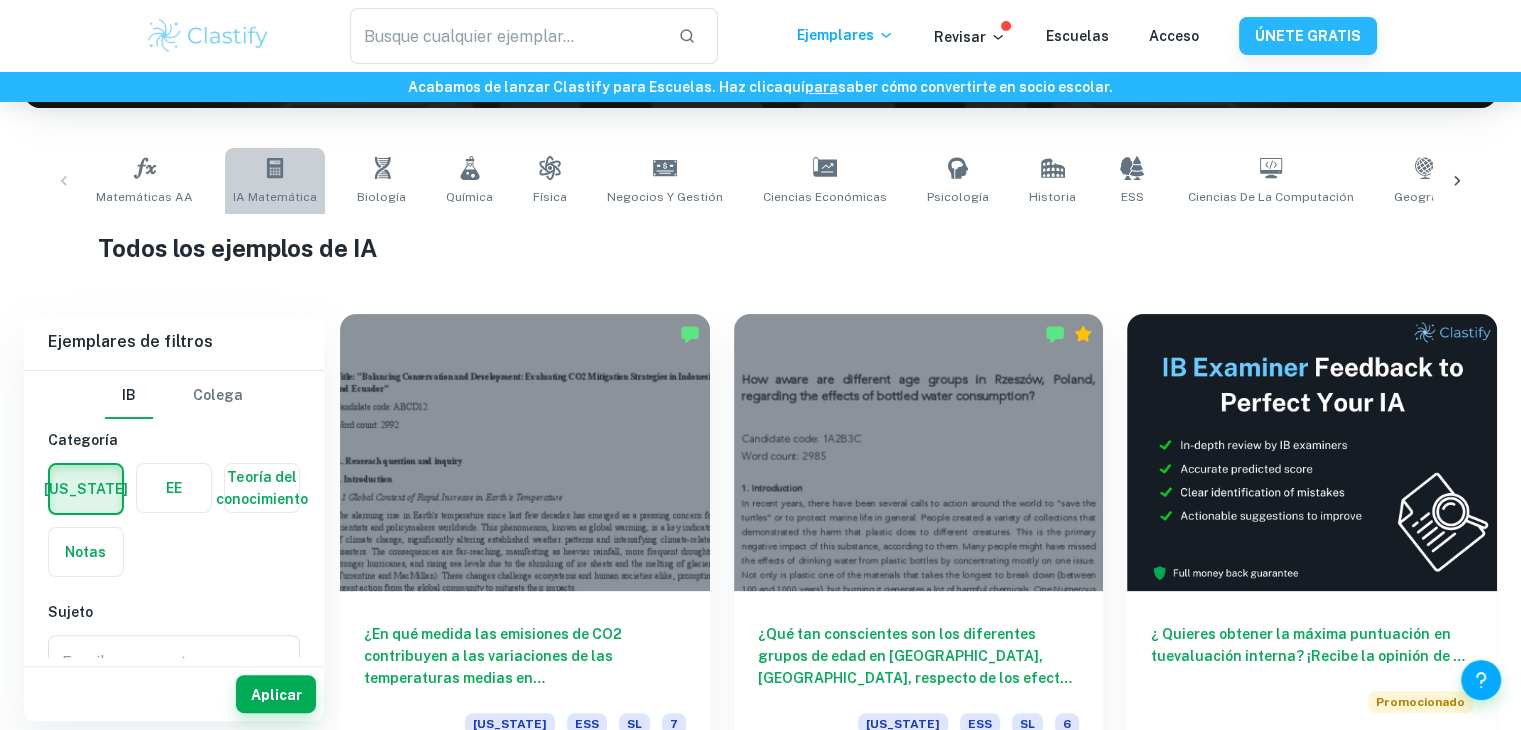 click on "IA matemática" at bounding box center (275, 197) 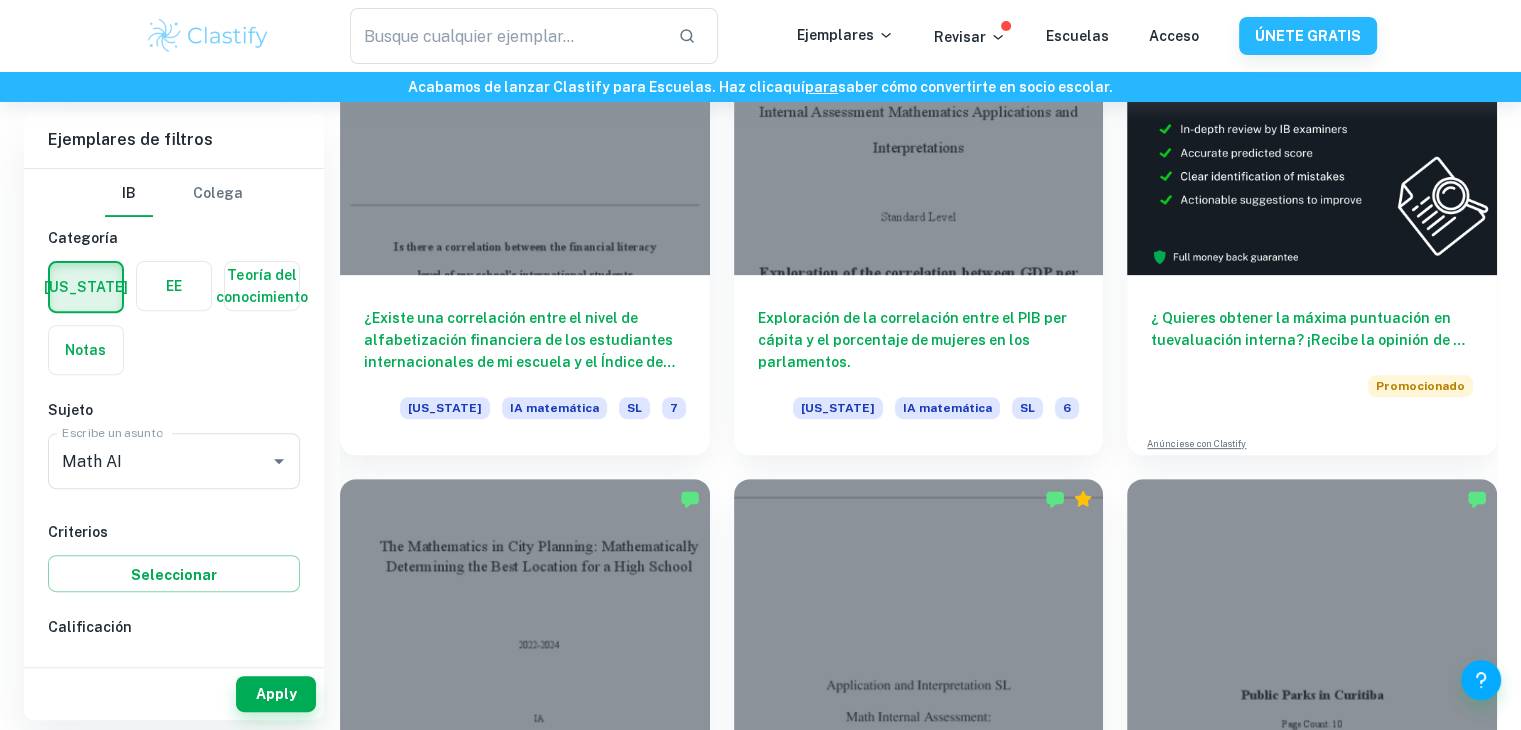 scroll, scrollTop: 676, scrollLeft: 0, axis: vertical 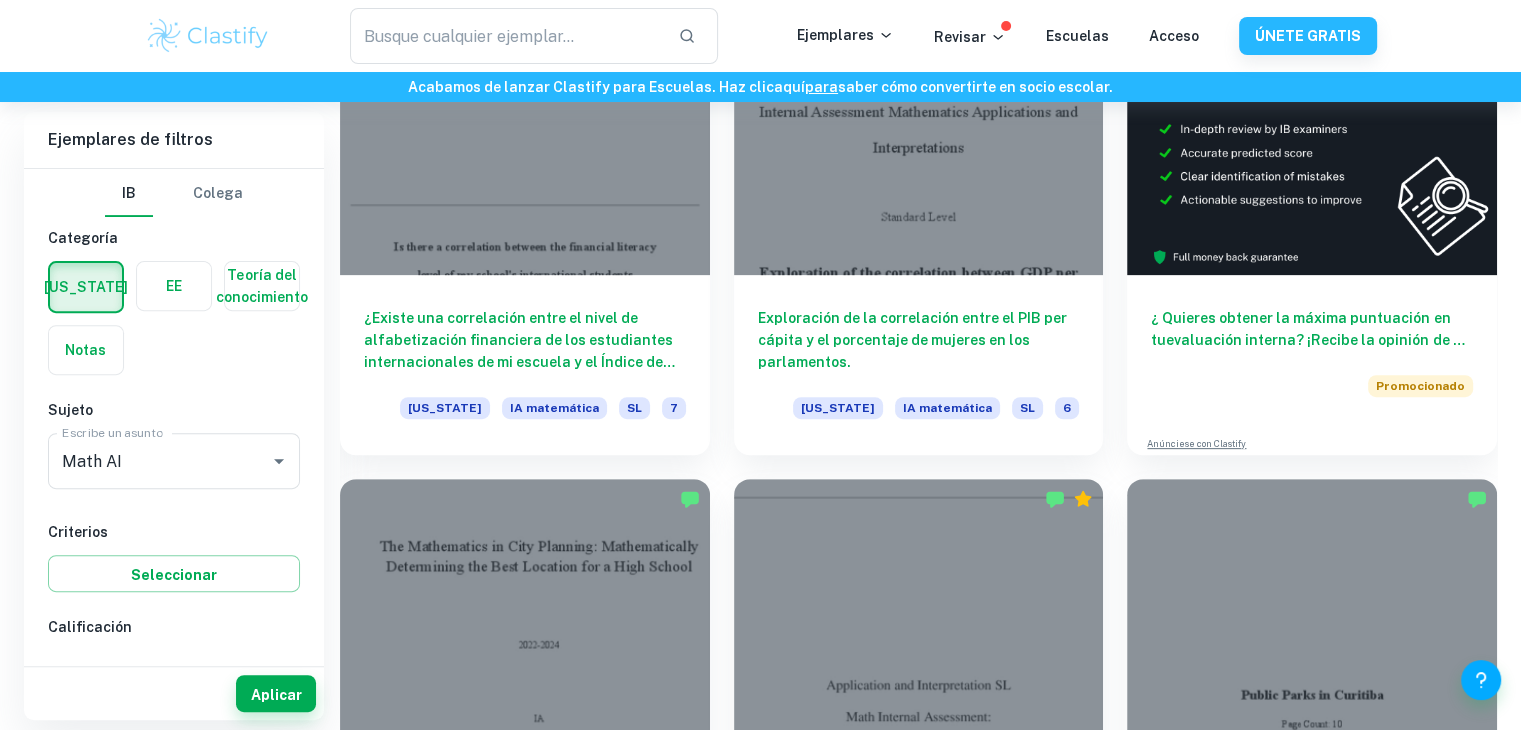 drag, startPoint x: 284, startPoint y: 295, endPoint x: 260, endPoint y: 271, distance: 33.941124 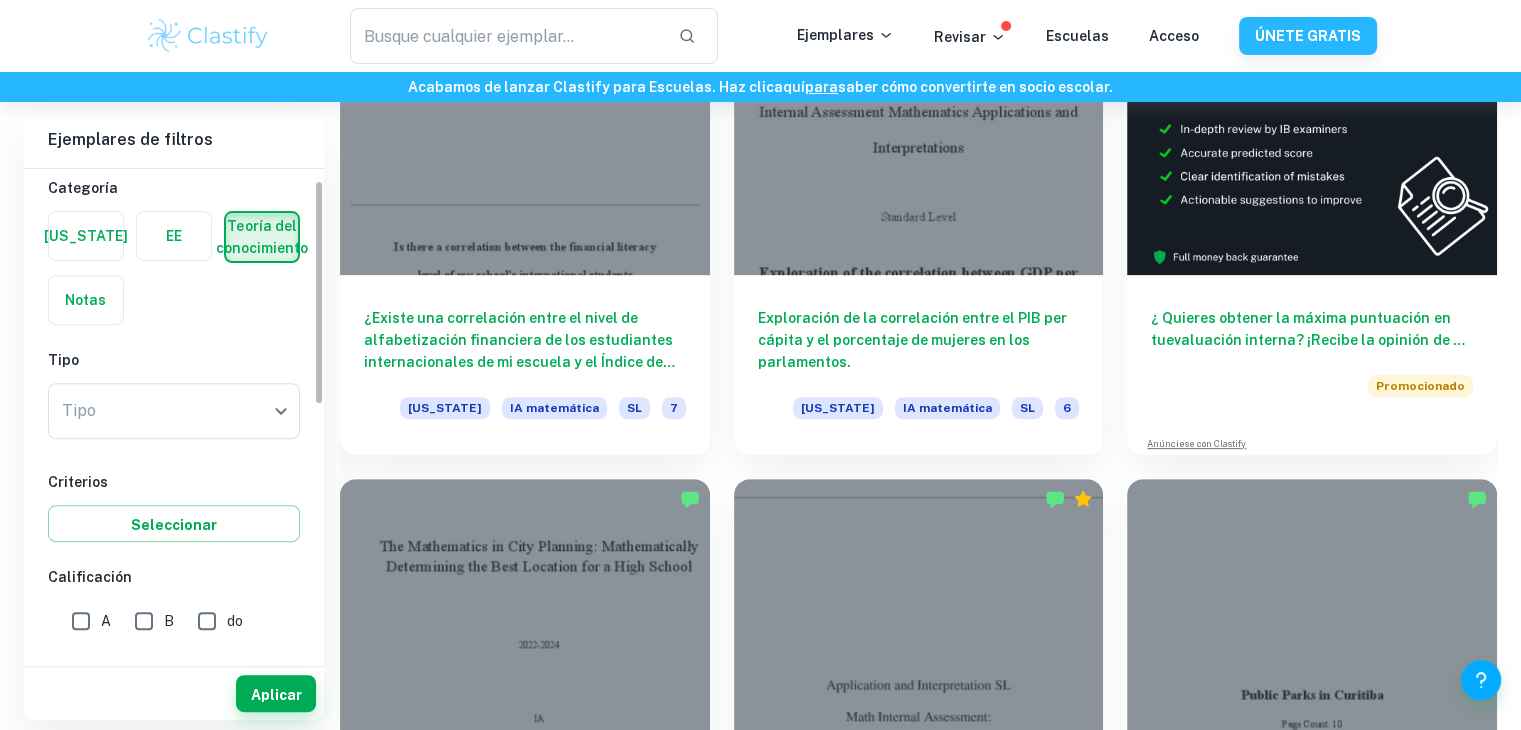 scroll, scrollTop: 0, scrollLeft: 0, axis: both 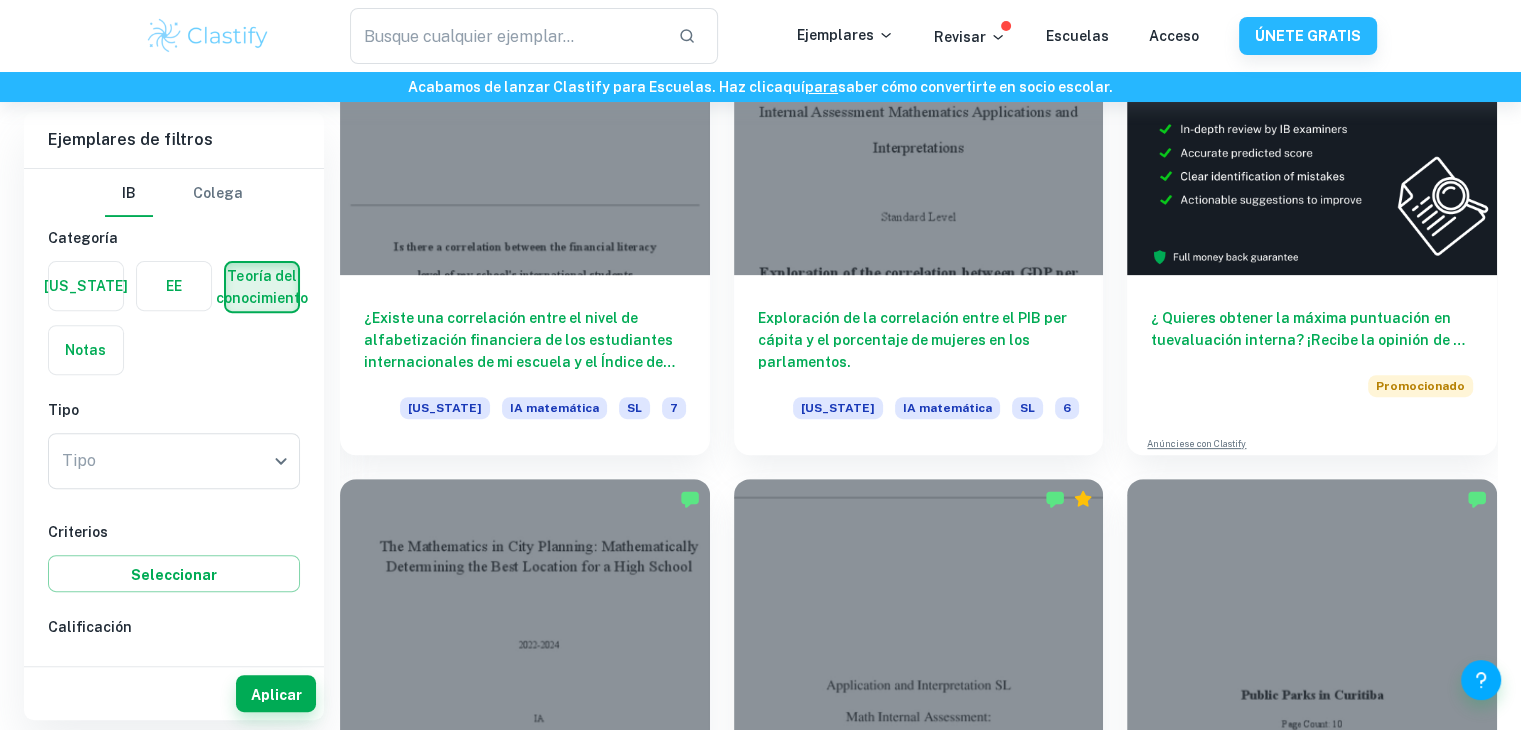 click at bounding box center (86, 286) 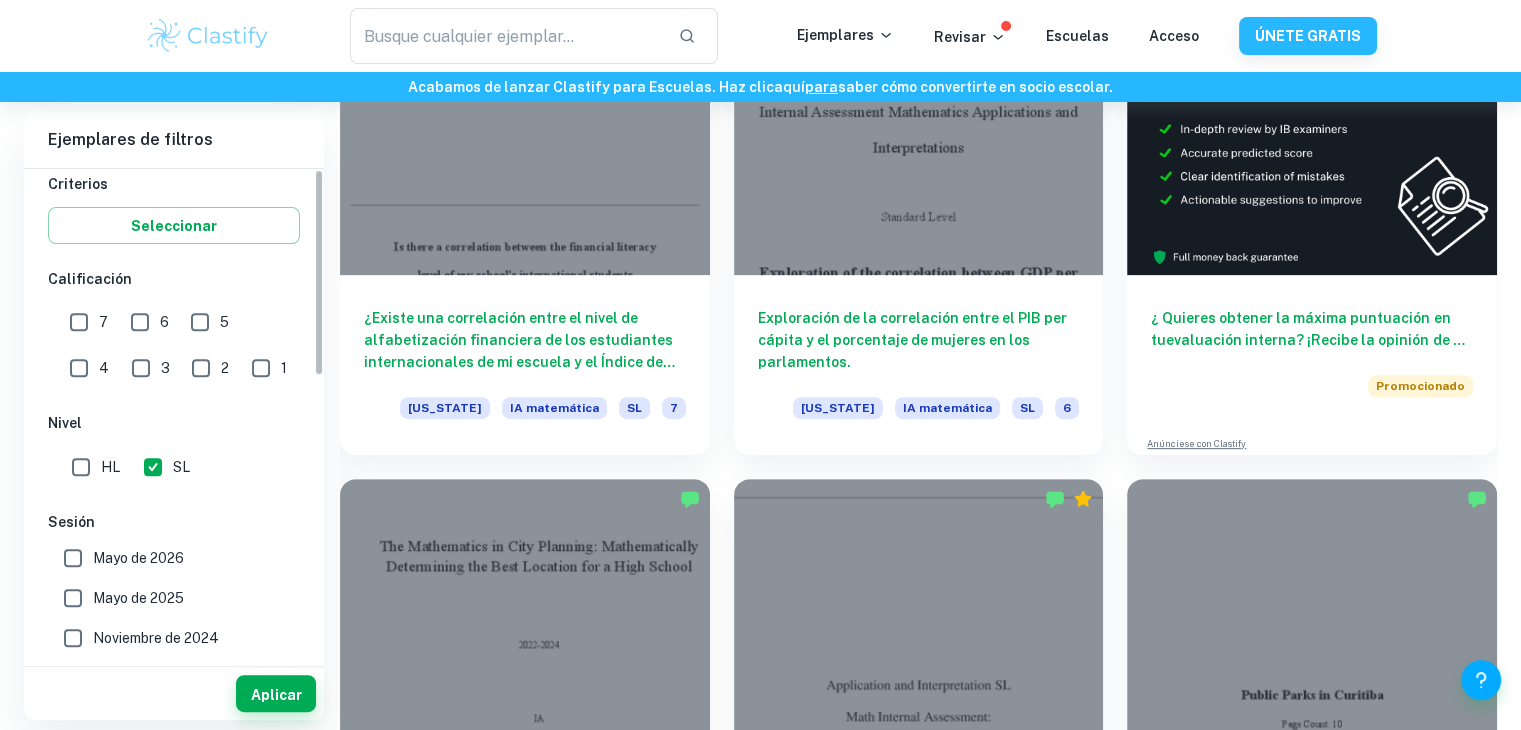 scroll, scrollTop: 0, scrollLeft: 0, axis: both 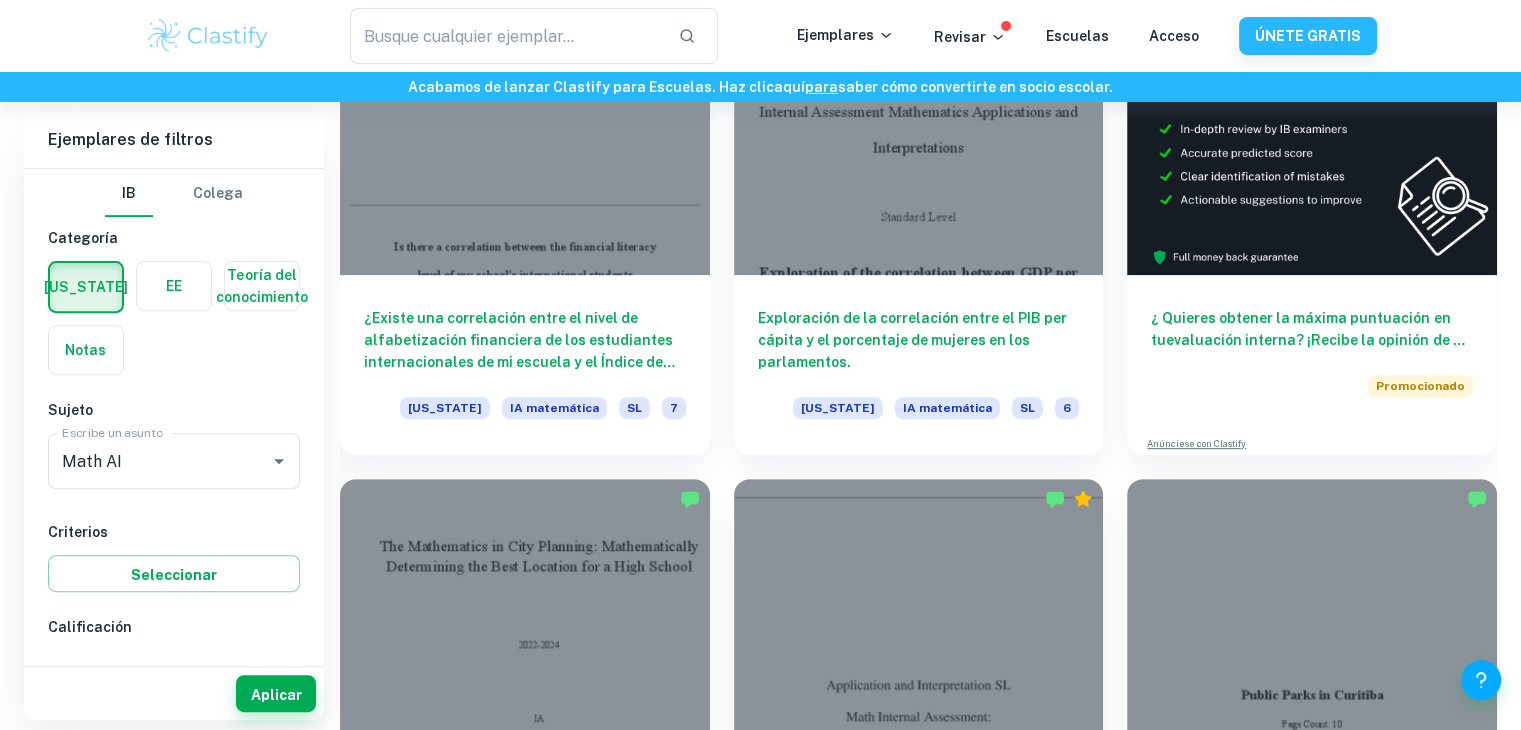 click at bounding box center [174, 286] 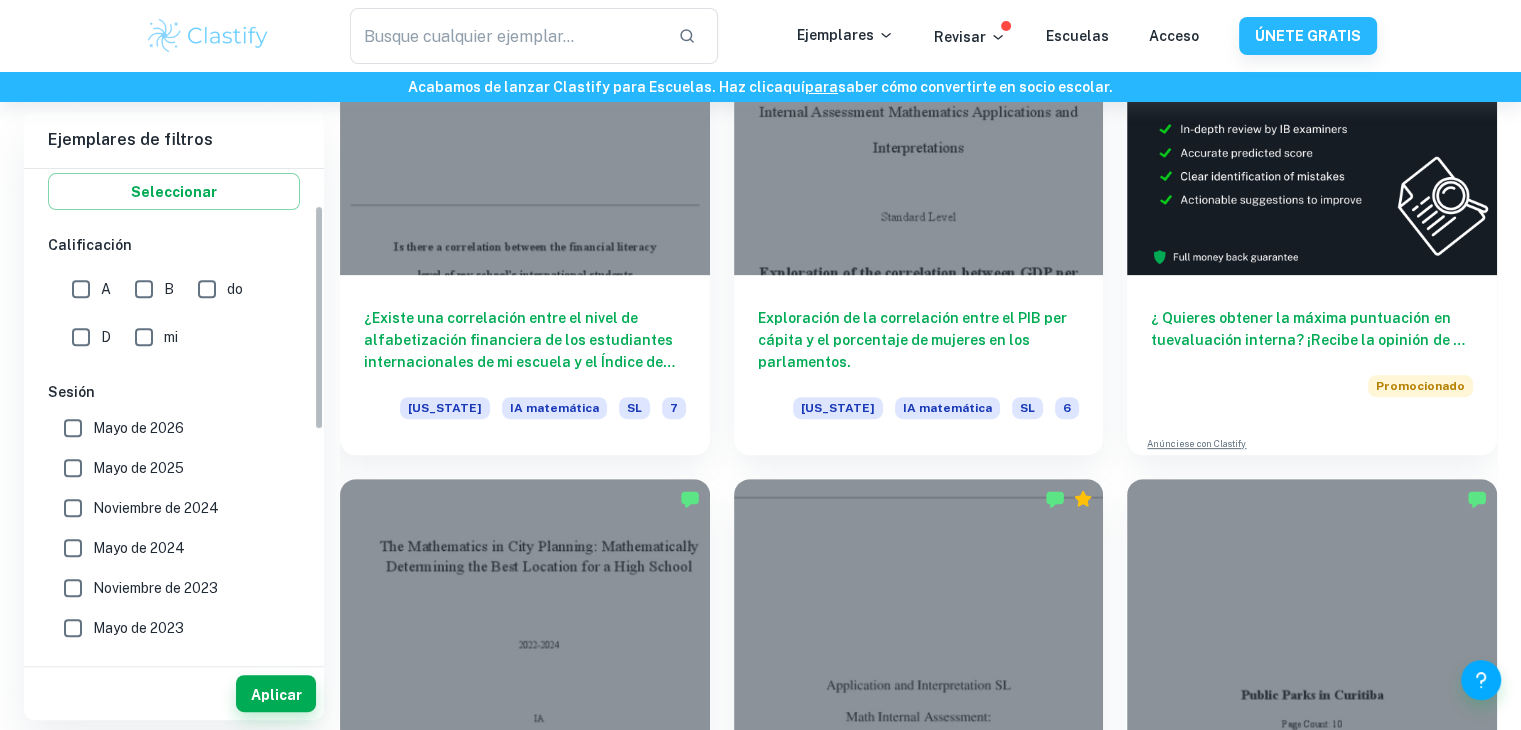 scroll, scrollTop: 0, scrollLeft: 0, axis: both 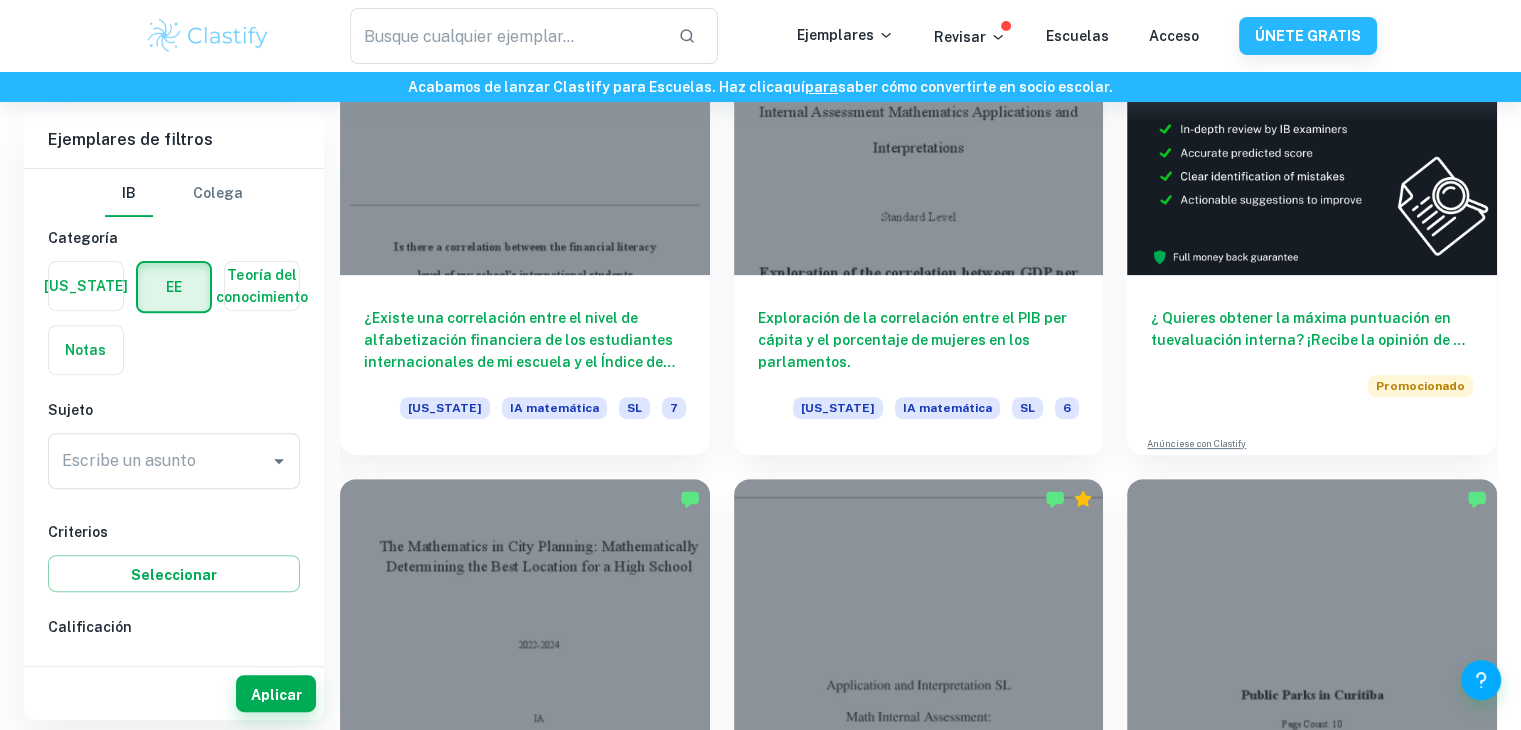 click at bounding box center (86, 286) 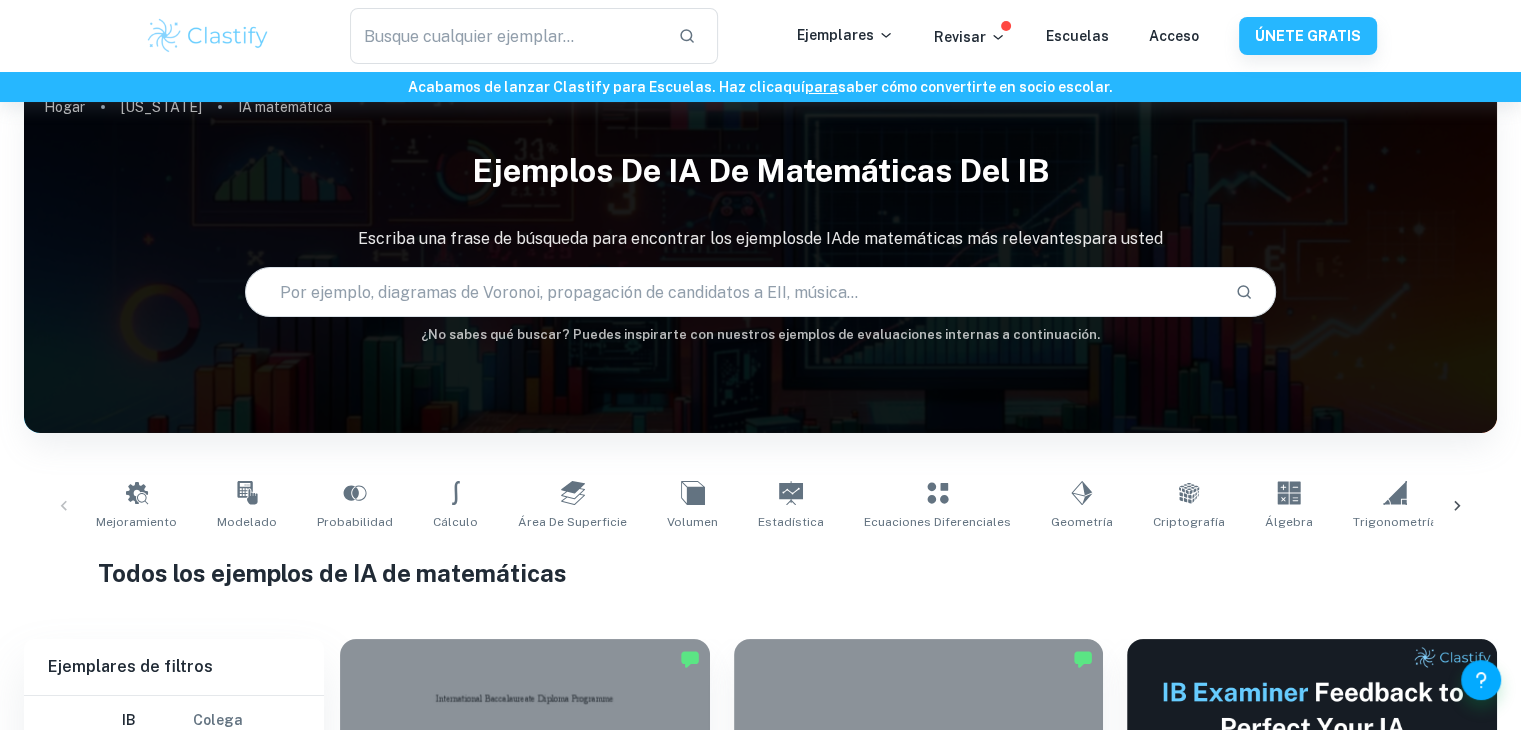 scroll, scrollTop: 34, scrollLeft: 0, axis: vertical 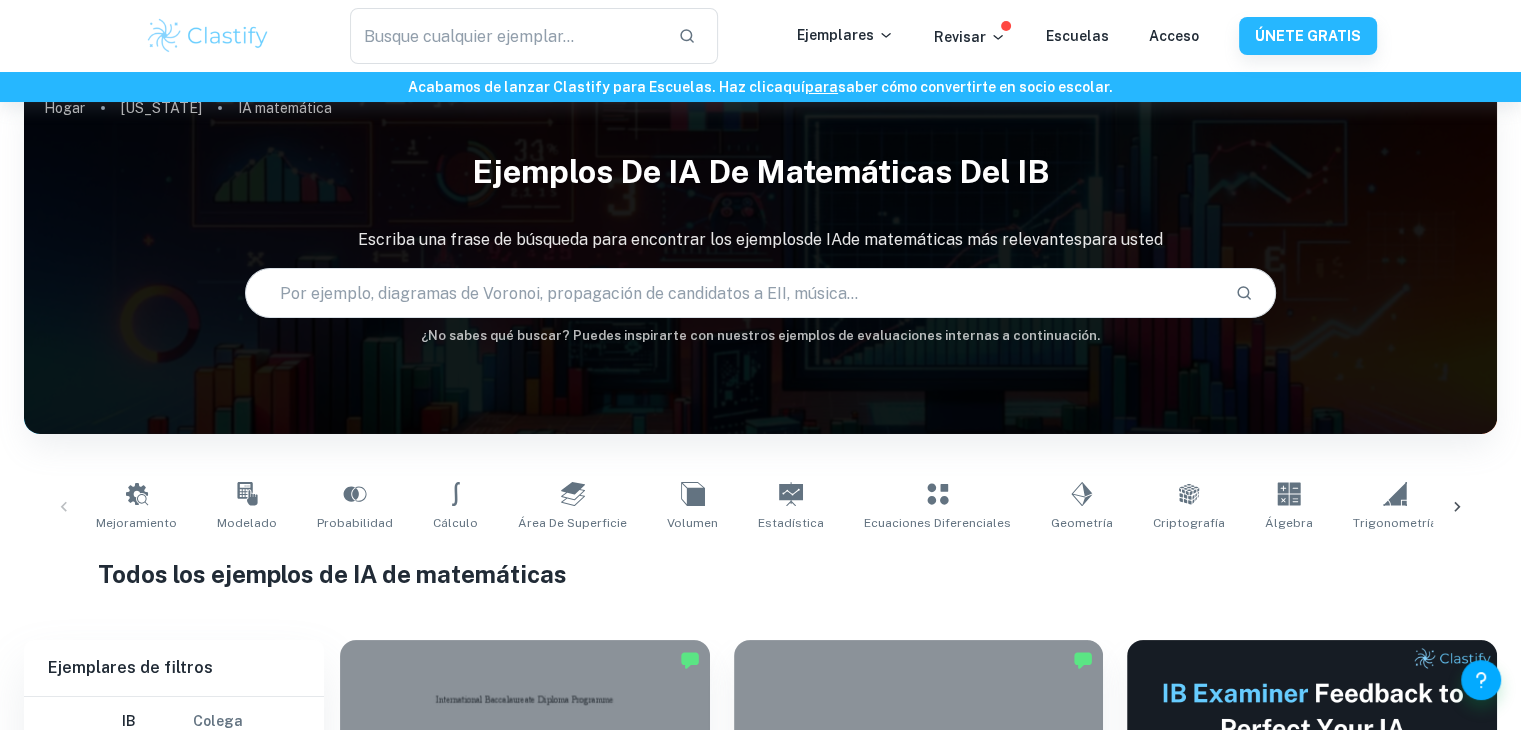 click at bounding box center [732, 293] 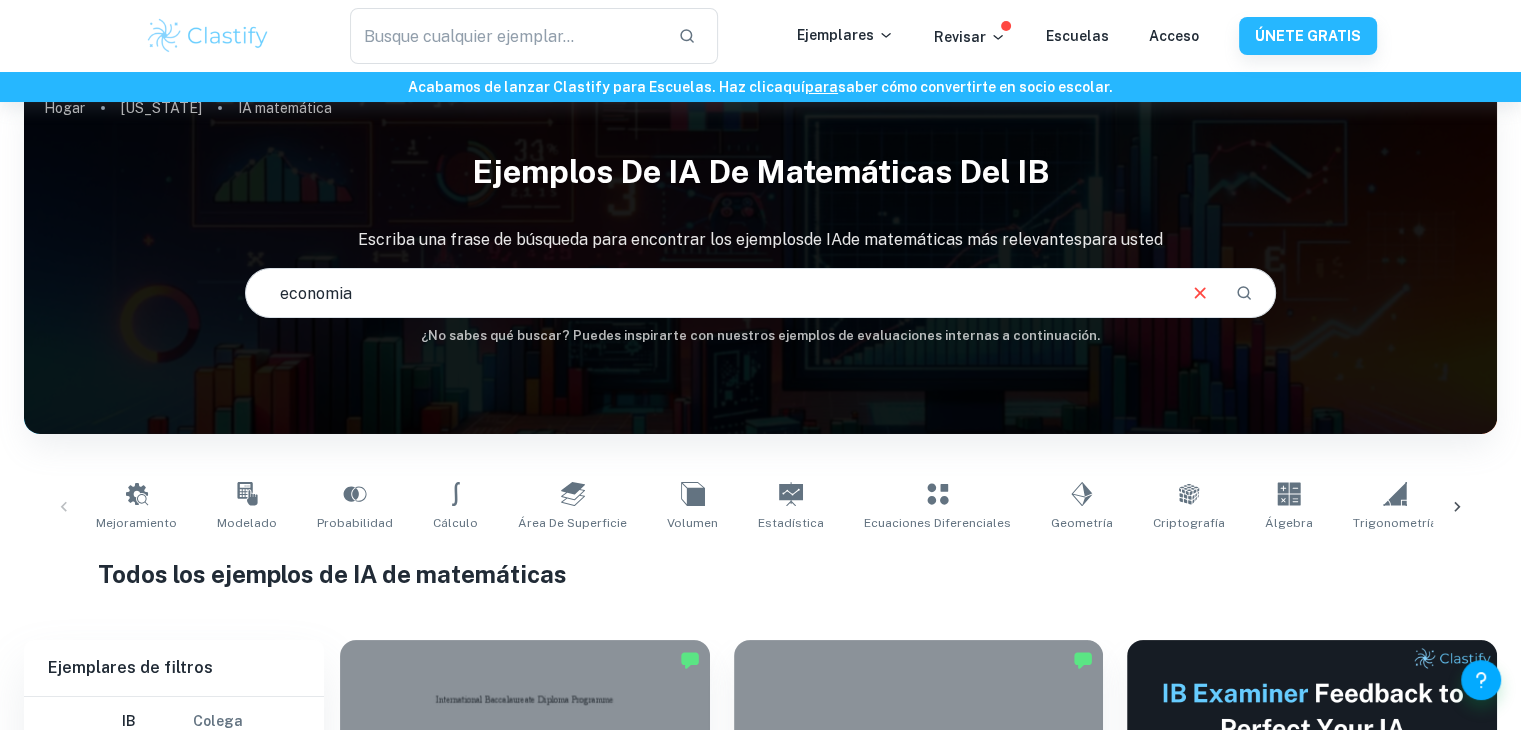 type on "economia" 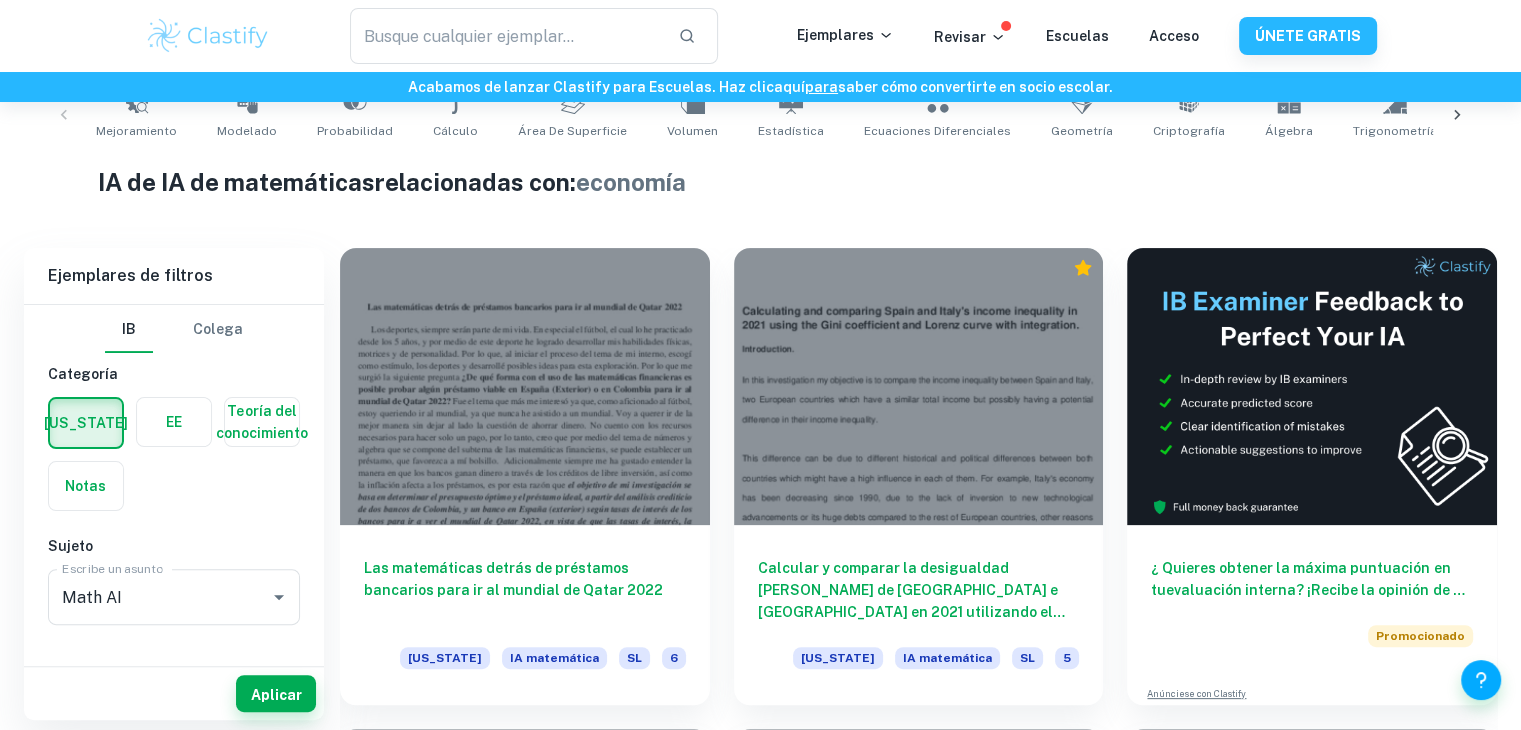 scroll, scrollTop: 0, scrollLeft: 0, axis: both 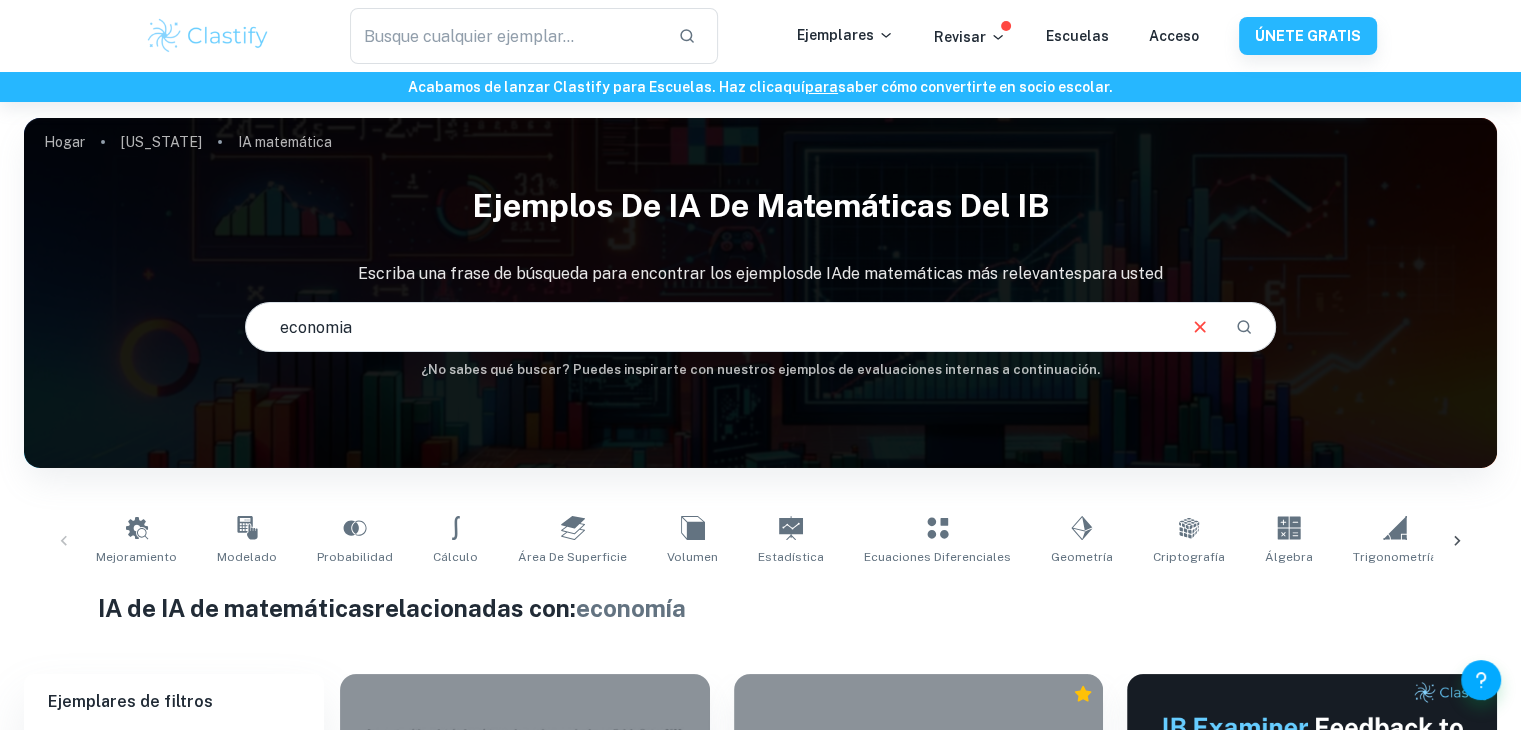 click on "economia" at bounding box center [709, 327] 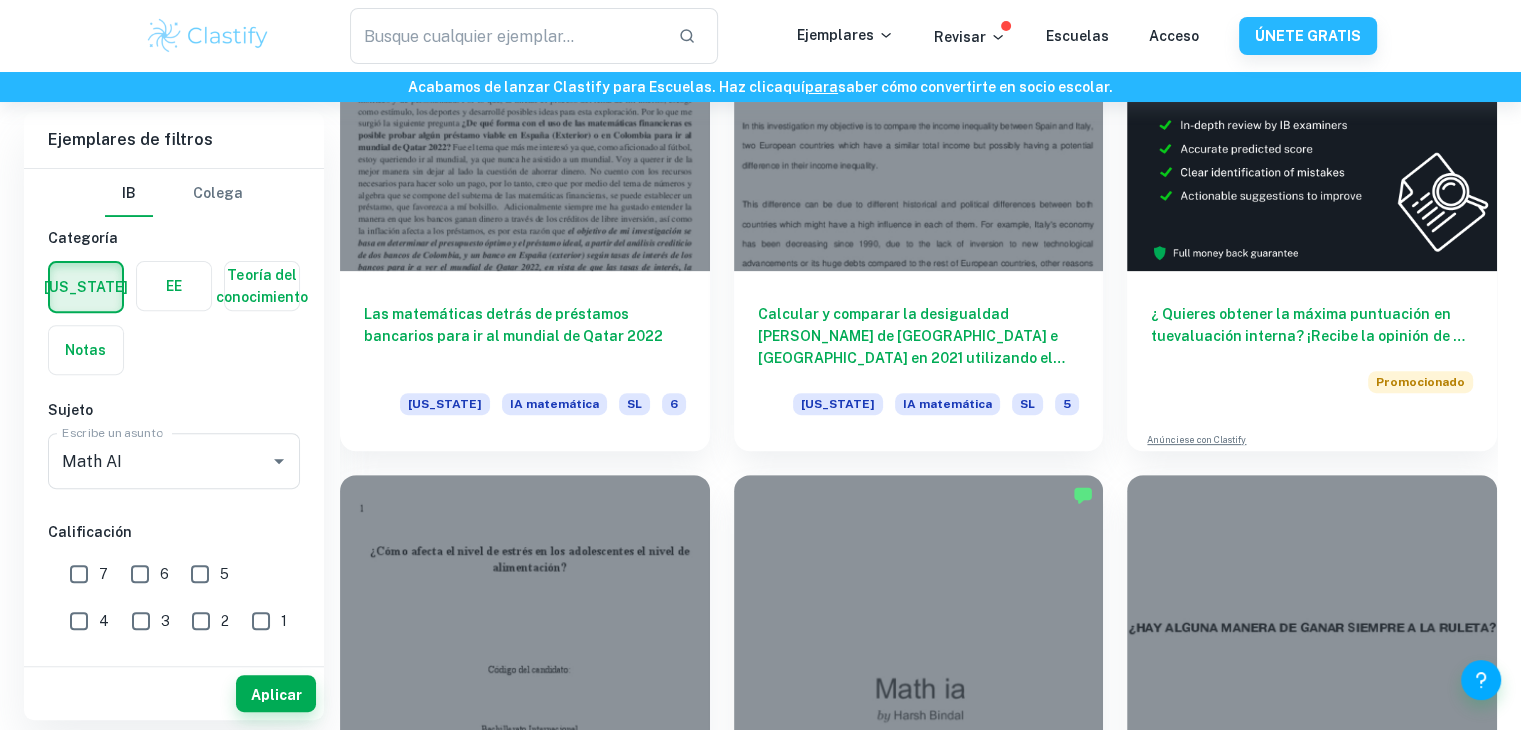 scroll, scrollTop: 680, scrollLeft: 0, axis: vertical 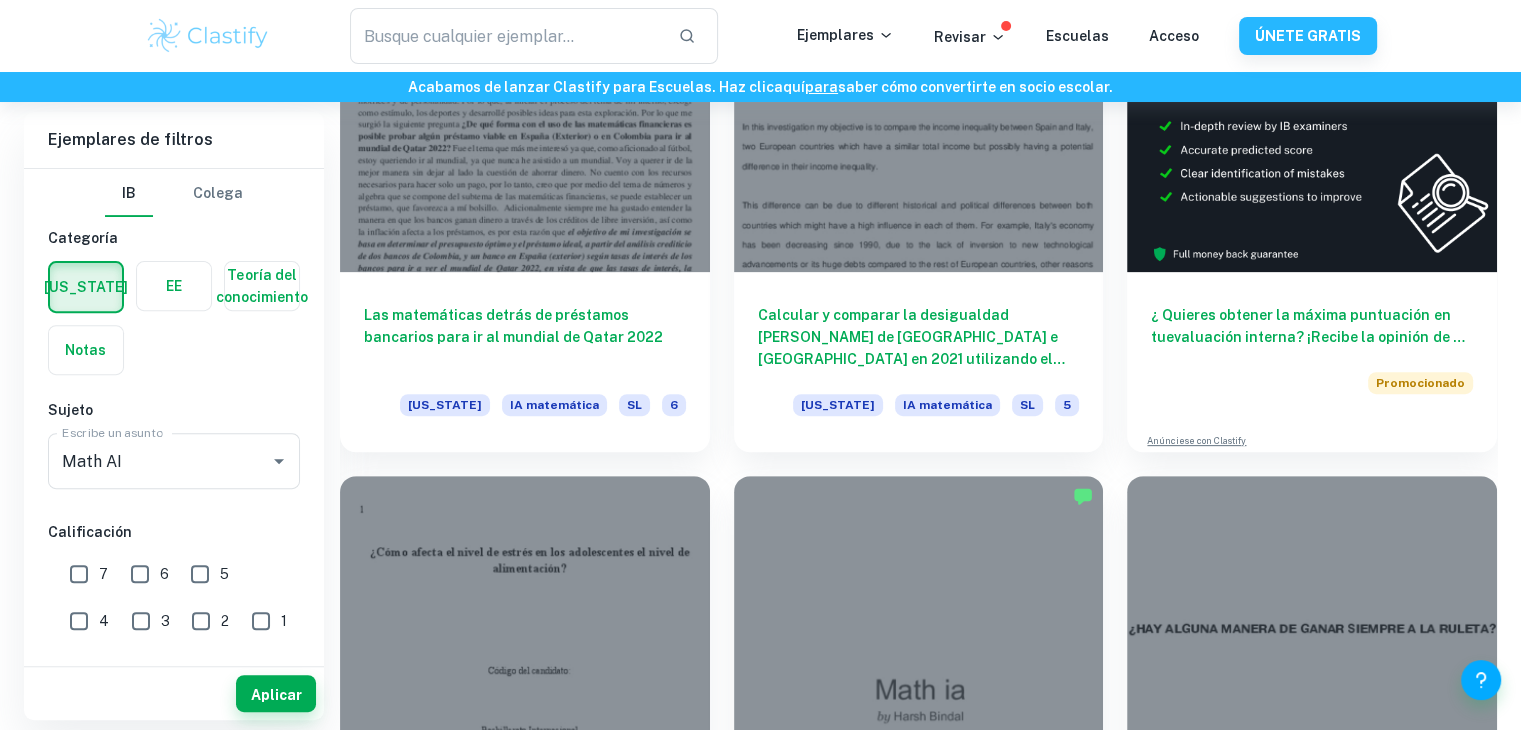 click on "Modelado de la función y fabricación de tazas de arcilla/kulhads Iowa IA matemática SL 4" at bounding box center [907, 692] 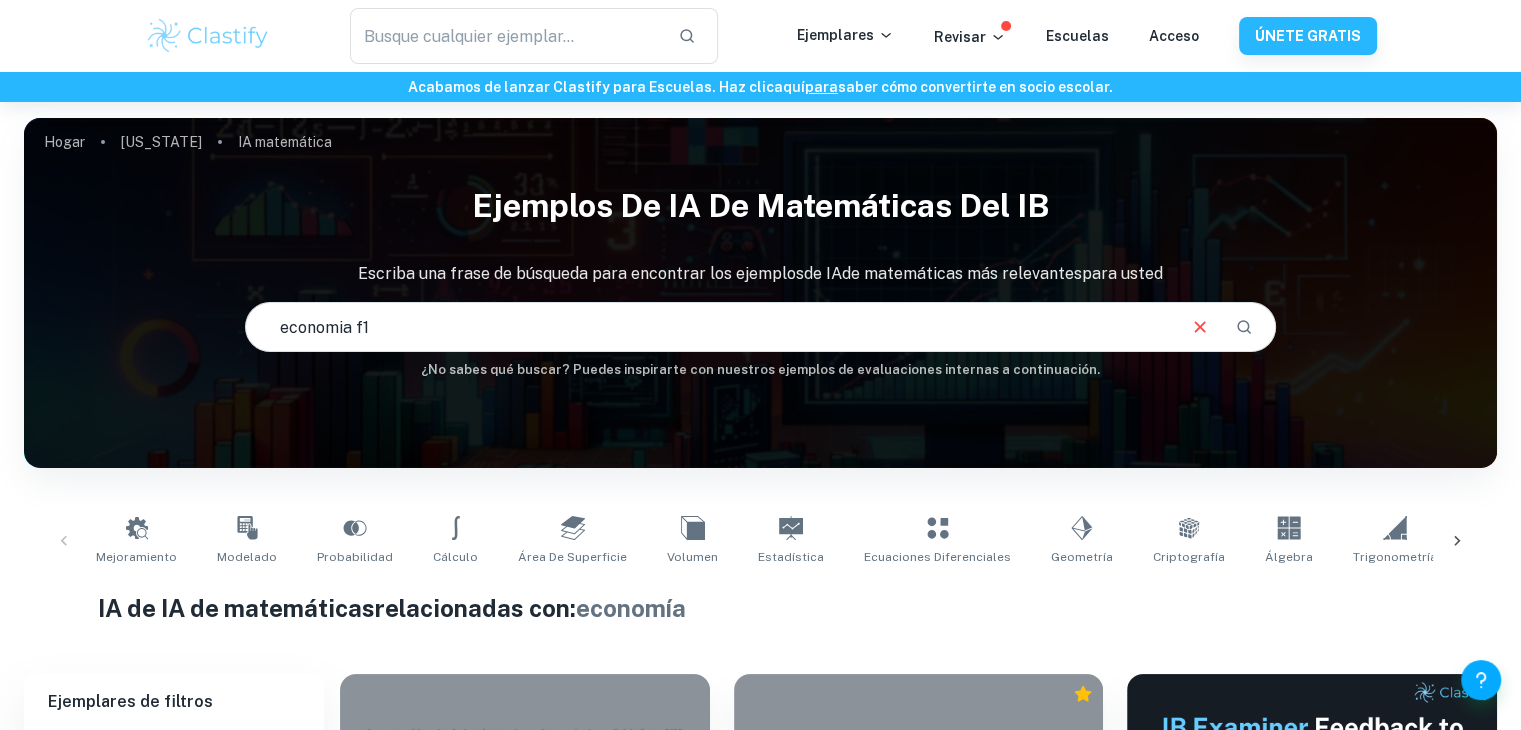scroll, scrollTop: 0, scrollLeft: 0, axis: both 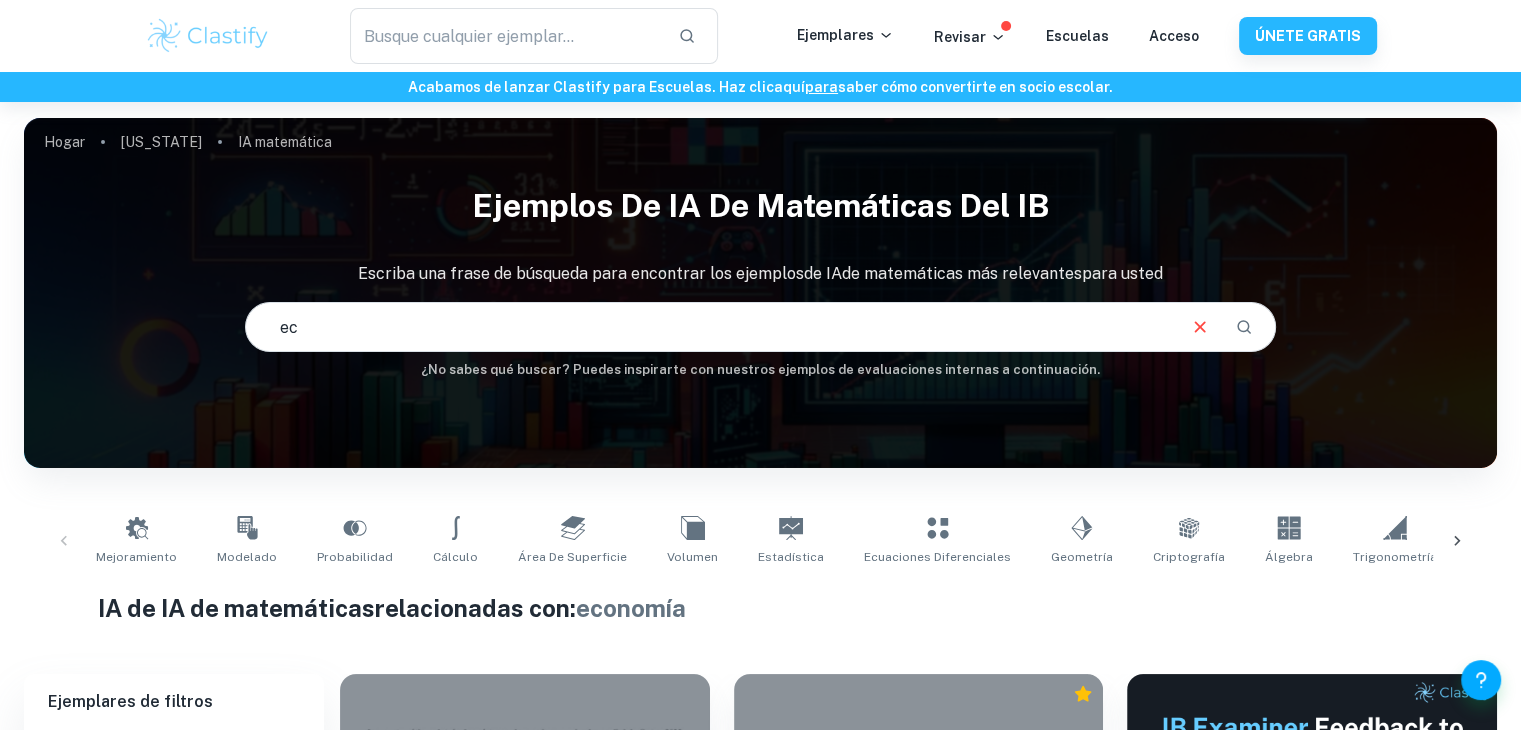 type on "e" 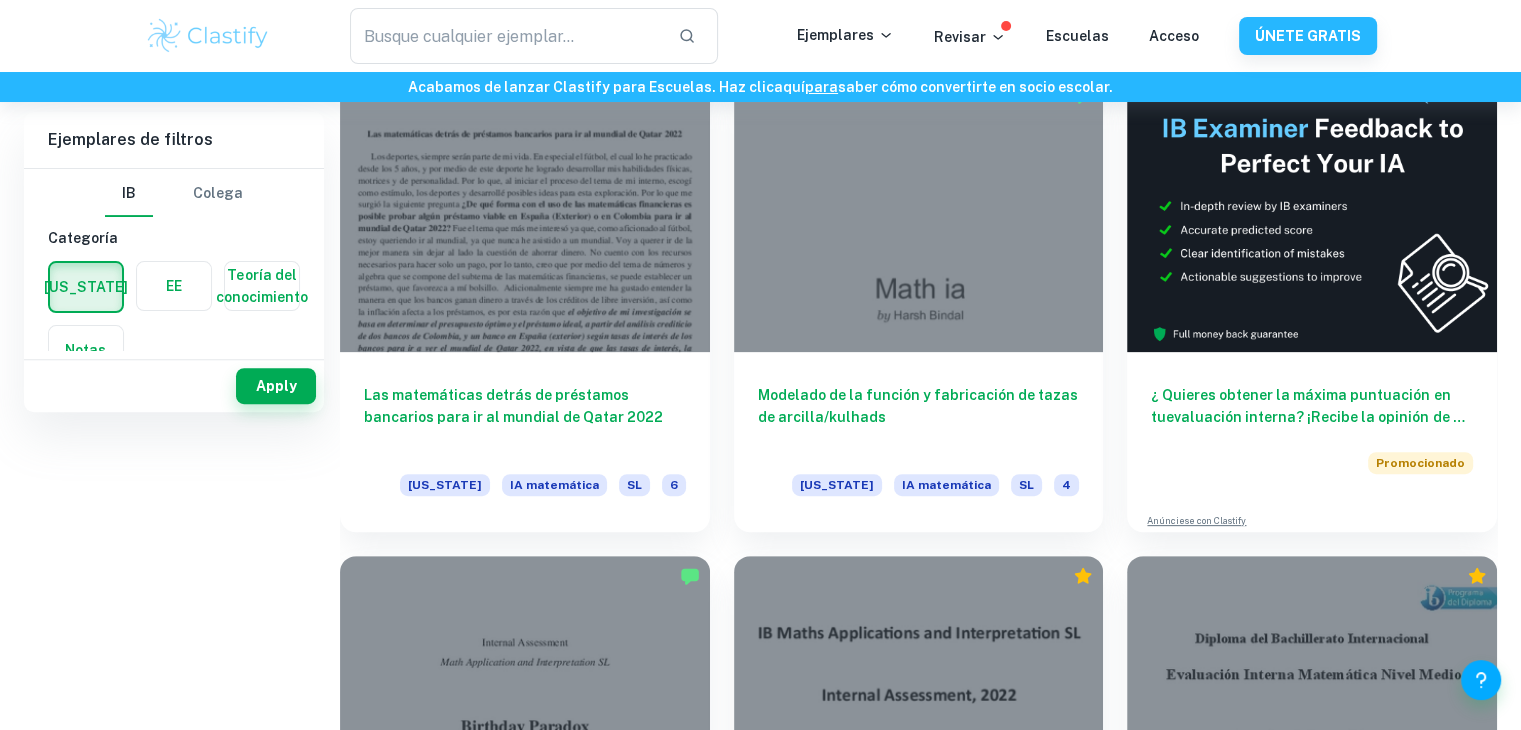 scroll, scrollTop: 0, scrollLeft: 0, axis: both 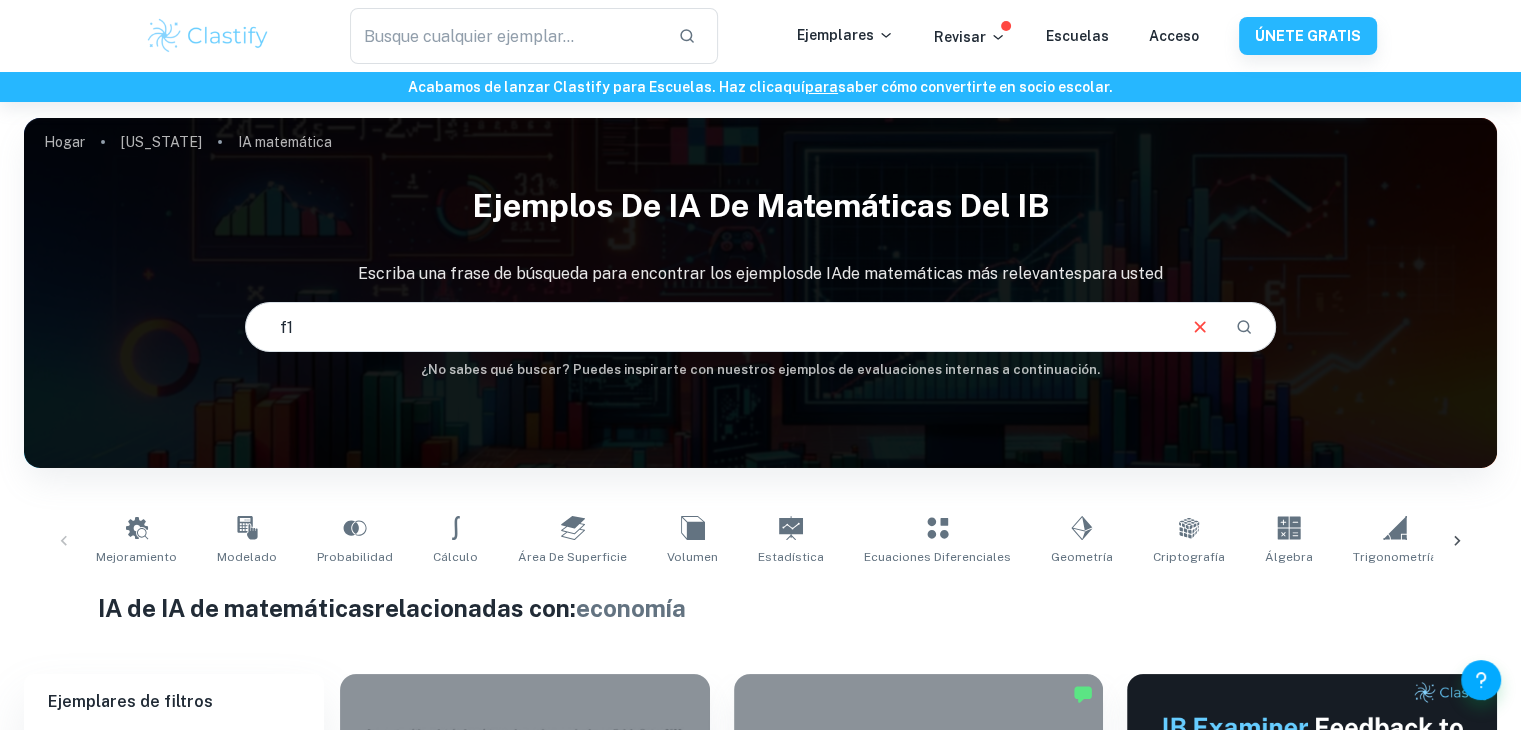 click on "f1" at bounding box center (709, 327) 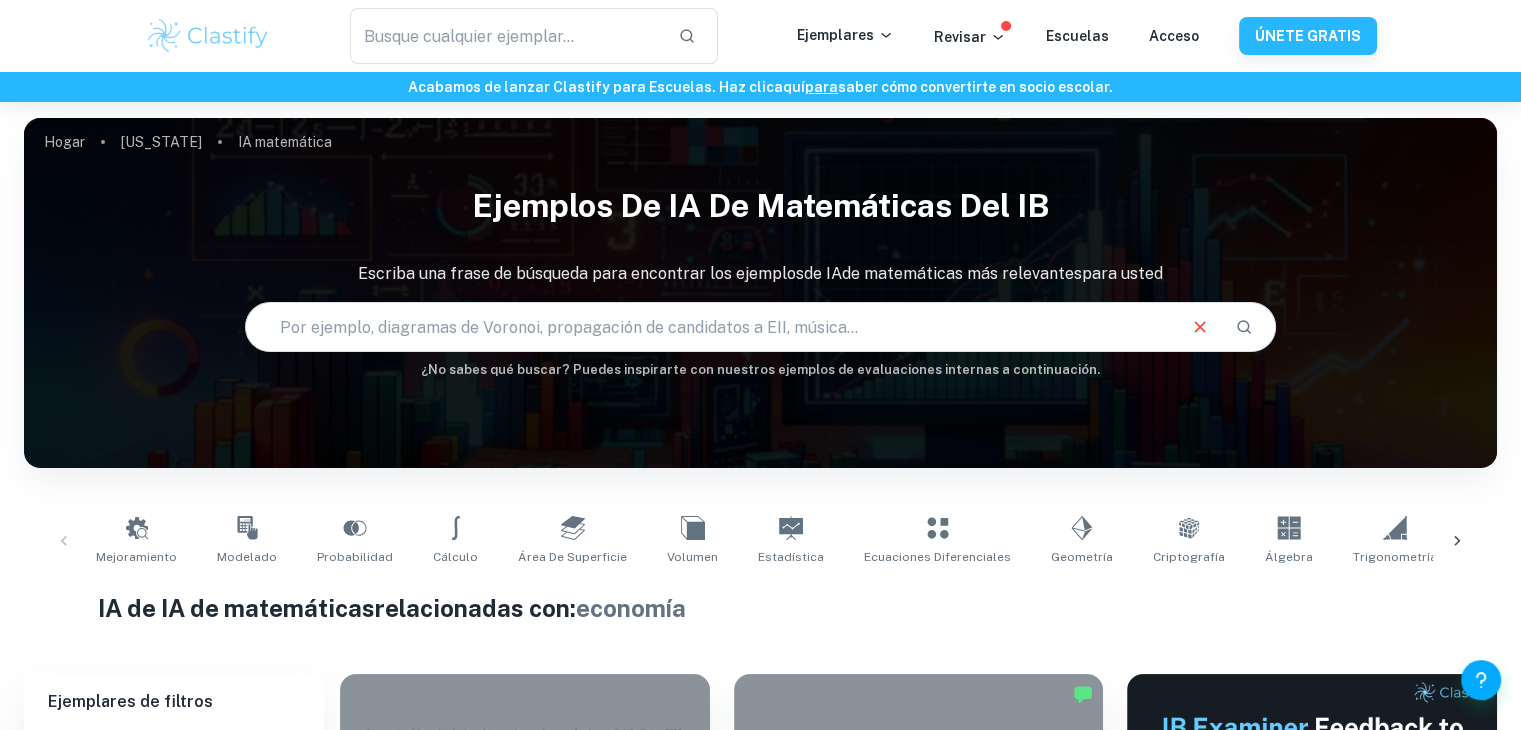 type on "i" 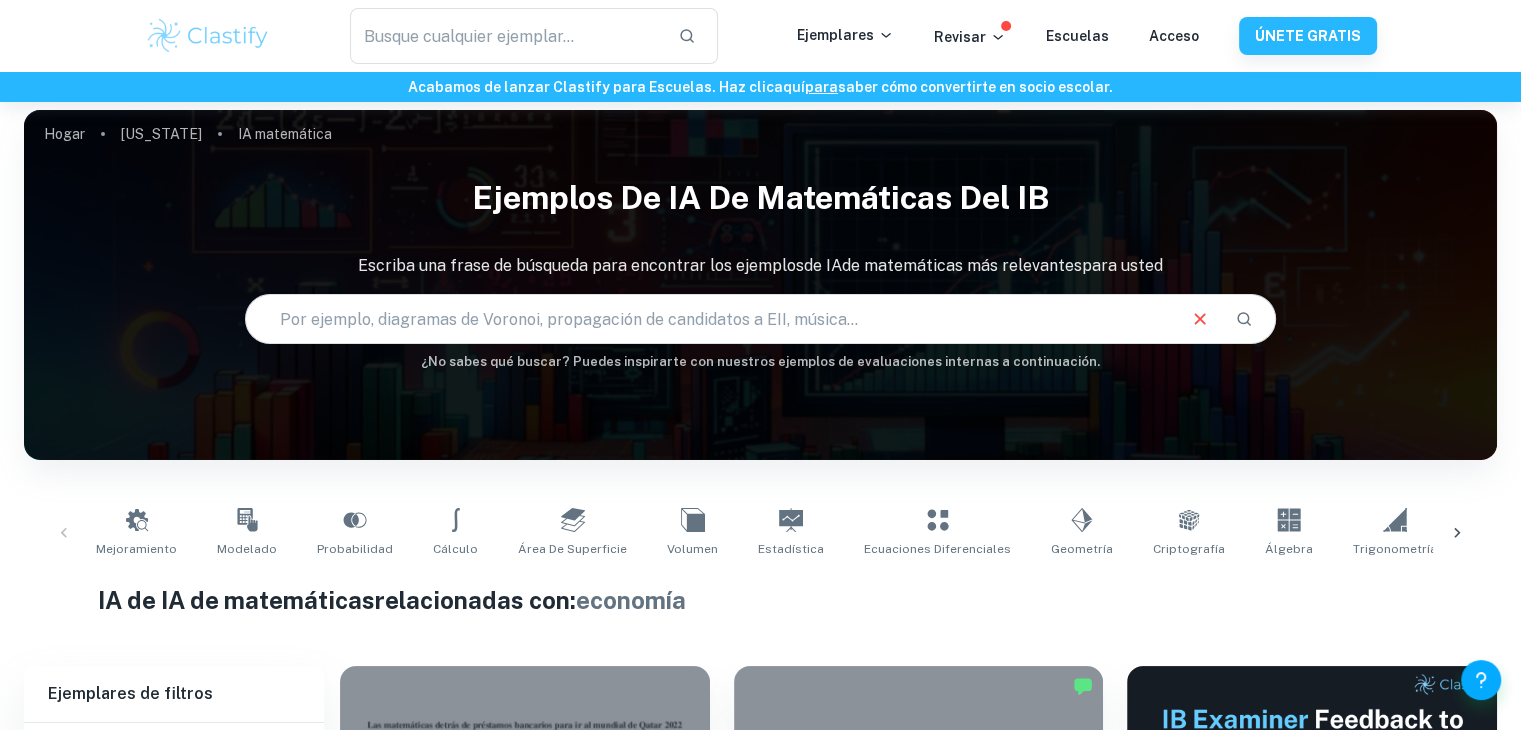 scroll, scrollTop: 10, scrollLeft: 0, axis: vertical 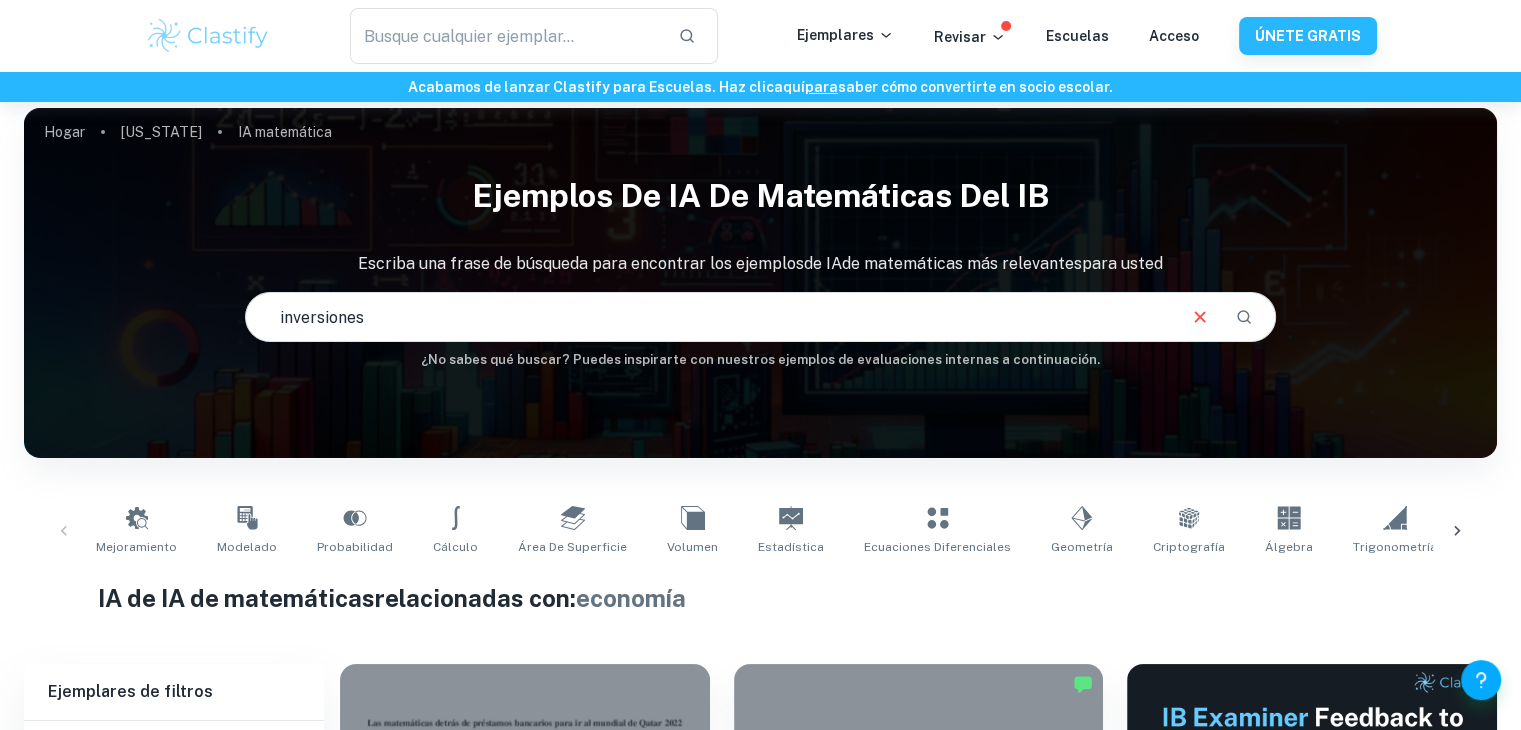 type on "inversiones" 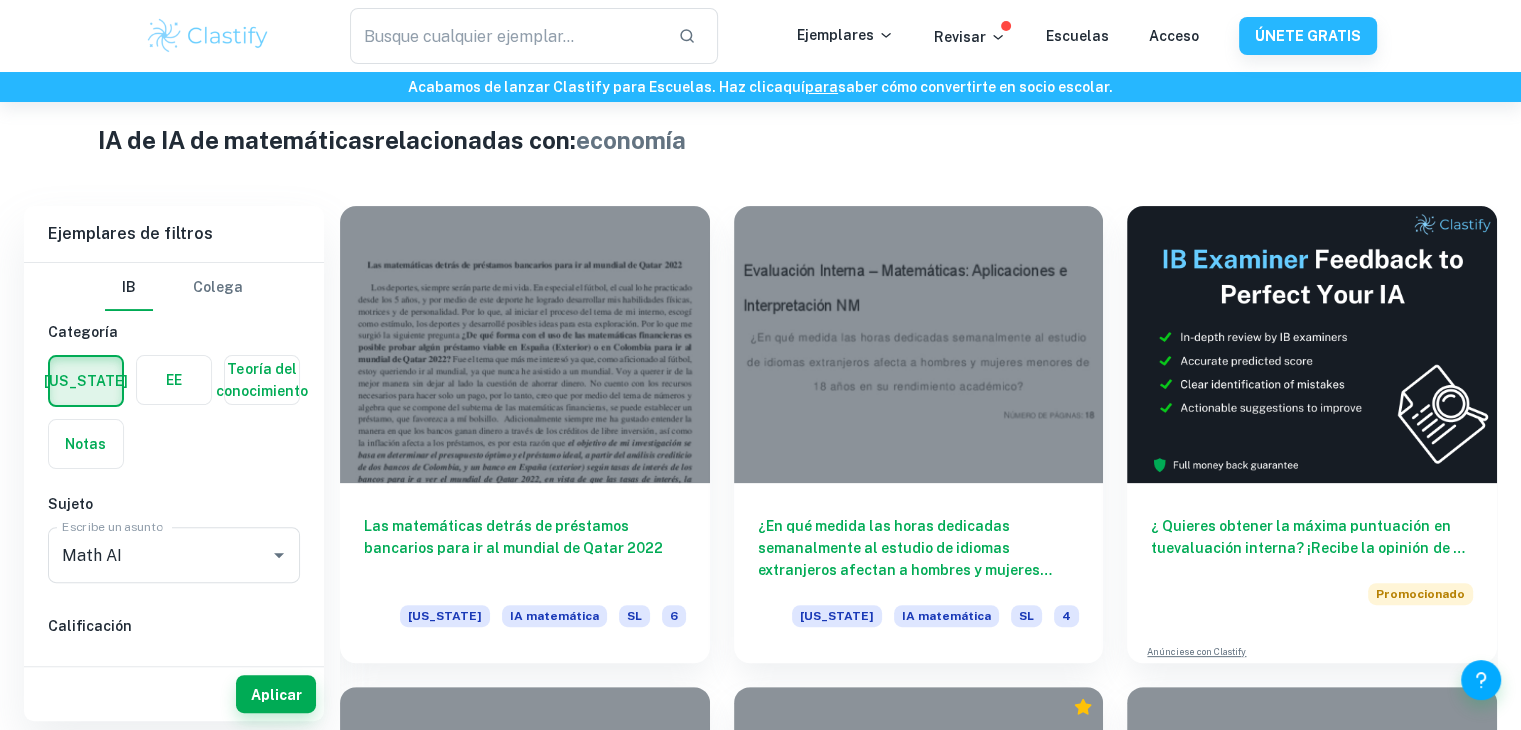 scroll, scrollTop: 0, scrollLeft: 0, axis: both 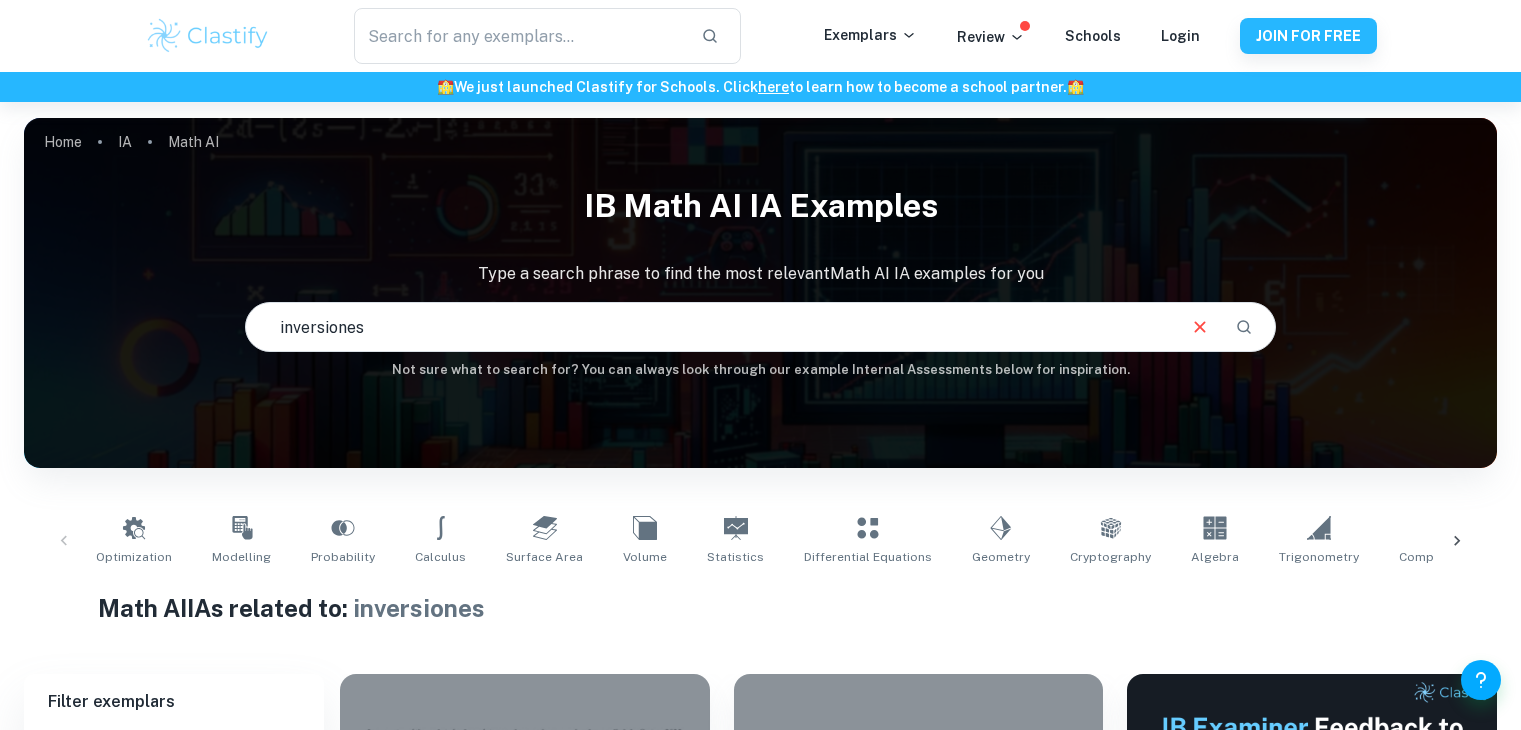 click on "inversiones" at bounding box center [709, 327] 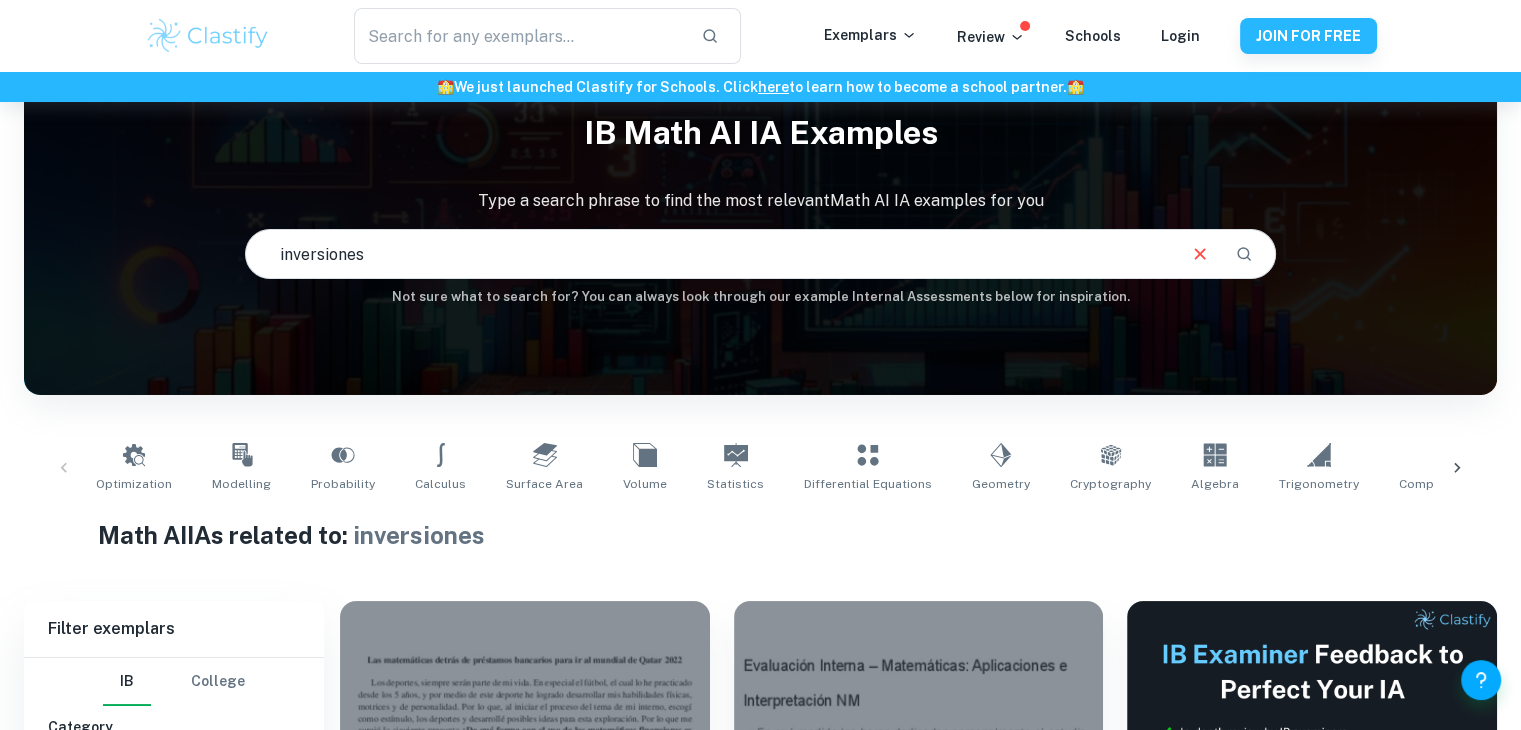 scroll, scrollTop: 0, scrollLeft: 0, axis: both 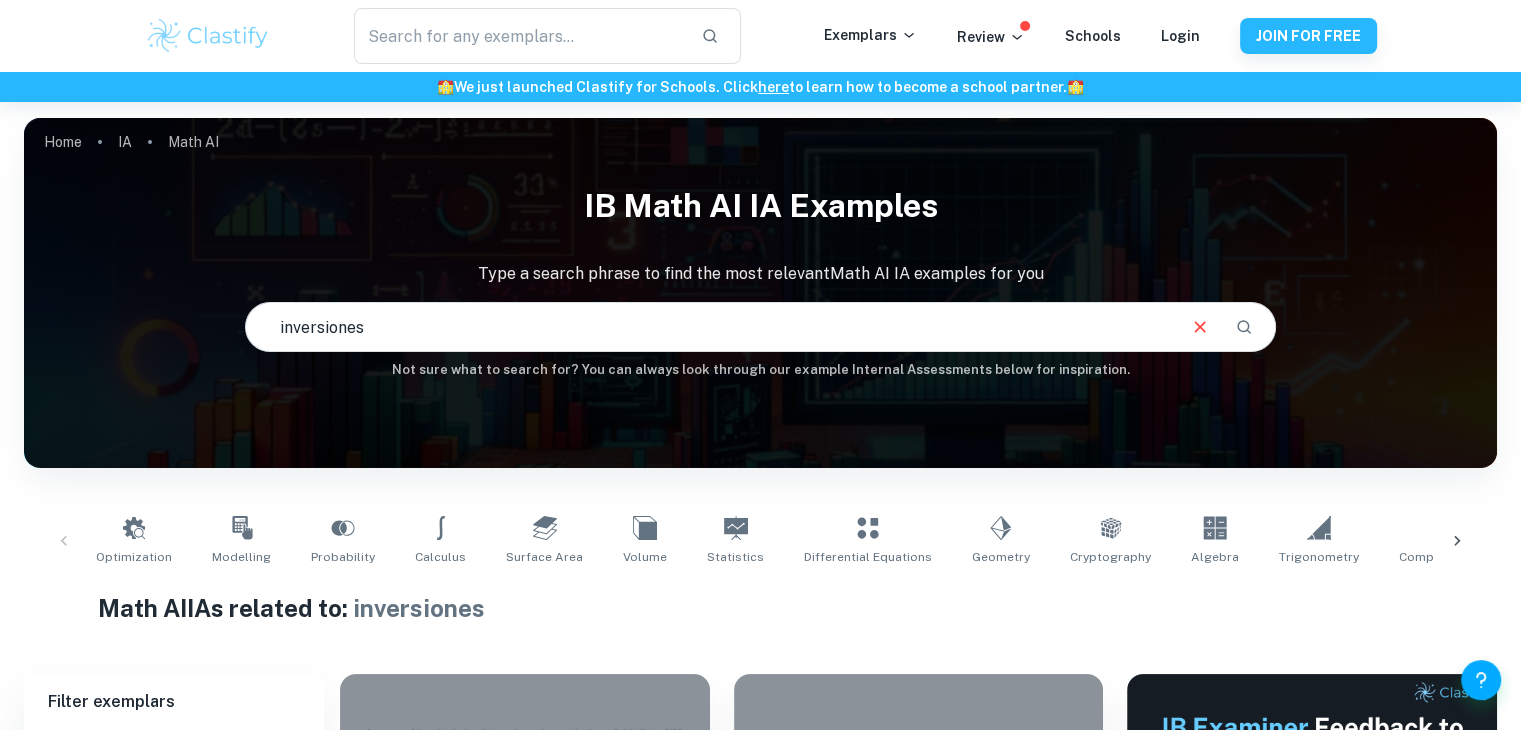 click on "IB Math AI IA examples" at bounding box center (760, 206) 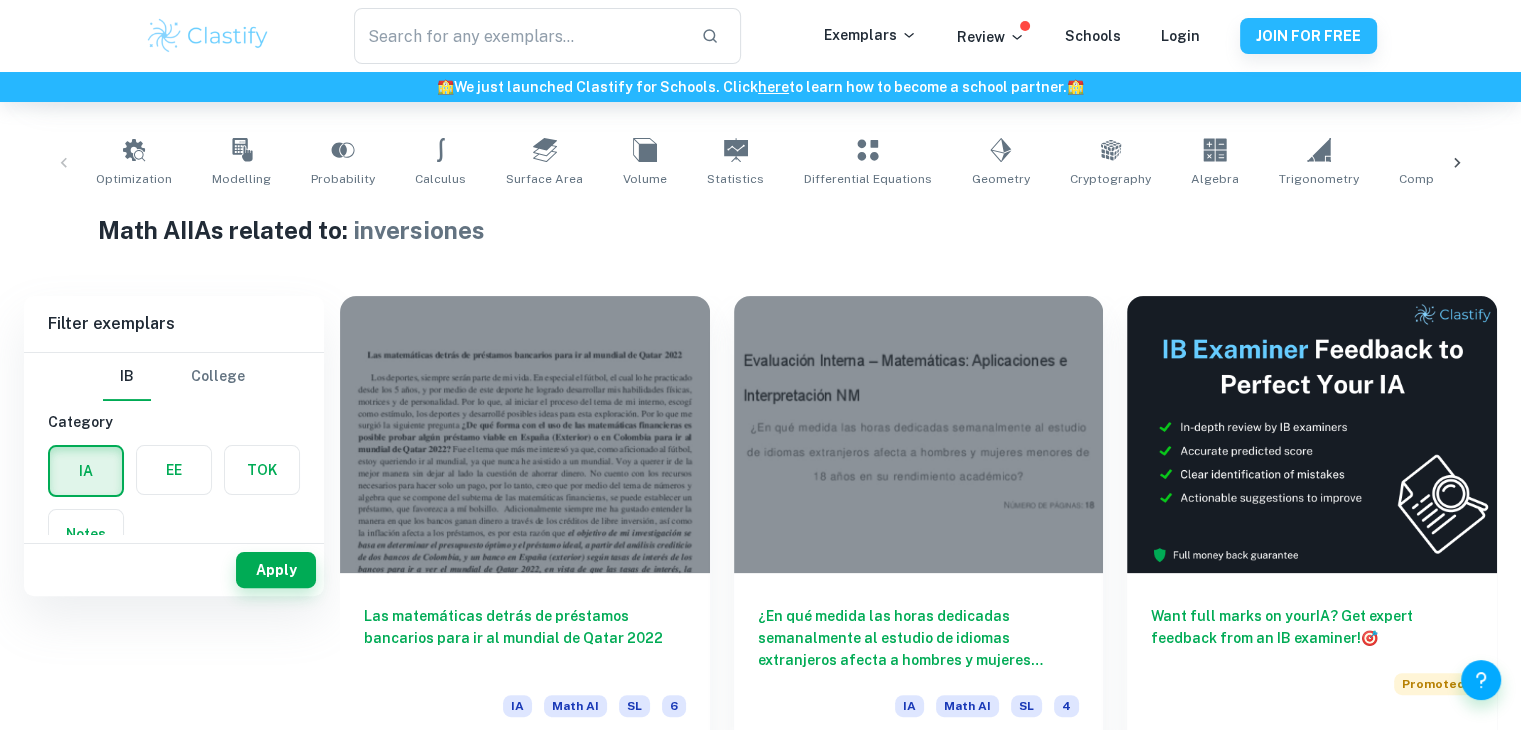 scroll, scrollTop: 48, scrollLeft: 0, axis: vertical 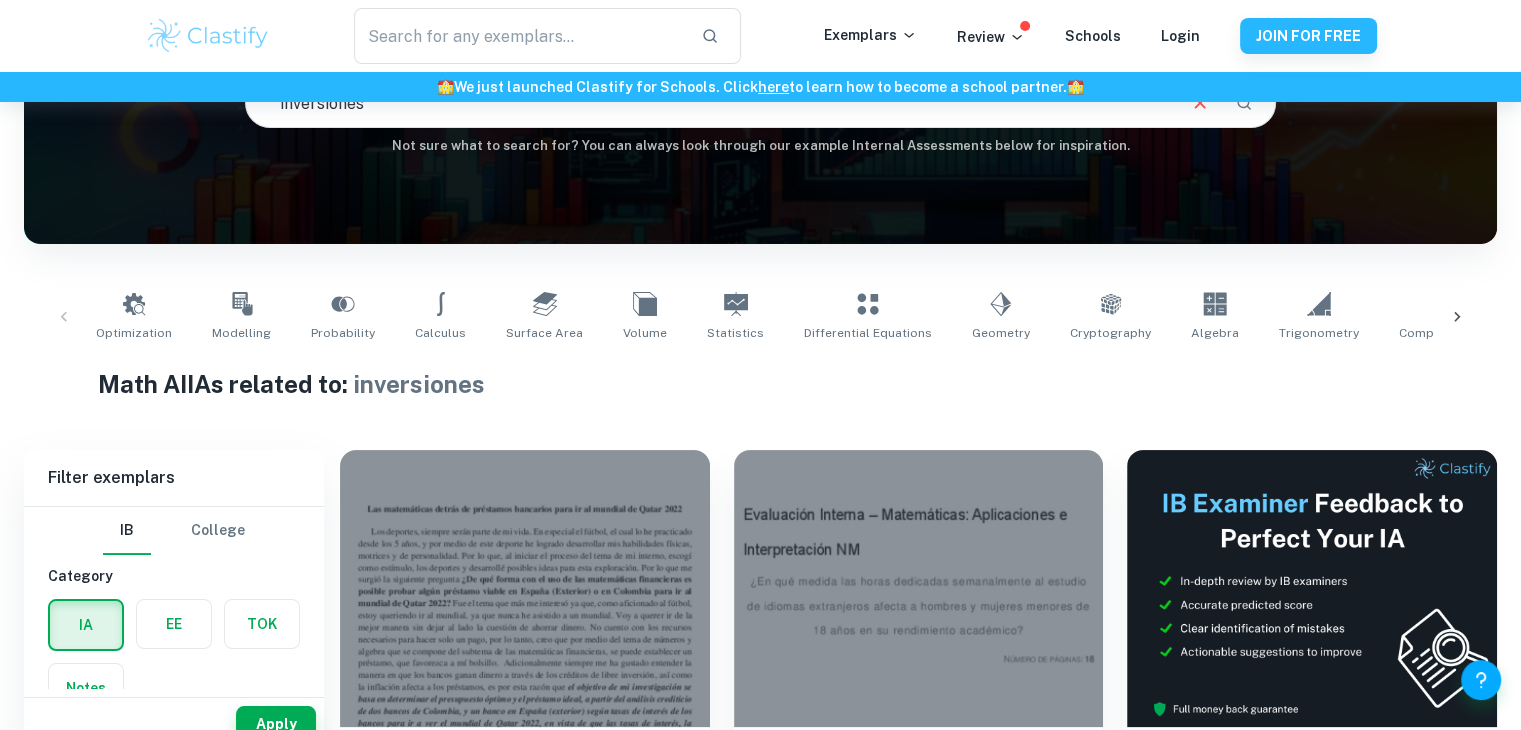 click on "Math AI  IAs related to:    inversiones" at bounding box center [761, 384] 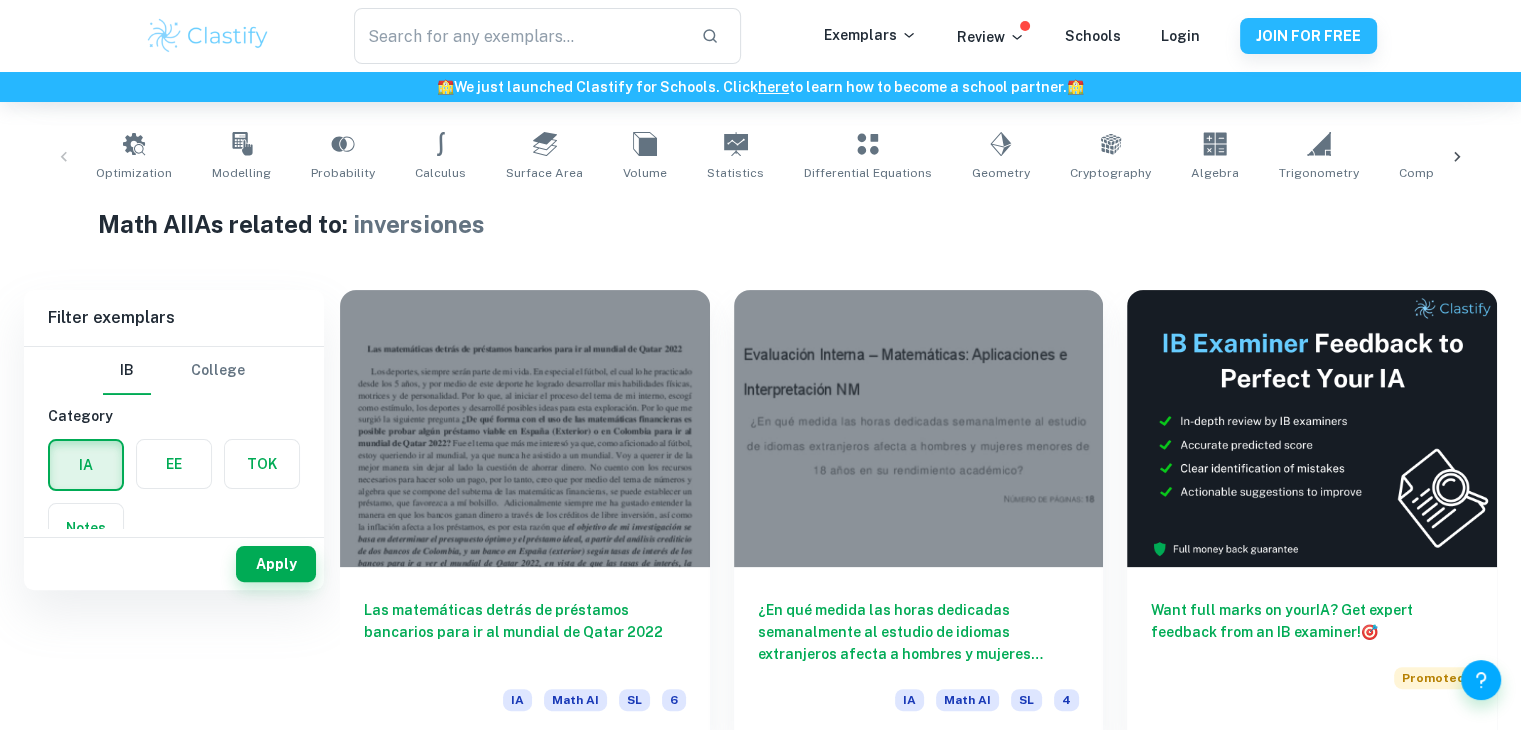 scroll, scrollTop: 0, scrollLeft: 0, axis: both 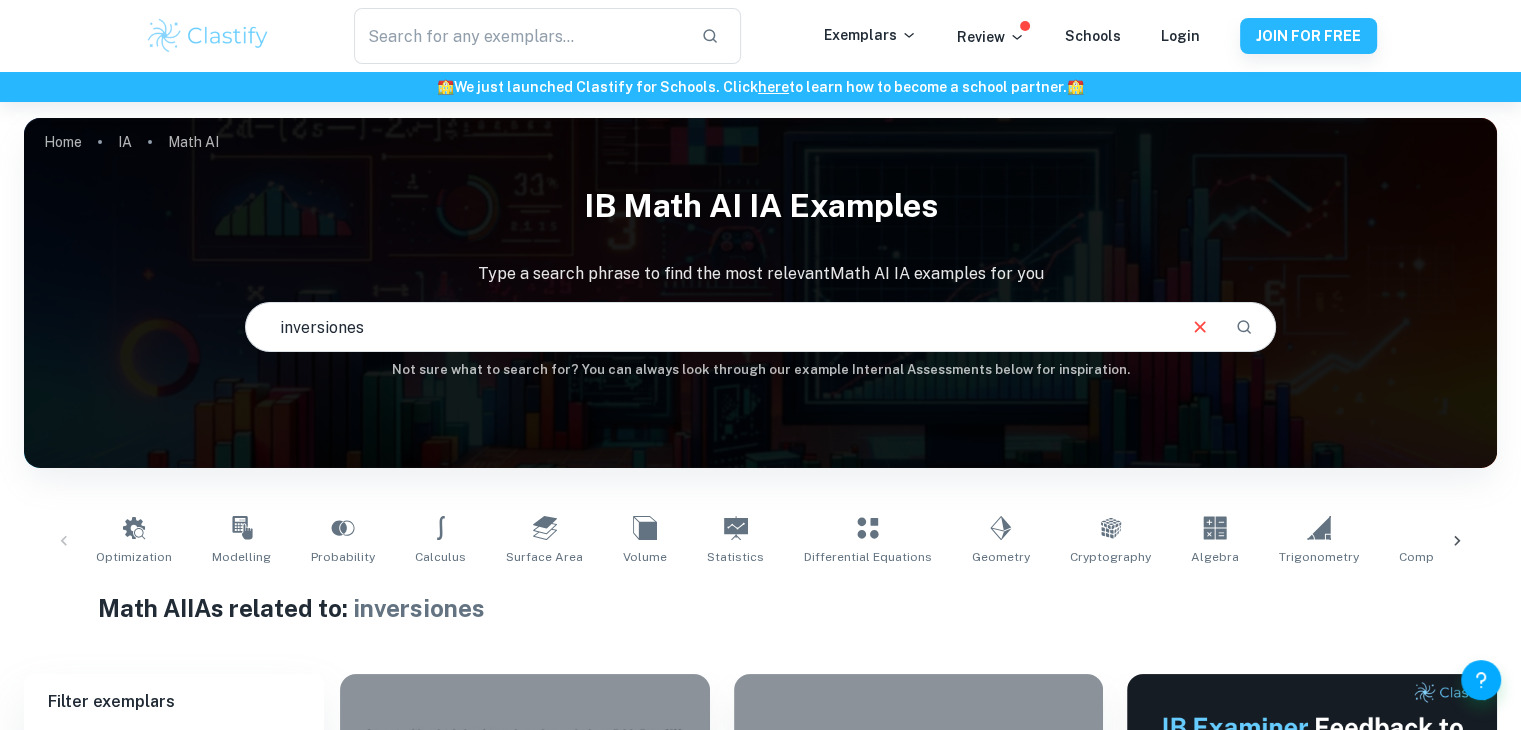 click on "inversiones" at bounding box center (709, 327) 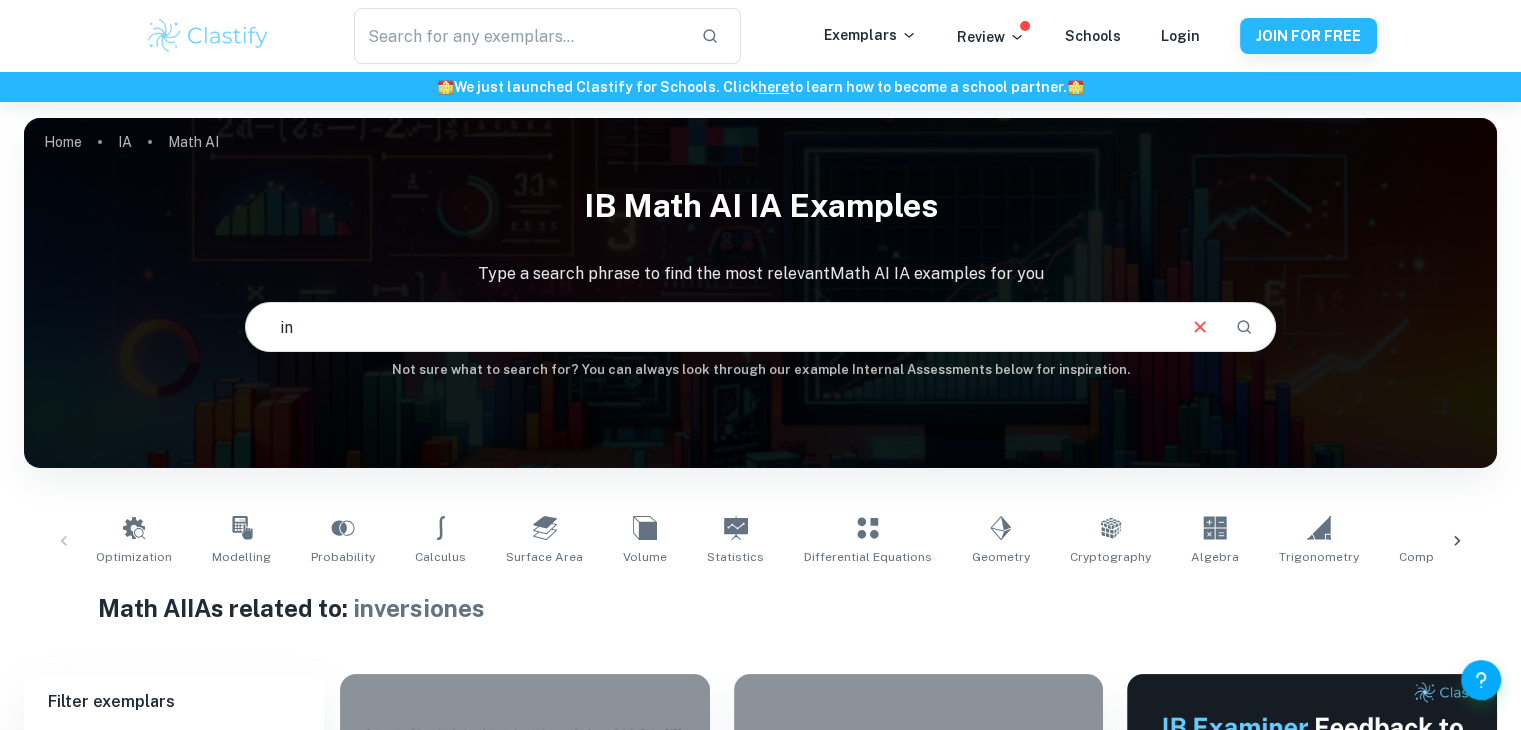 type on "i" 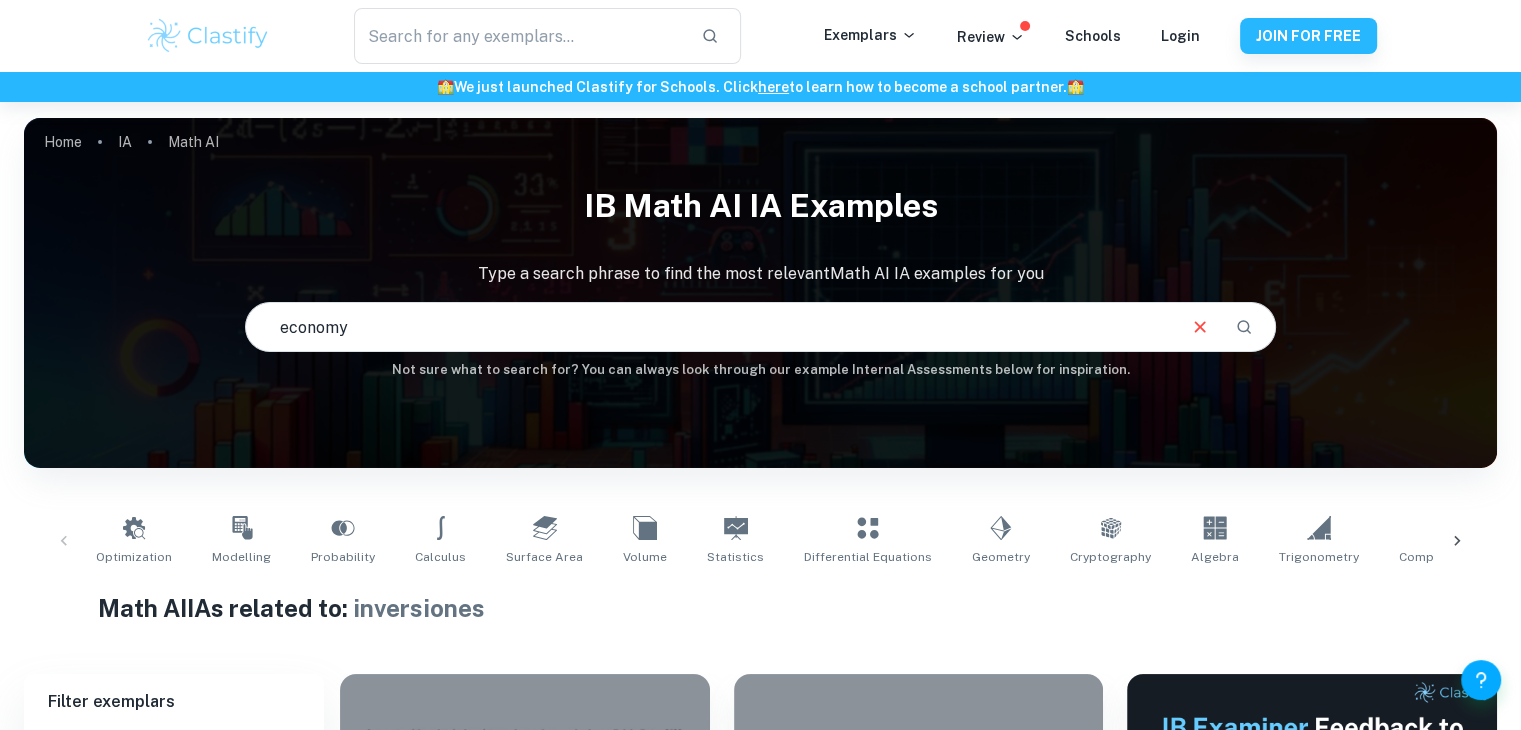 type on "economy" 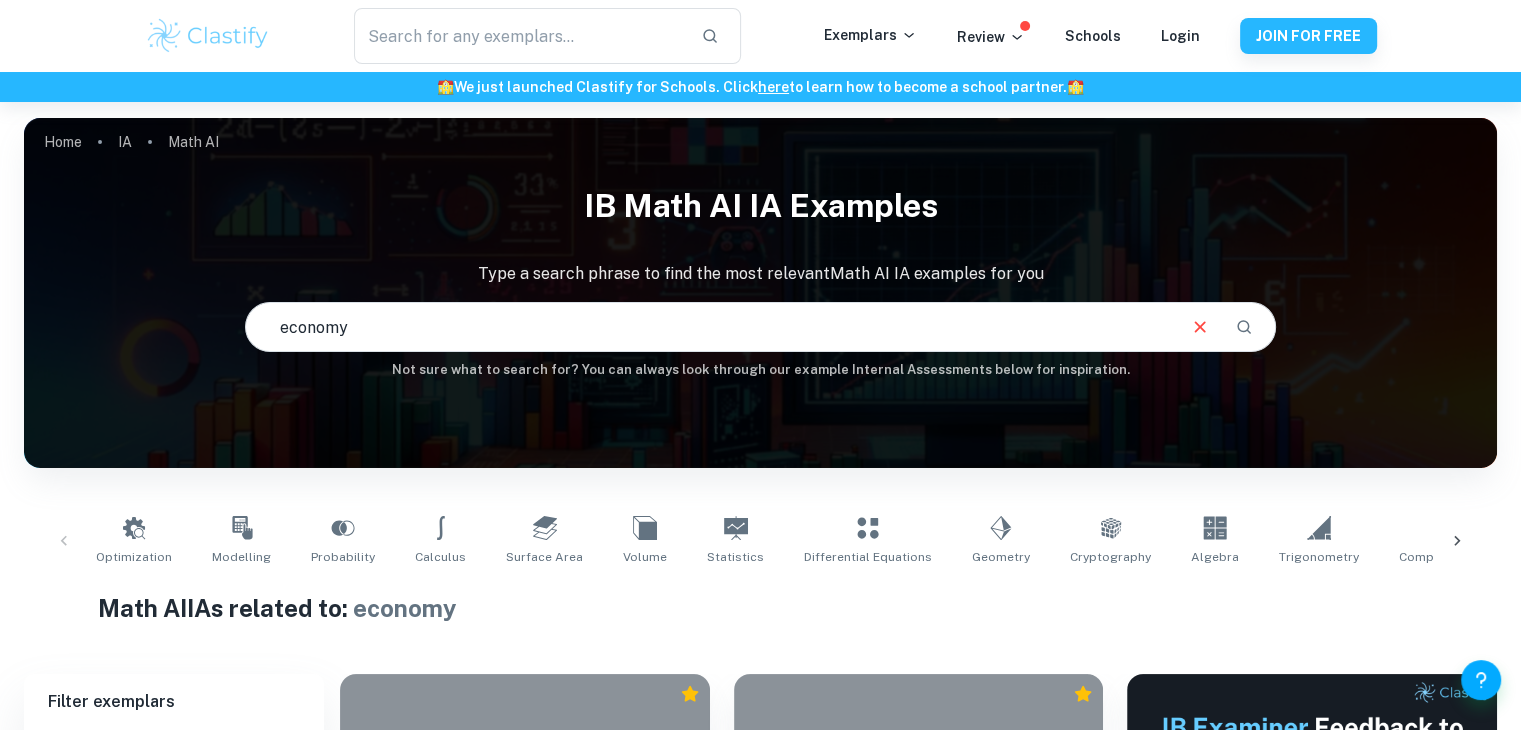 scroll, scrollTop: 0, scrollLeft: 0, axis: both 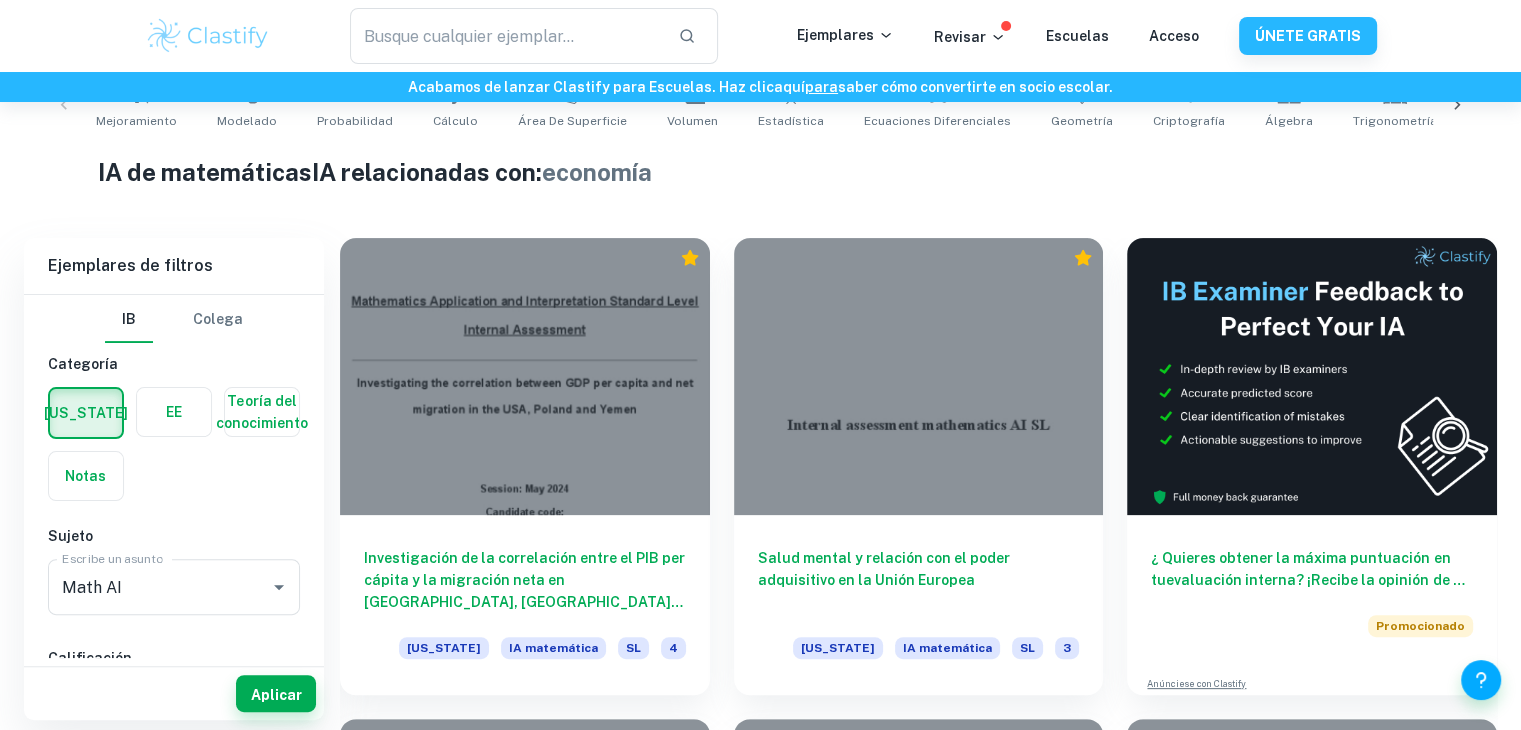 click on "Hogar Iowa IA matemática Ejemplos de IA de Matemáticas del IB Escriba una frase de búsqueda para encontrar los ejemplos  de IA  de matemáticas más relevantes  para usted     economy ​ ¿No sabes qué buscar? Puedes inspirarte con nuestros ejemplos de evaluaciones internas a continuación. Mejoramiento Modelado Probabilidad Cálculo Área de superficie Volumen Estadística Ecuaciones diferenciales Geometría Criptografía Álgebra Trigonometría Números complejos Cinemática Funciones Correlación IA de matemáticas  IA relacionadas con:  economía   Filtrar Ejemplares de filtros IB Colega Categoría Iowa EE Teoría del conocimiento Notas Sujeto Escribe un asunto Math AI Escribe un asunto Calificación 7 6 5 4 3 2 1 Nivel HL SL Sesión Mayo de 2026 Mayo de 2025 Noviembre de 2024 Mayo de 2024 Noviembre de 2023 Mayo de 2023 Noviembre de 2022 Mayo de 2022 Noviembre de 2021 Mayo de 2021 Otro   Aplicar Ejemplares de filtros IB Colega Categoría Iowa EE Teoría del conocimiento Notas Sujeto Escribe un asunto" at bounding box center [760, 9307] 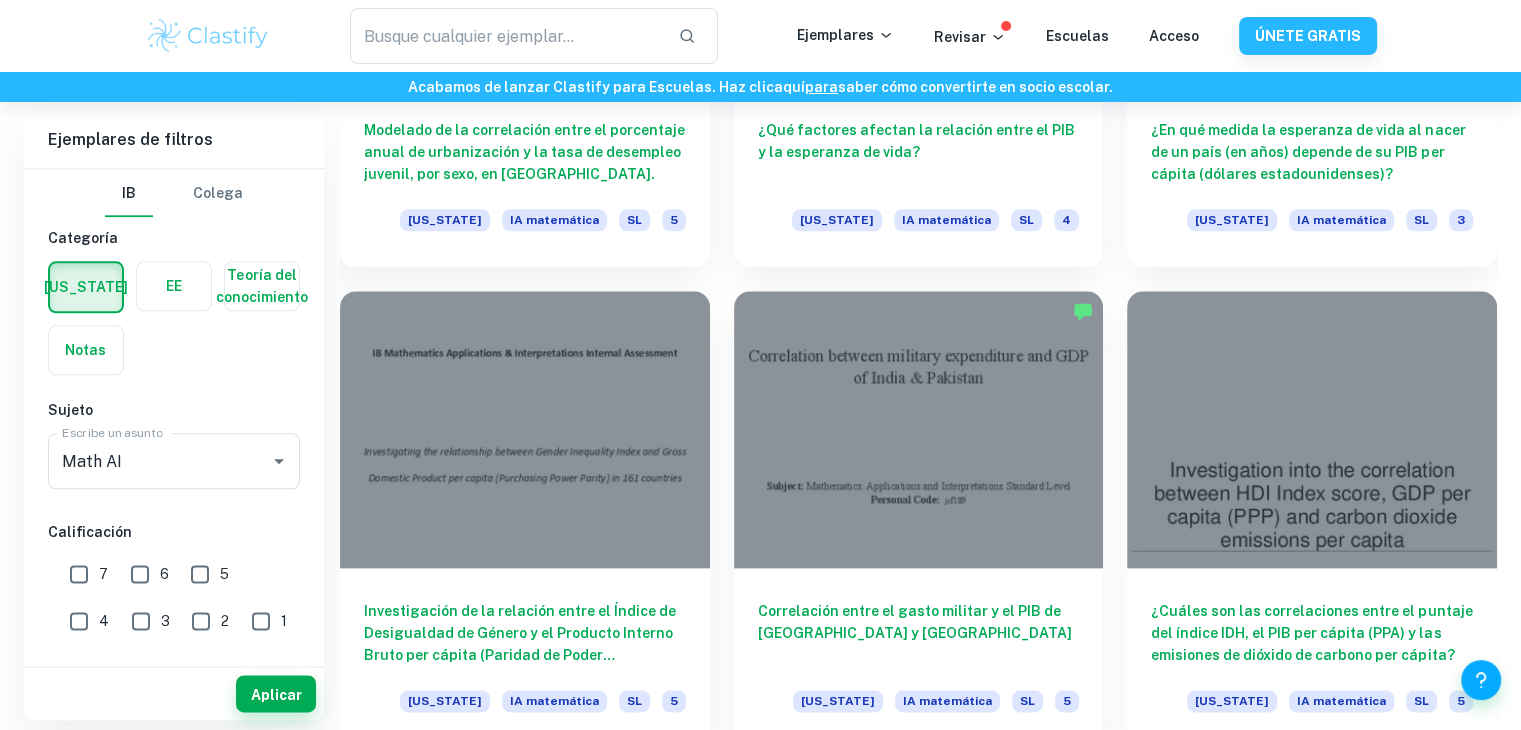 scroll, scrollTop: 2310, scrollLeft: 0, axis: vertical 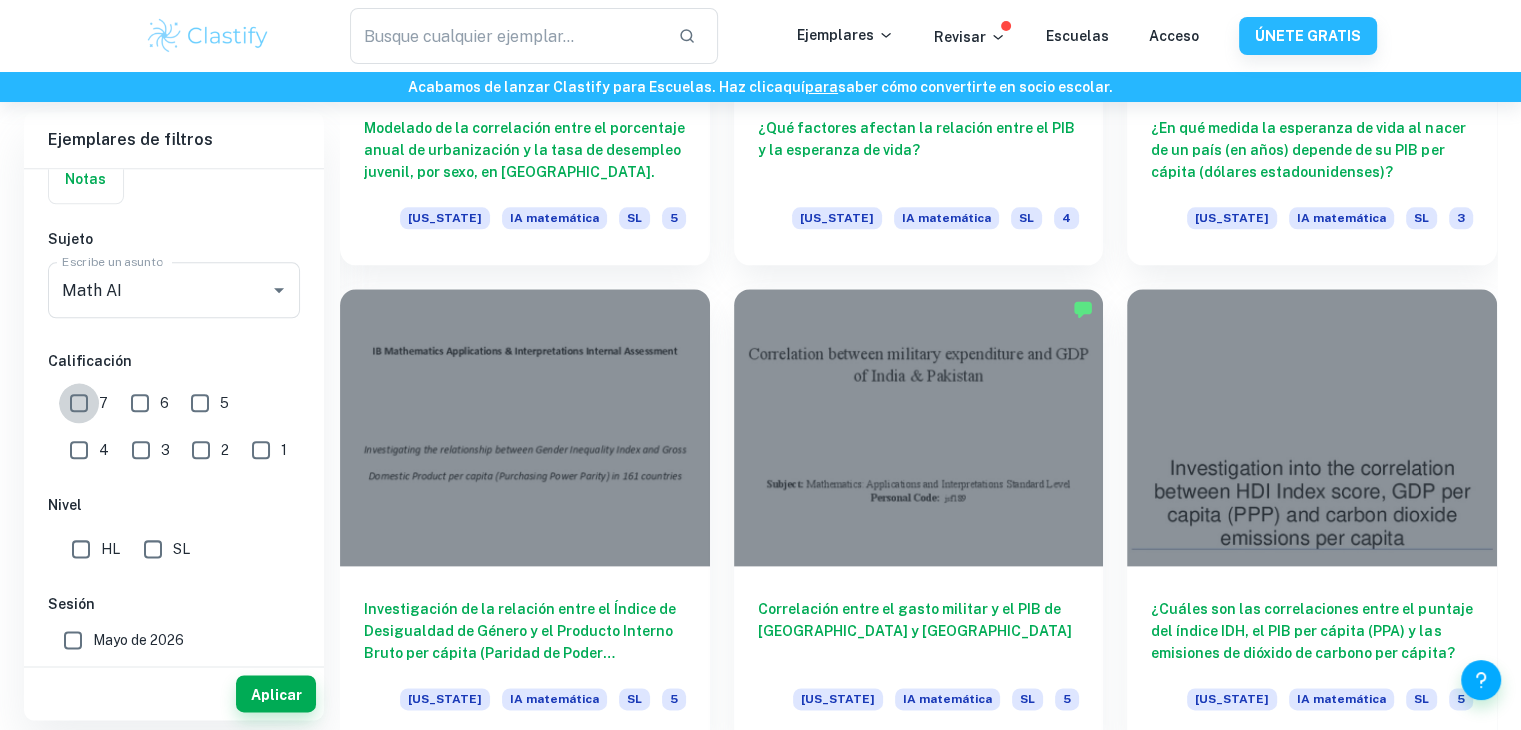 click on "7" at bounding box center (79, 403) 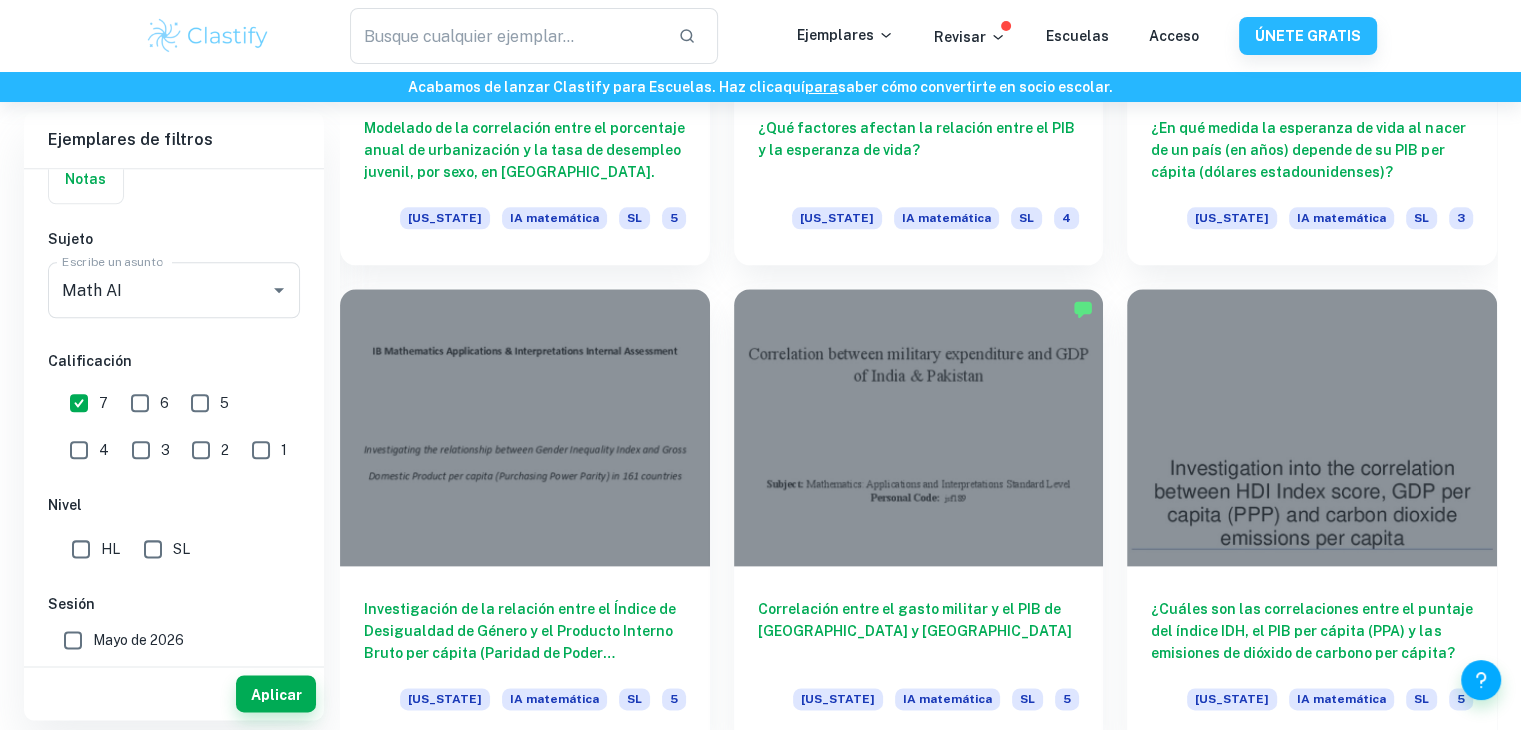 click on "7" at bounding box center (79, 403) 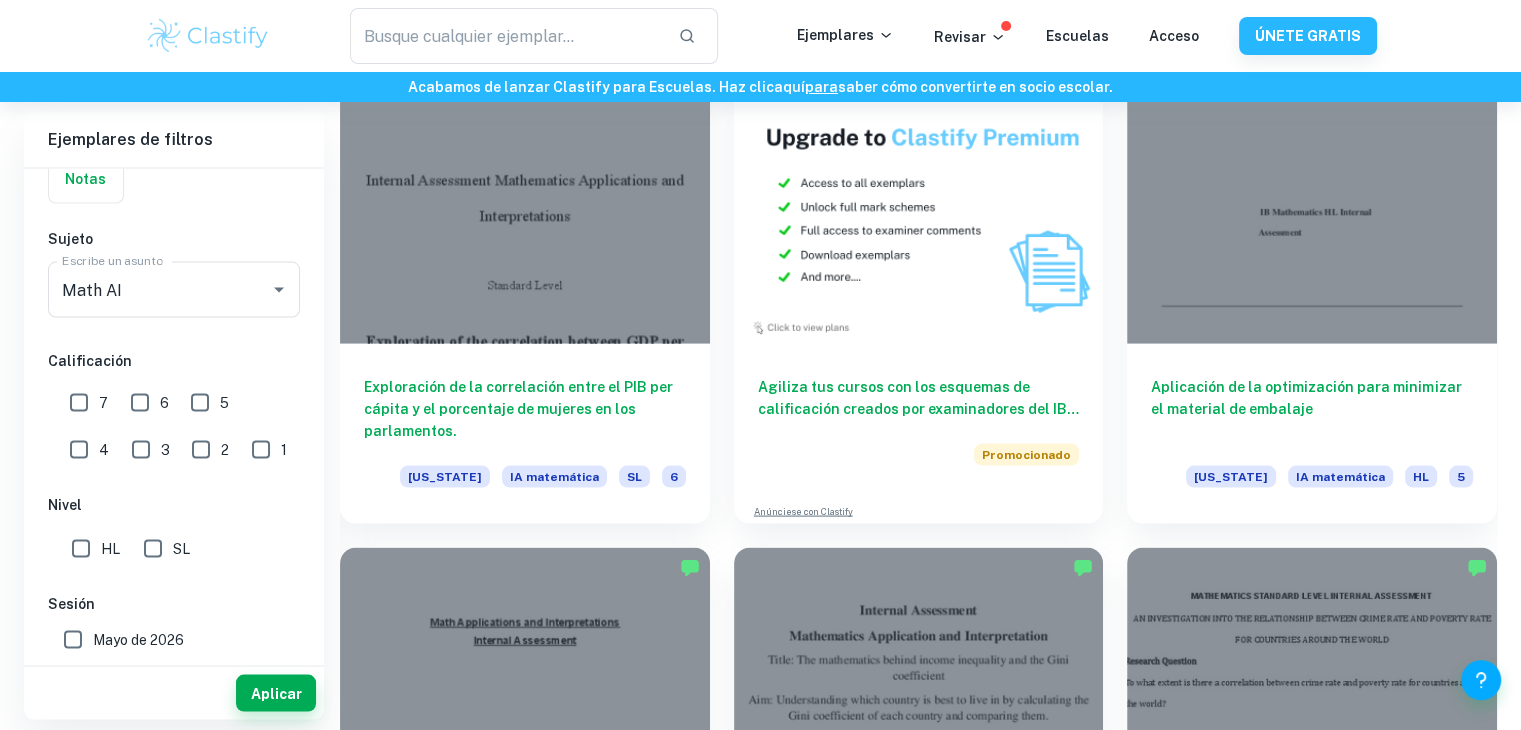 scroll, scrollTop: 3963, scrollLeft: 0, axis: vertical 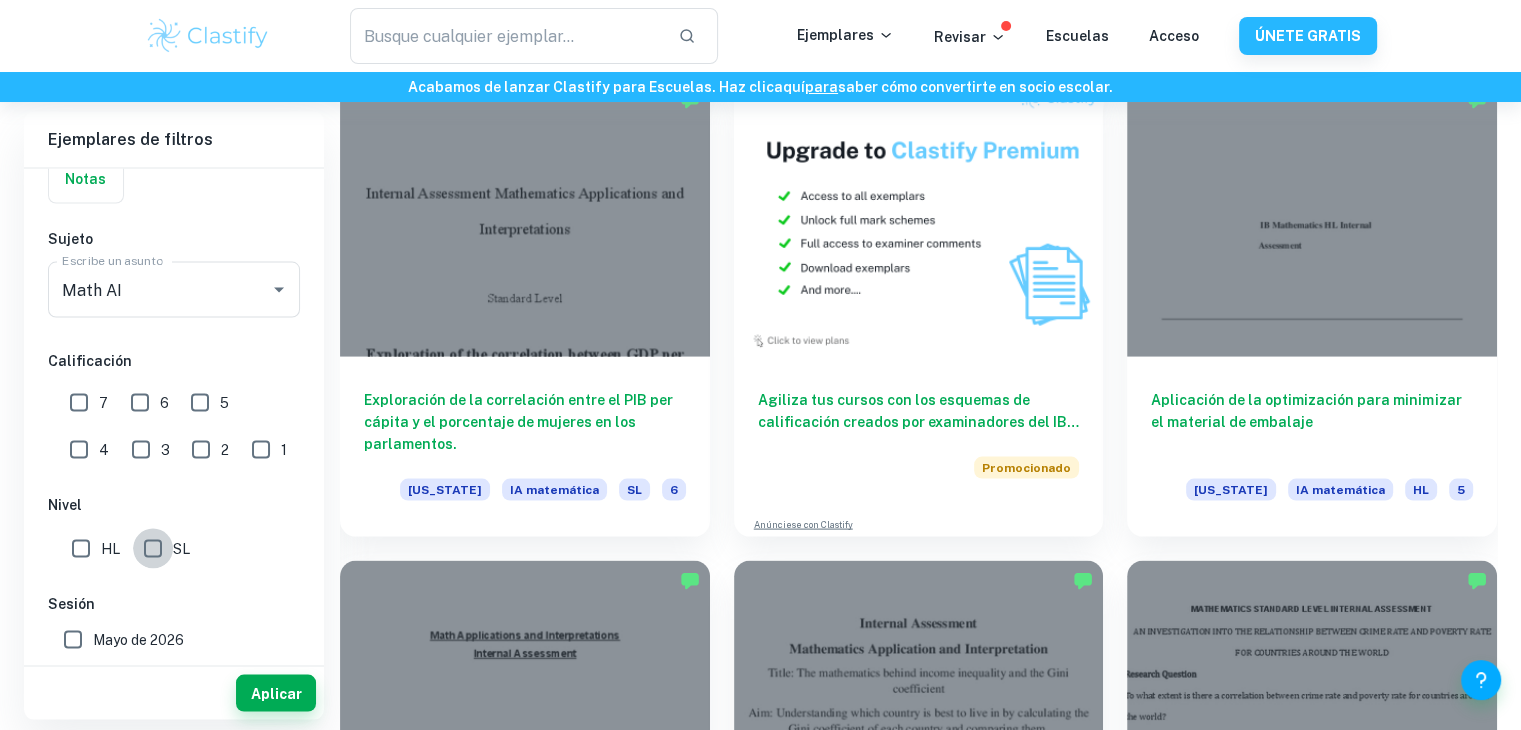 click on "SL" at bounding box center [153, 549] 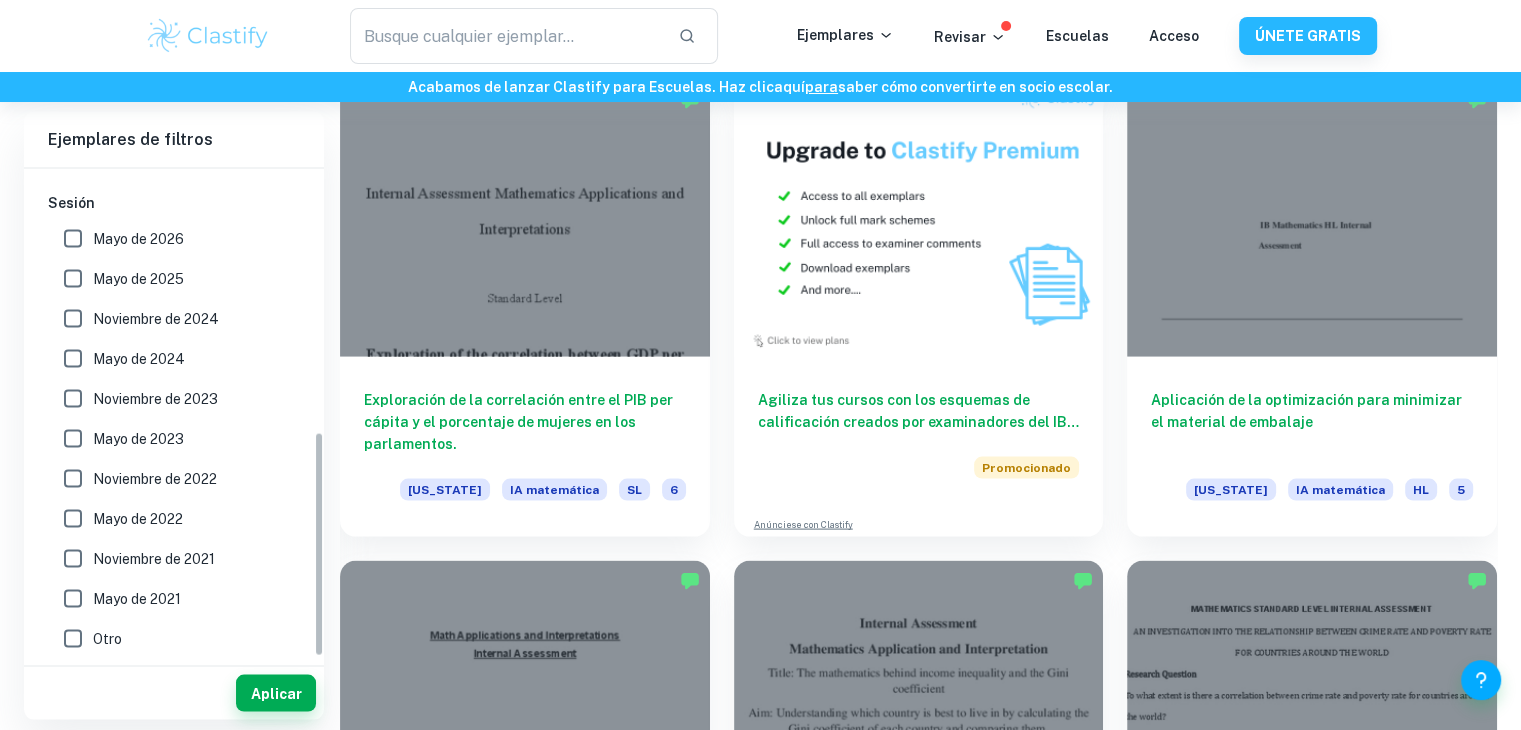 scroll, scrollTop: 571, scrollLeft: 0, axis: vertical 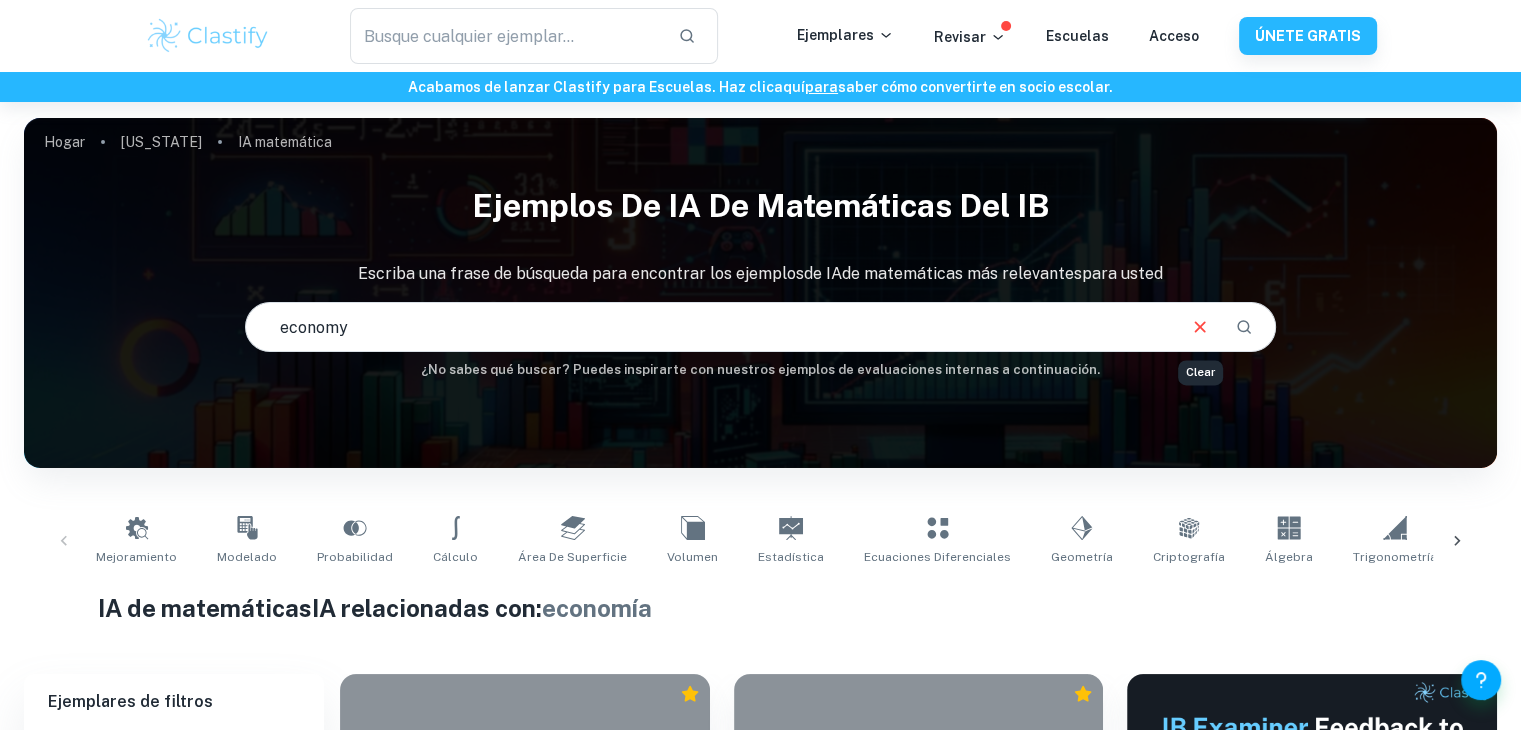 click 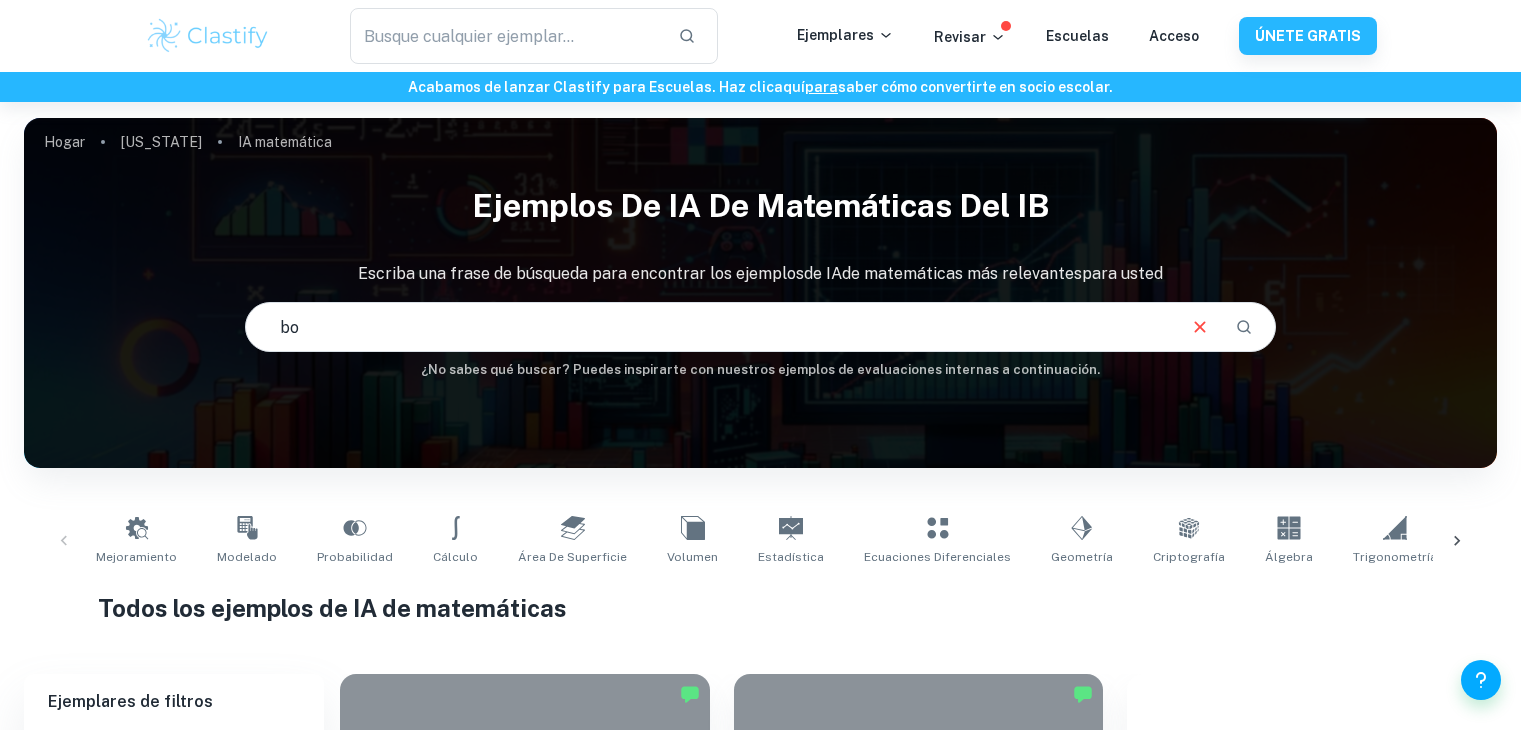 scroll, scrollTop: 0, scrollLeft: 0, axis: both 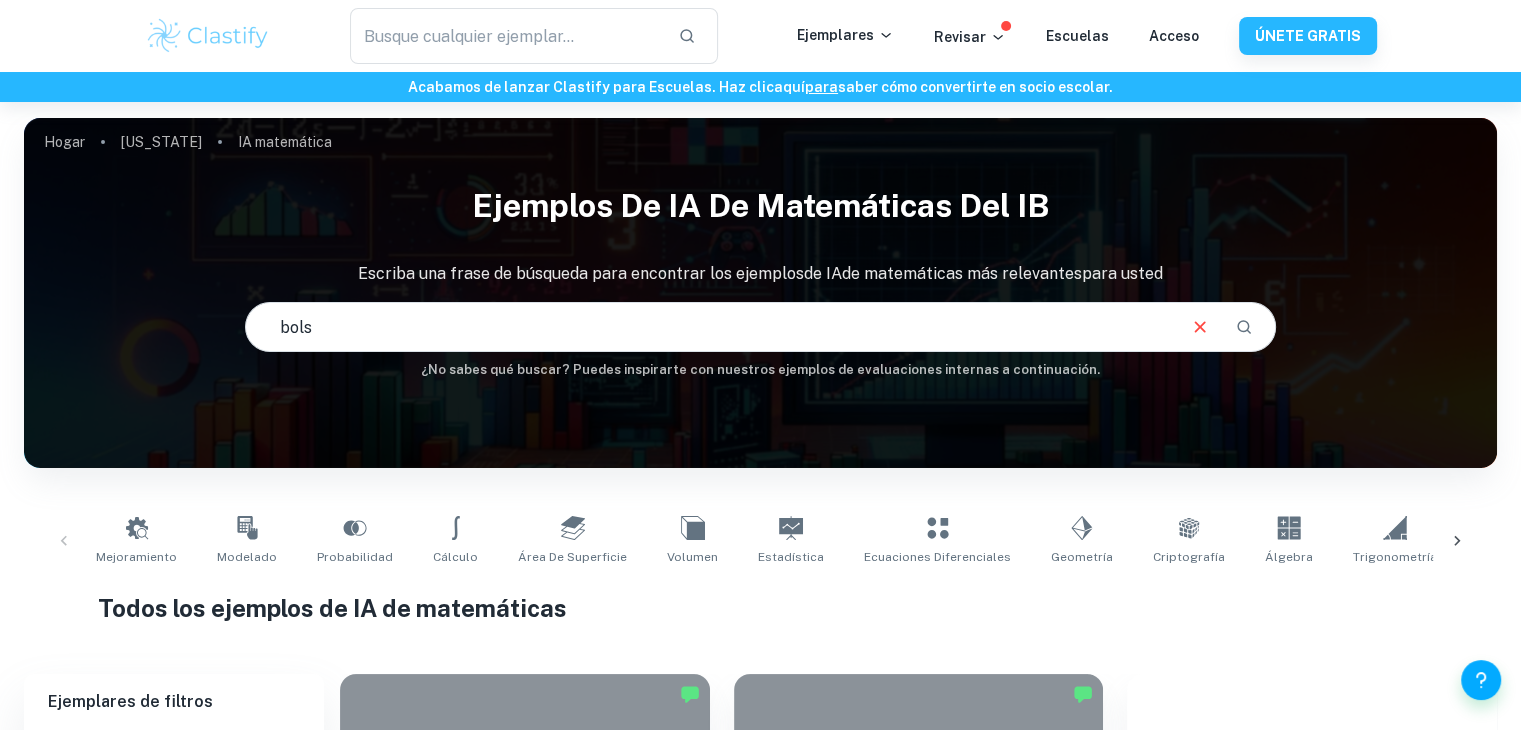 type on "bolsa" 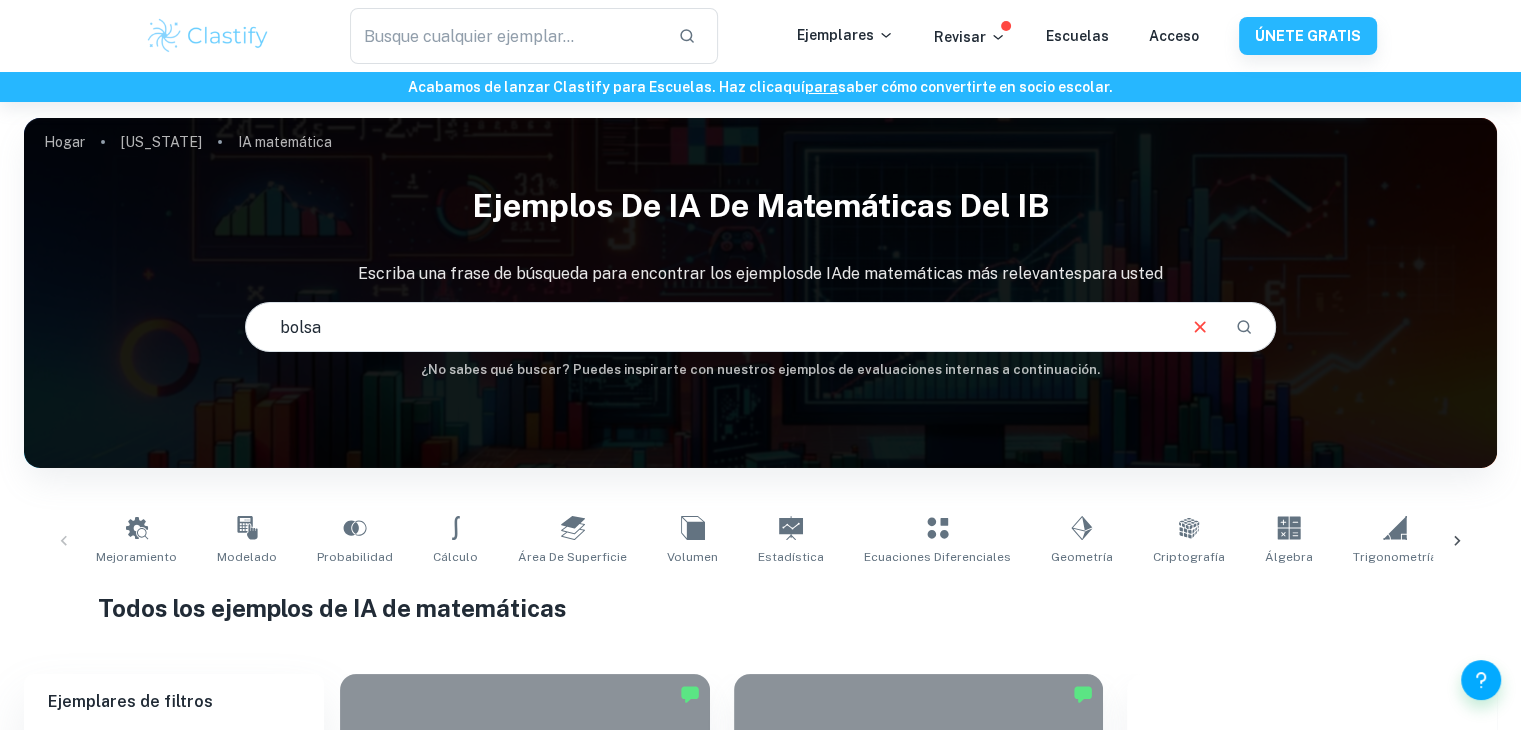 checkbox on "true" 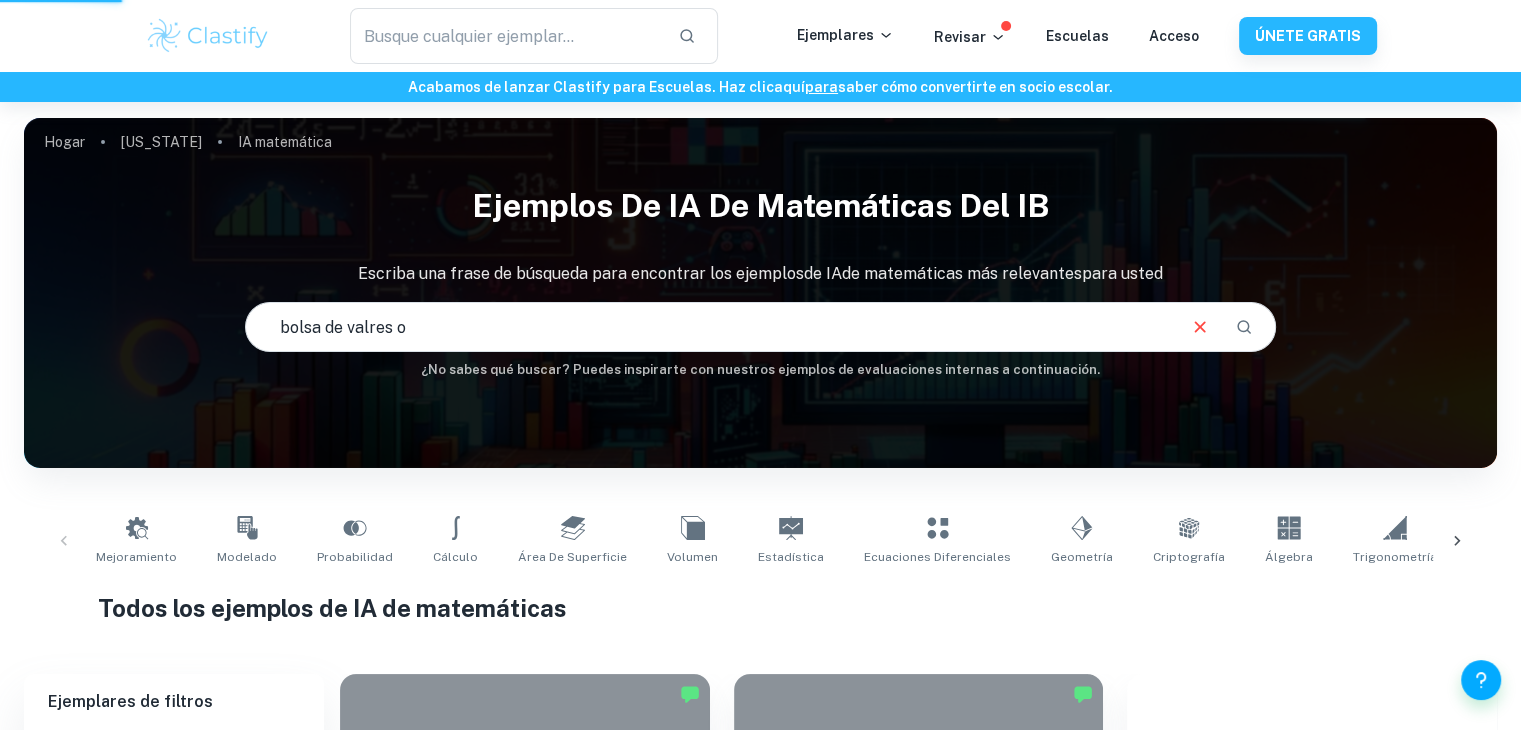 click on "bolsa de valres o" at bounding box center [709, 327] 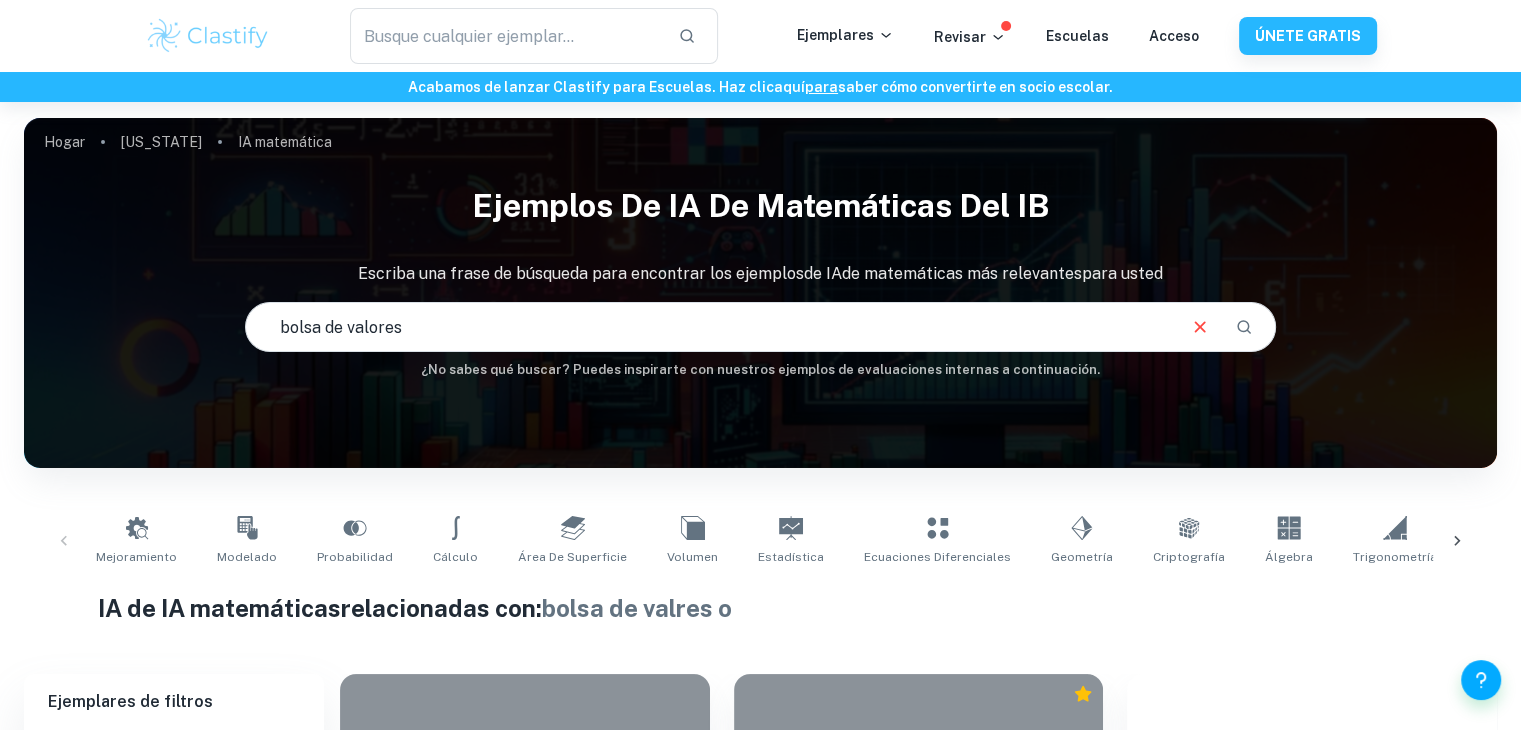 type on "bolsa de valores" 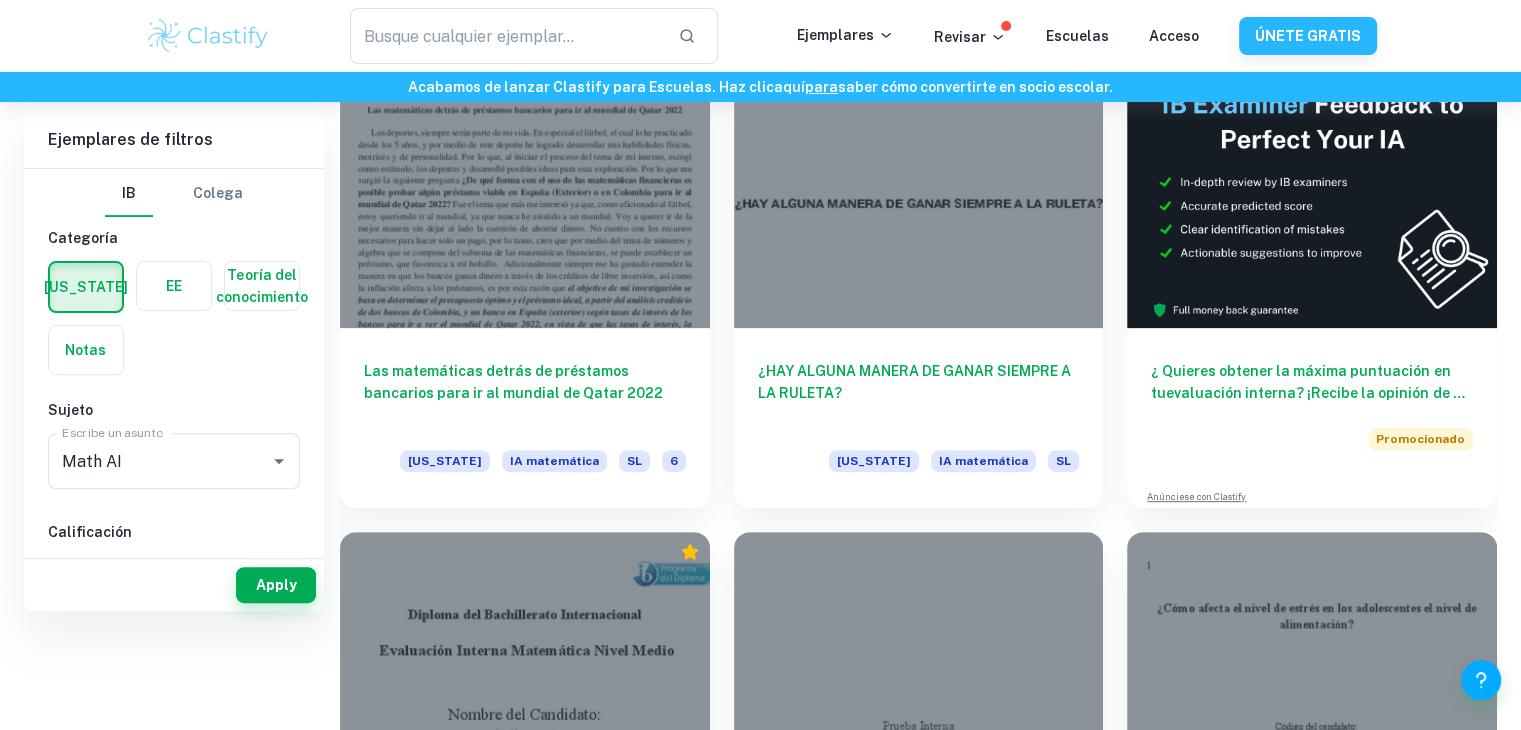 scroll, scrollTop: 0, scrollLeft: 0, axis: both 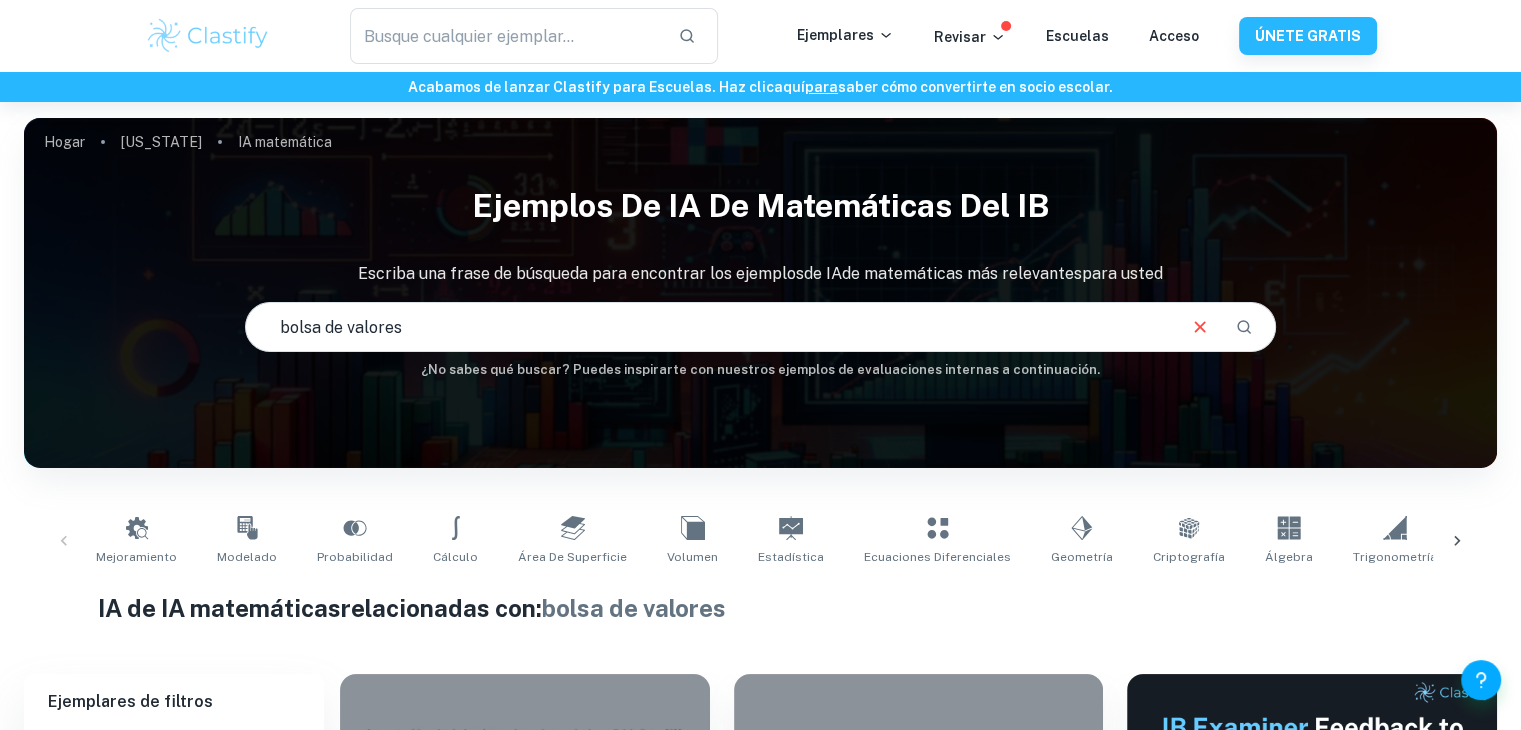 checkbox on "true" 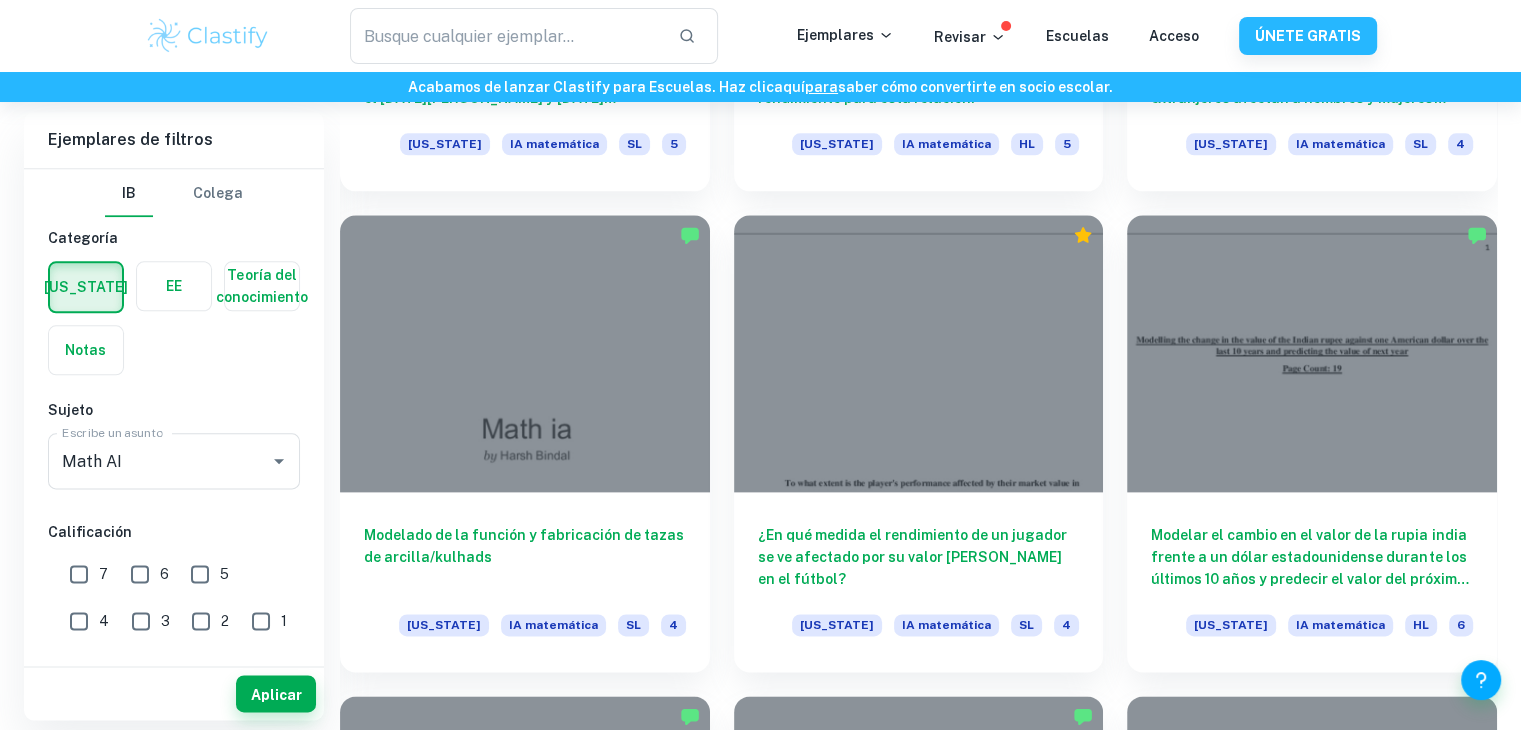 scroll, scrollTop: 2382, scrollLeft: 0, axis: vertical 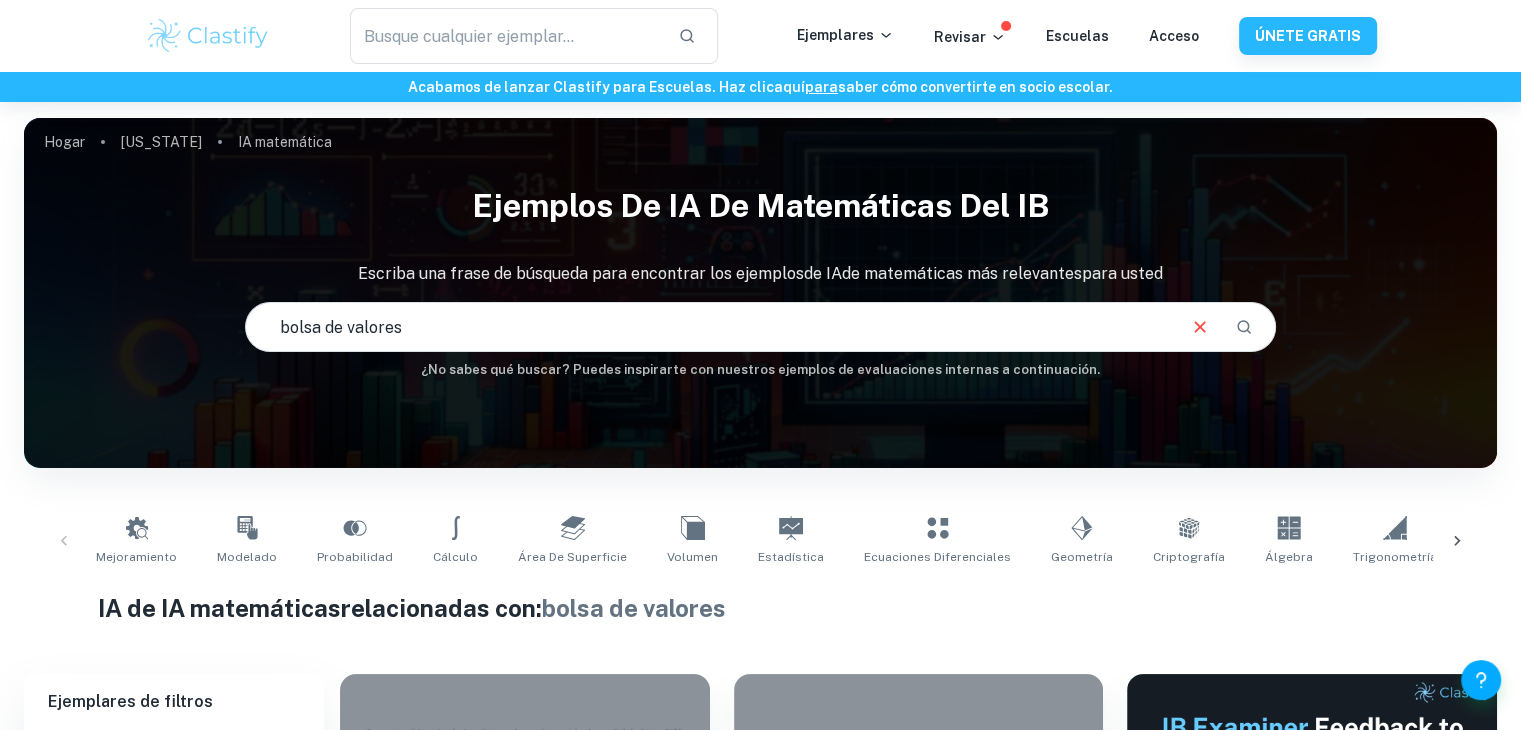 click on "bolsa de valores" at bounding box center [709, 327] 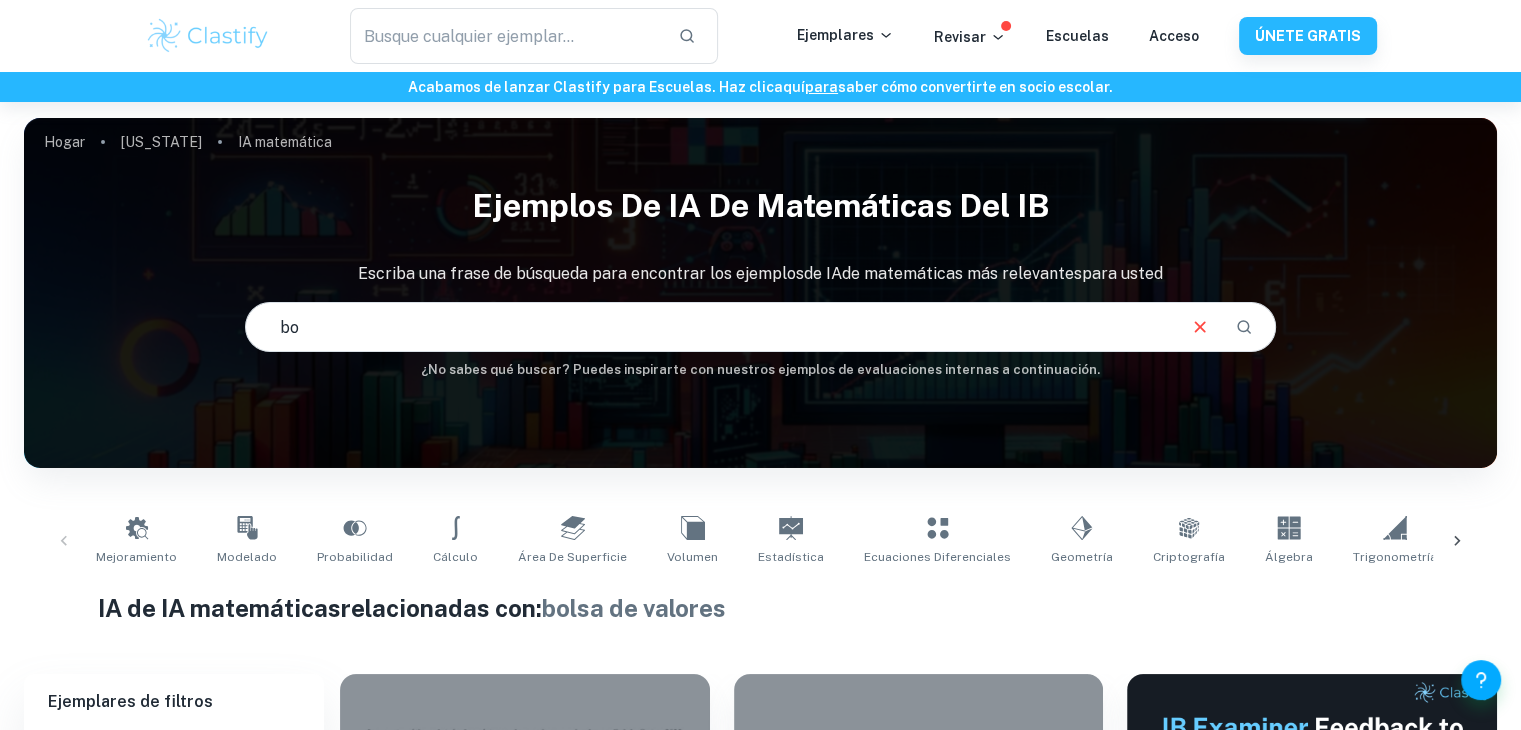 type on "b" 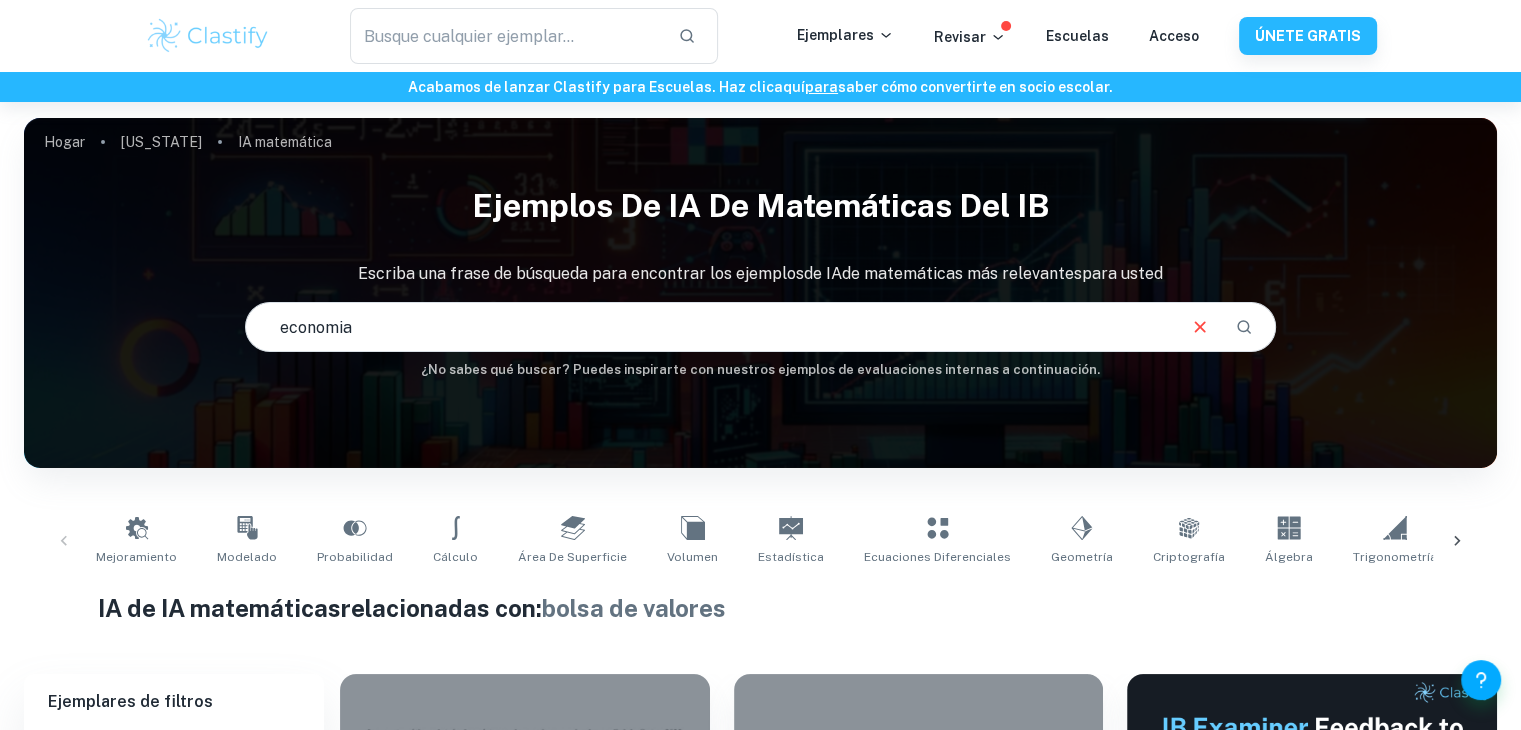 type on "economia" 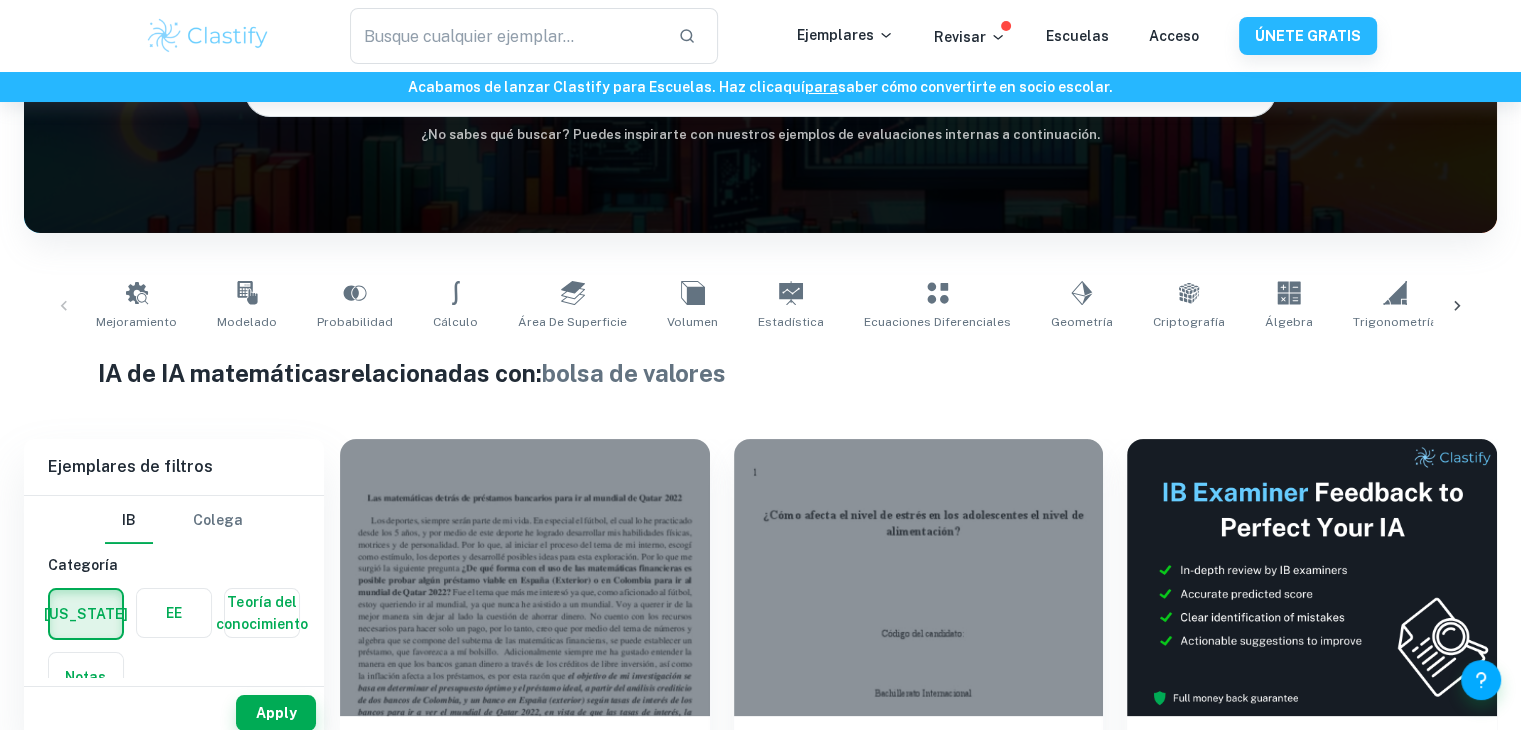 scroll, scrollTop: 0, scrollLeft: 0, axis: both 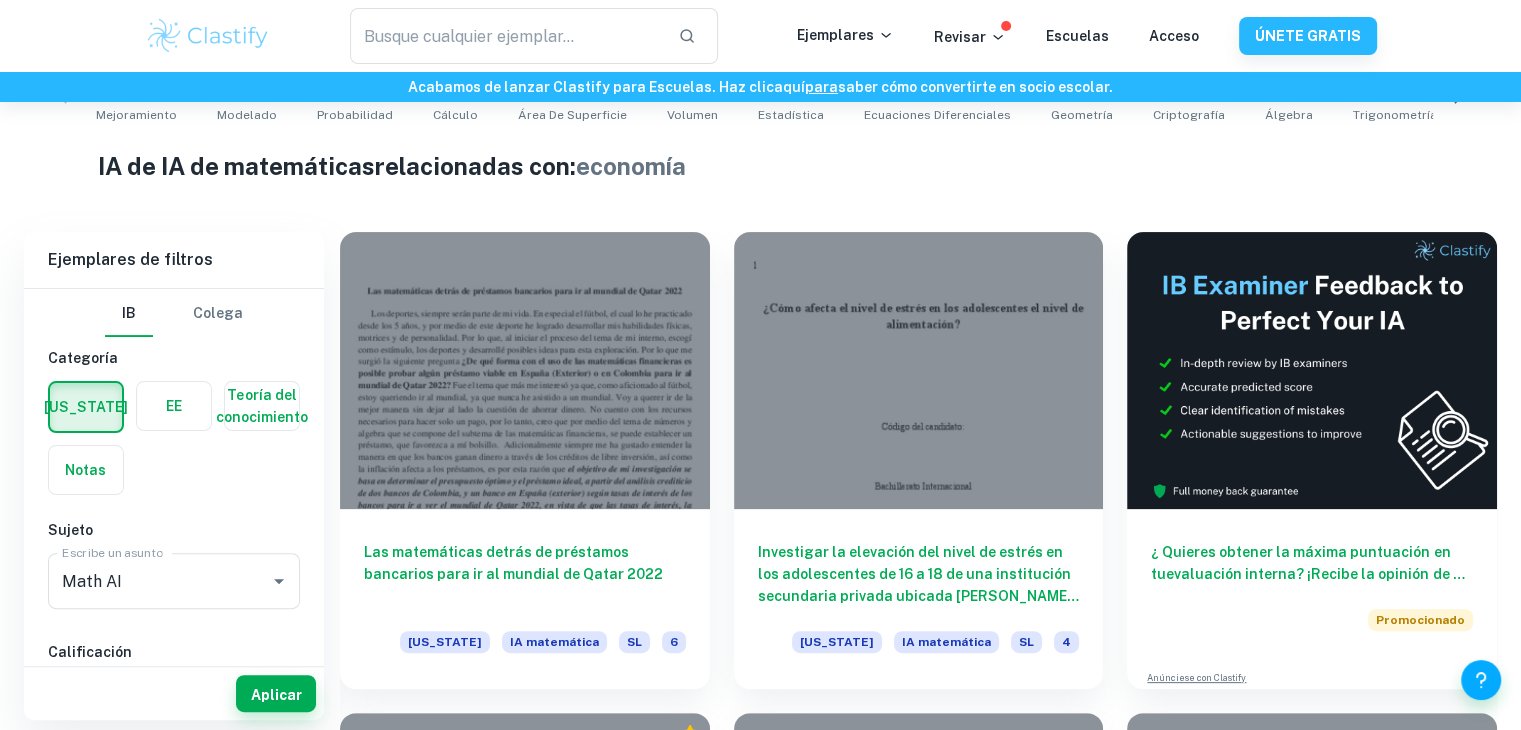 click on "Hogar [US_STATE] IA matemática Ejemplos de IA de Matemáticas del IB Escriba una frase de búsqueda para encontrar los ejemplos  de IA  de matemáticas más relevantes  para usted     economia ​ ¿No sabes qué buscar? Puedes inspirarte con nuestros ejemplos de evaluaciones internas a continuación. Mejoramiento Modelado Probabilidad Cálculo Área de superficie Volumen Estadística Ecuaciones diferenciales Geometría Criptografía Álgebra Trigonometría Números complejos Cinemática Funciones Correlación IA de IA de matemáticas  relacionadas con:  economía   Filtrar Ejemplares de filtros IB Colega Categoría [US_STATE] EE Teoría del conocimiento Notas Sujeto Escribe un asunto Math AI Escribe un asunto Calificación 7 6 5 4 3 2 1 Nivel HL SL Sesión [DATE] [DATE] [DATE] [DATE] [DATE] [DATE] [DATE] [GEOGRAPHIC_DATA][DATE] [DATE] [DATE] Otro   Apply Ejemplares de filtros IB Colega Categoría [US_STATE] EE Teoría del conocimiento Notas Sujeto Math AI 7 6 5 4" at bounding box center [760, 9301] 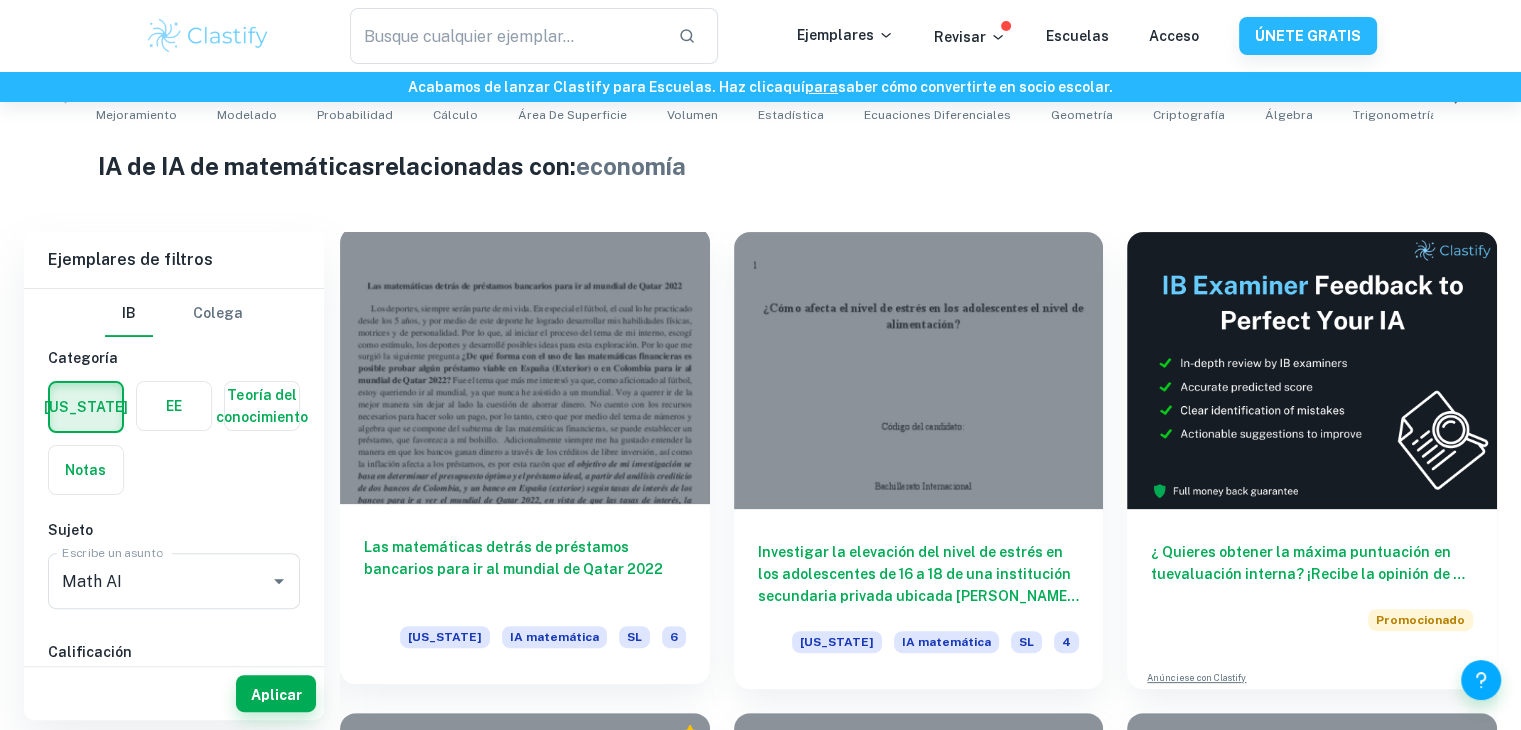click at bounding box center (525, 365) 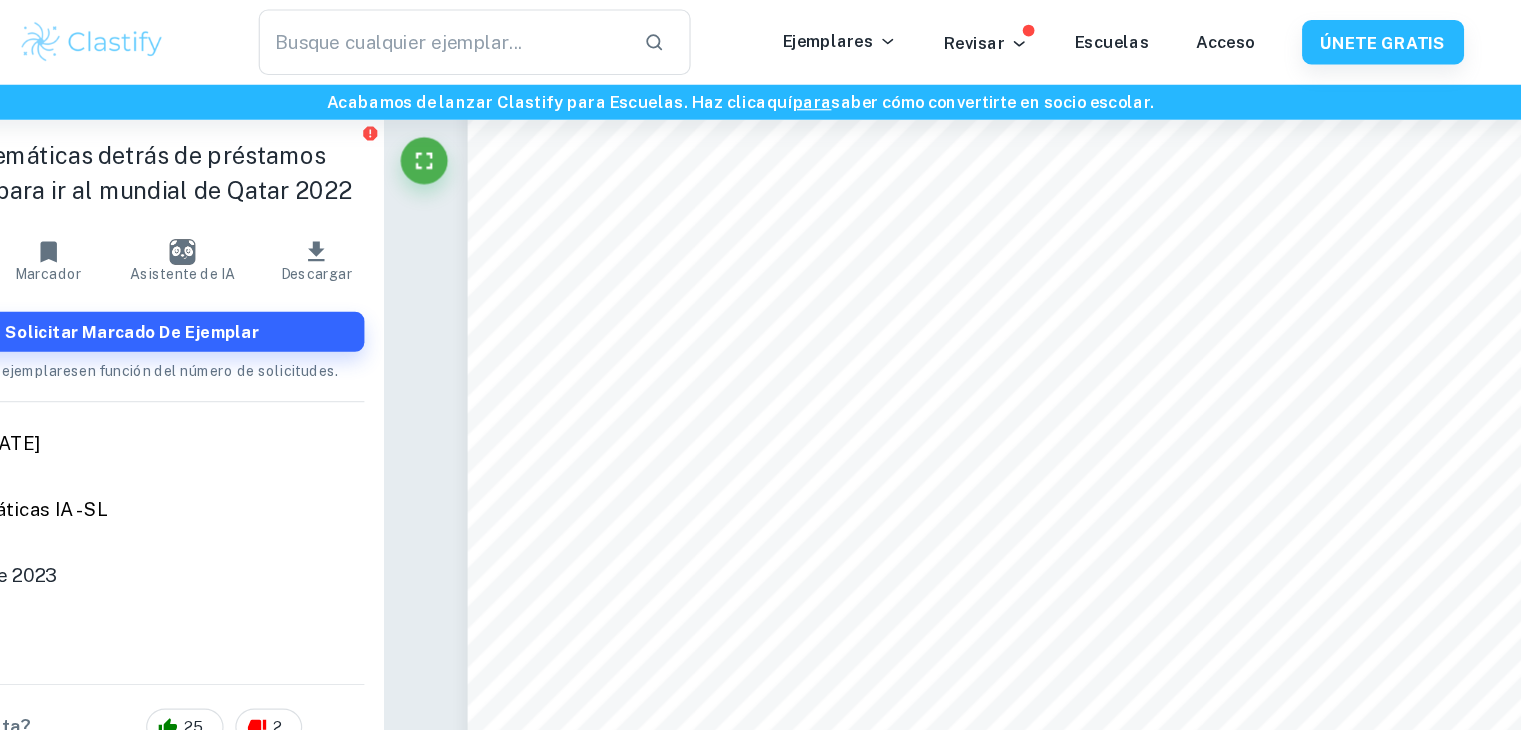 scroll, scrollTop: 819, scrollLeft: 0, axis: vertical 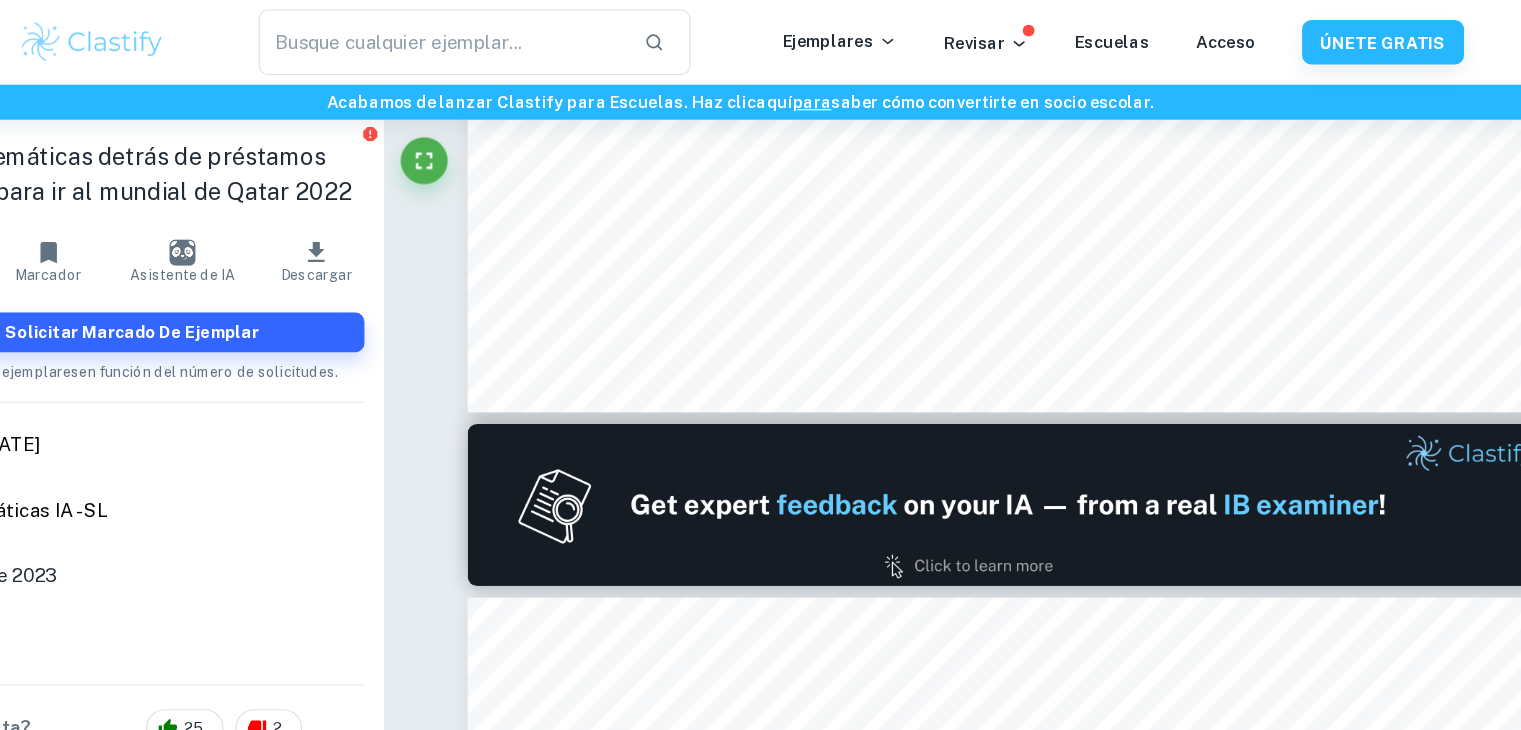 type on "1" 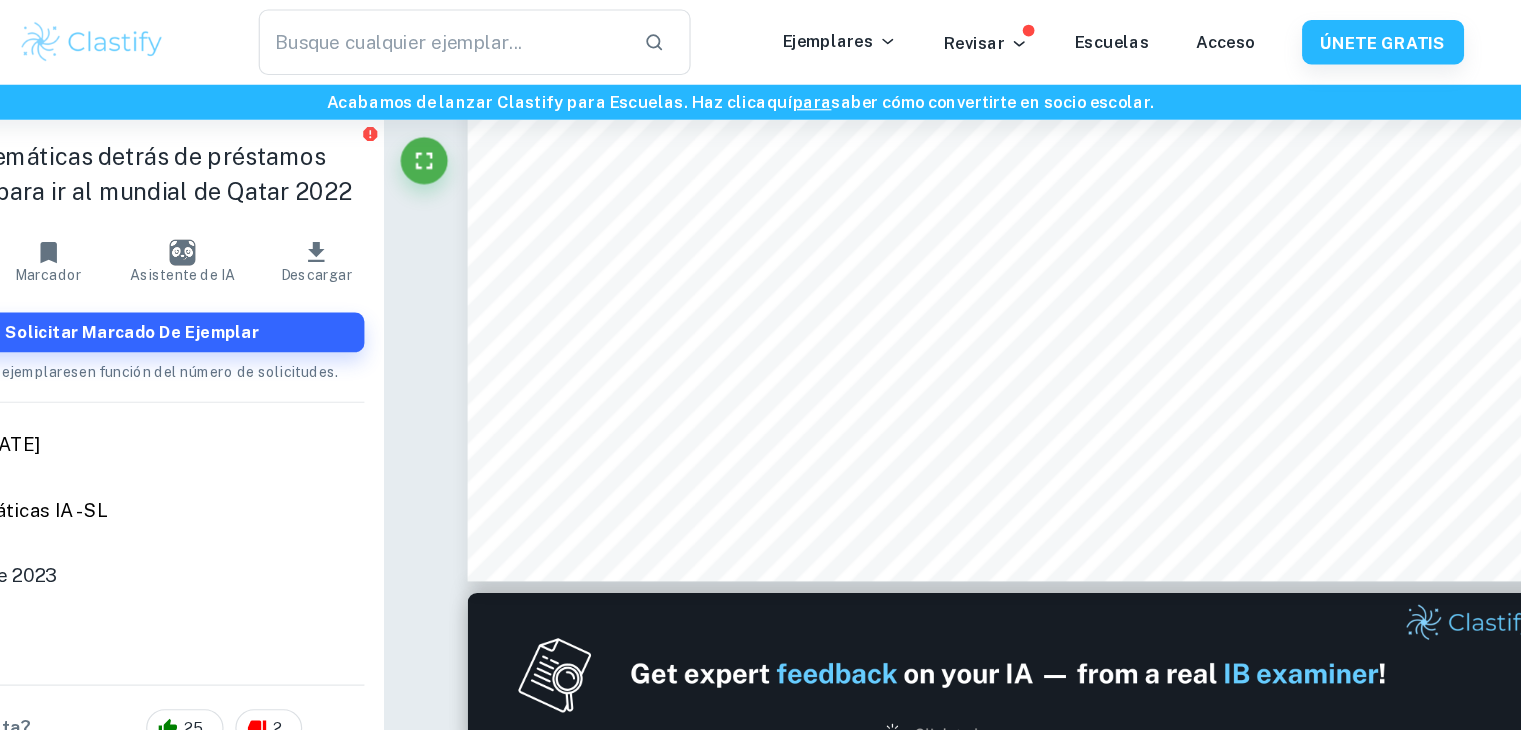scroll, scrollTop: 0, scrollLeft: 0, axis: both 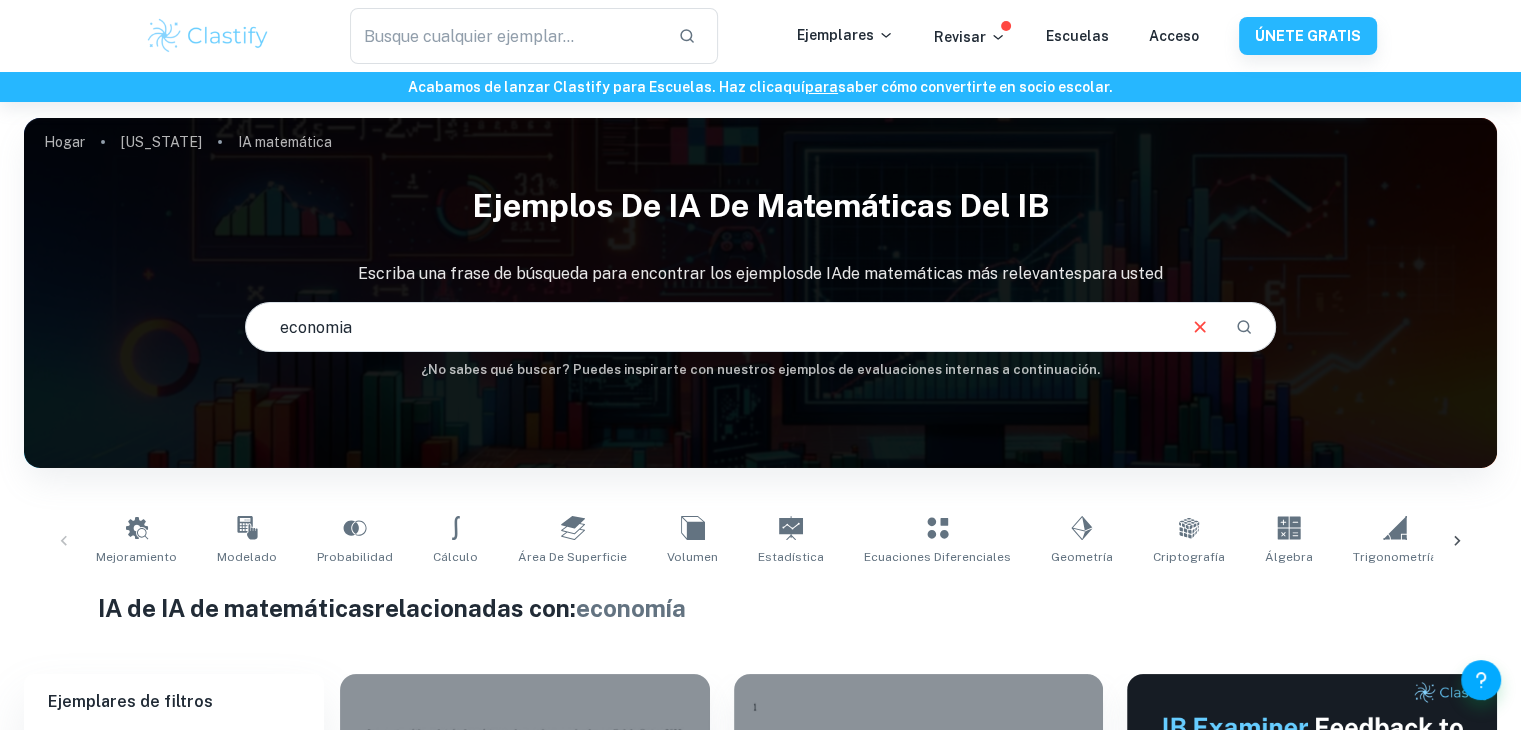 click on "economia" at bounding box center (709, 327) 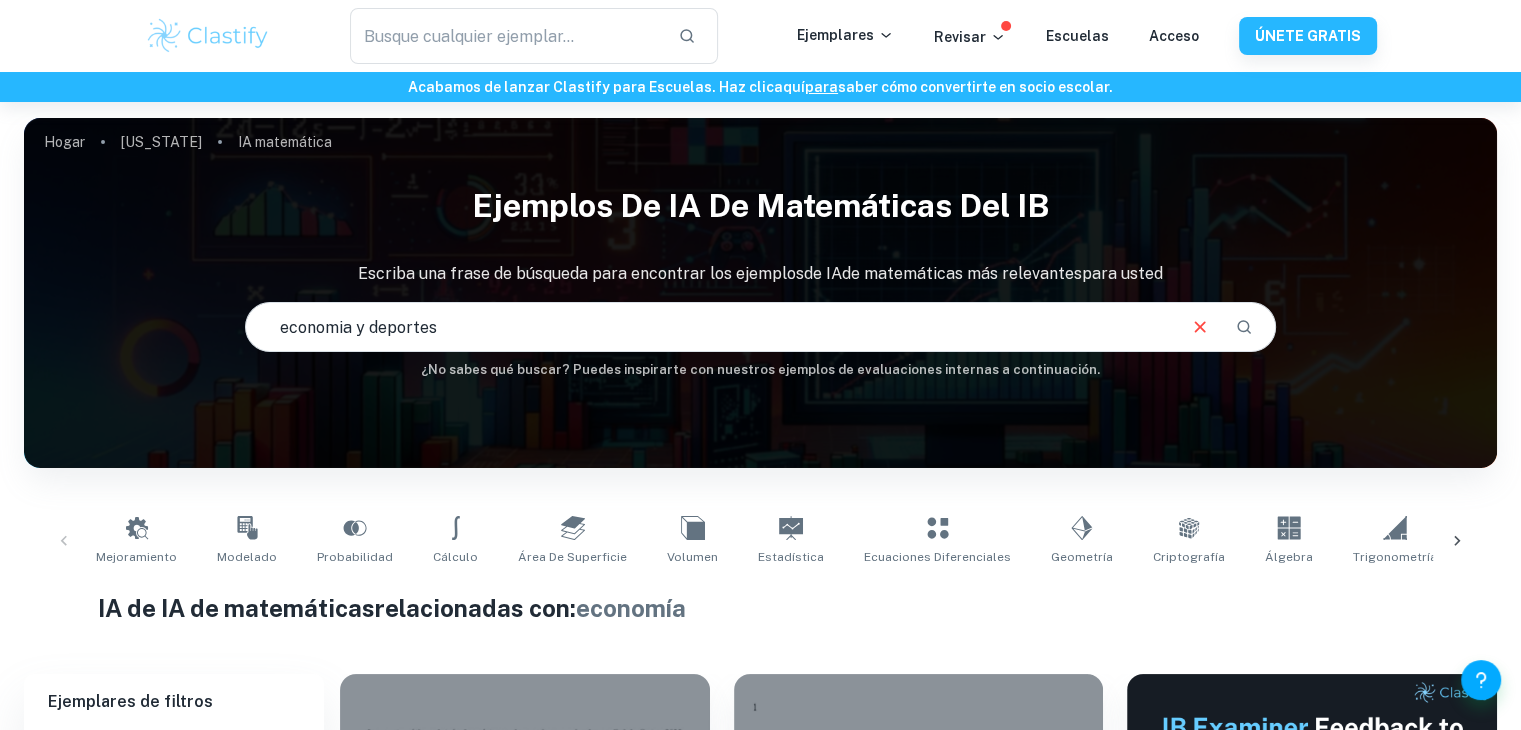 type on "economia y deportes" 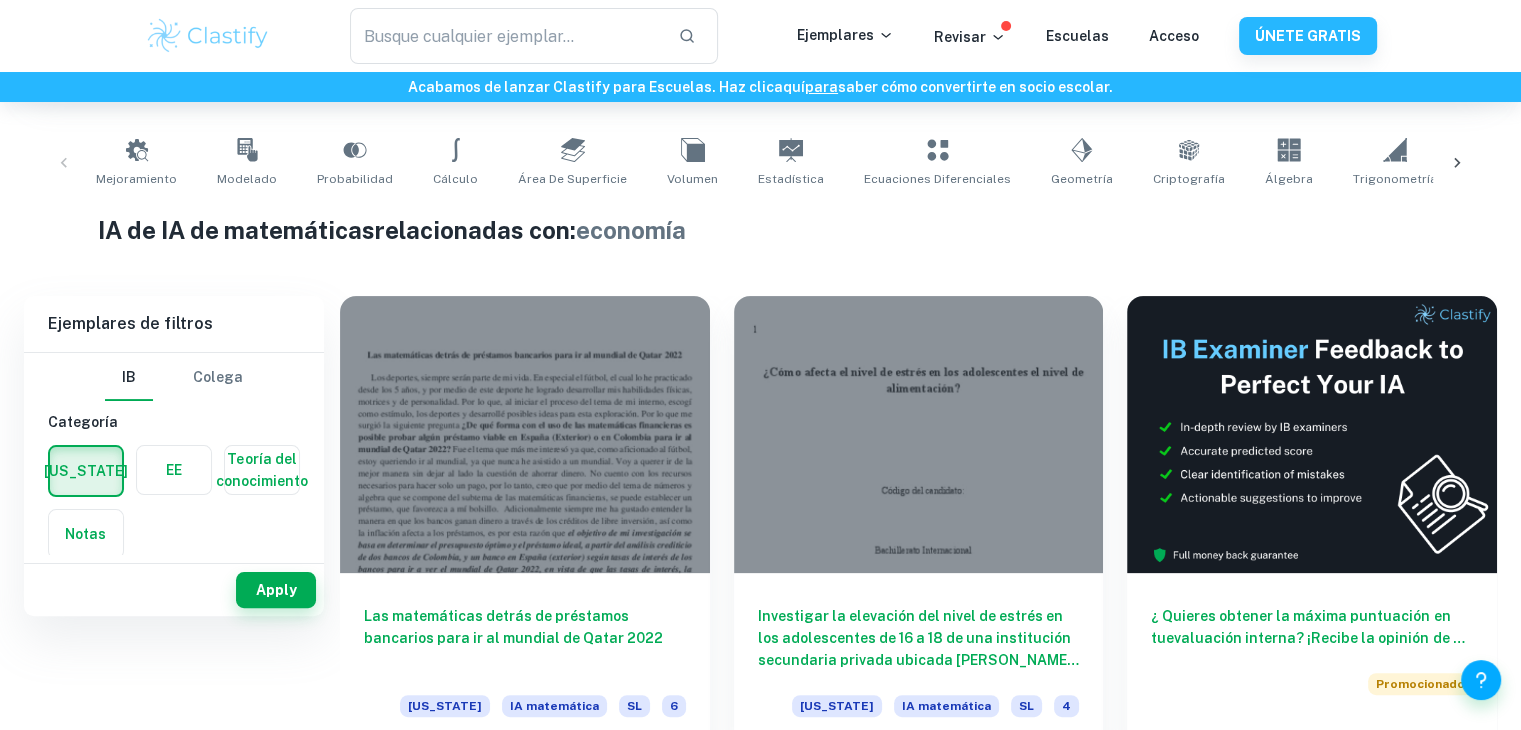 scroll, scrollTop: 272, scrollLeft: 0, axis: vertical 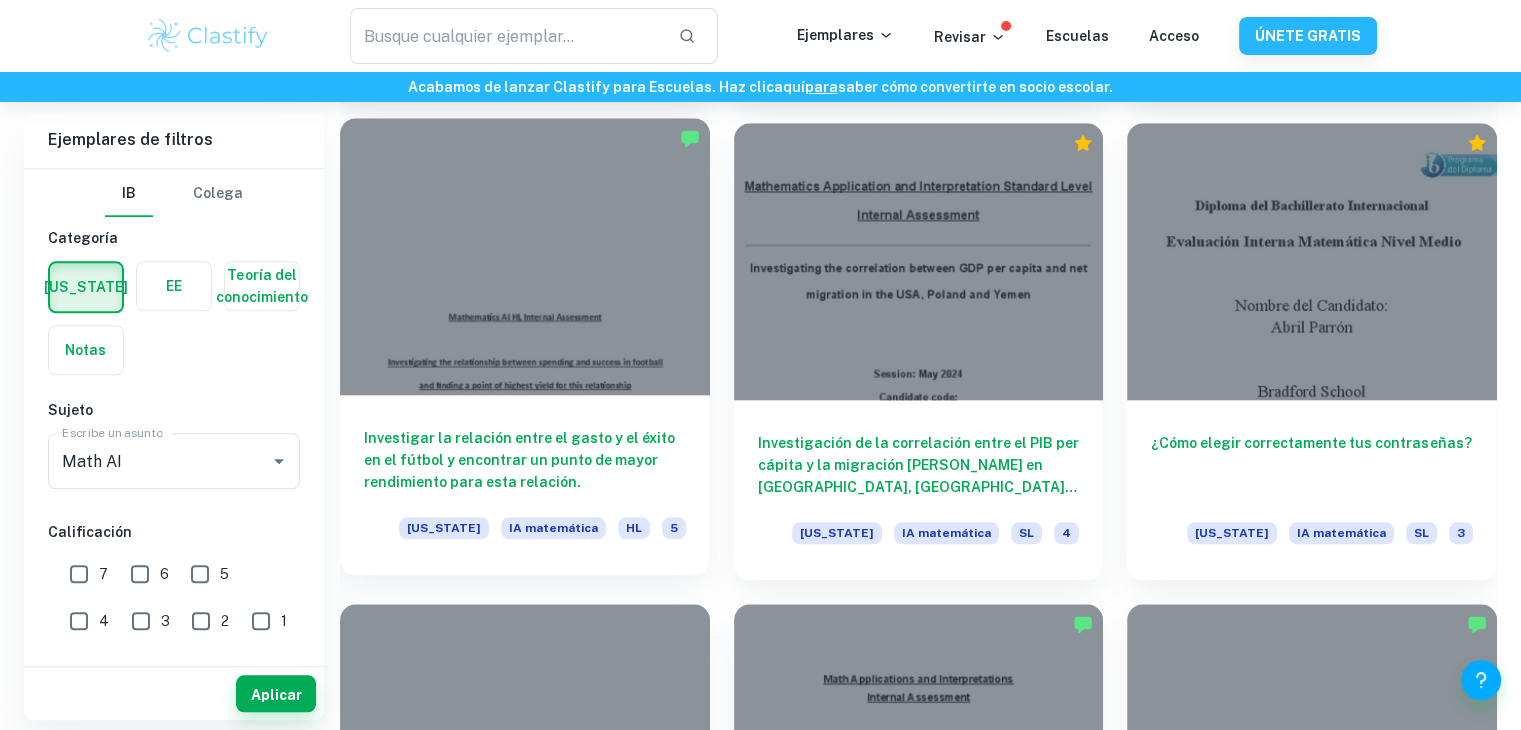 click at bounding box center (525, 256) 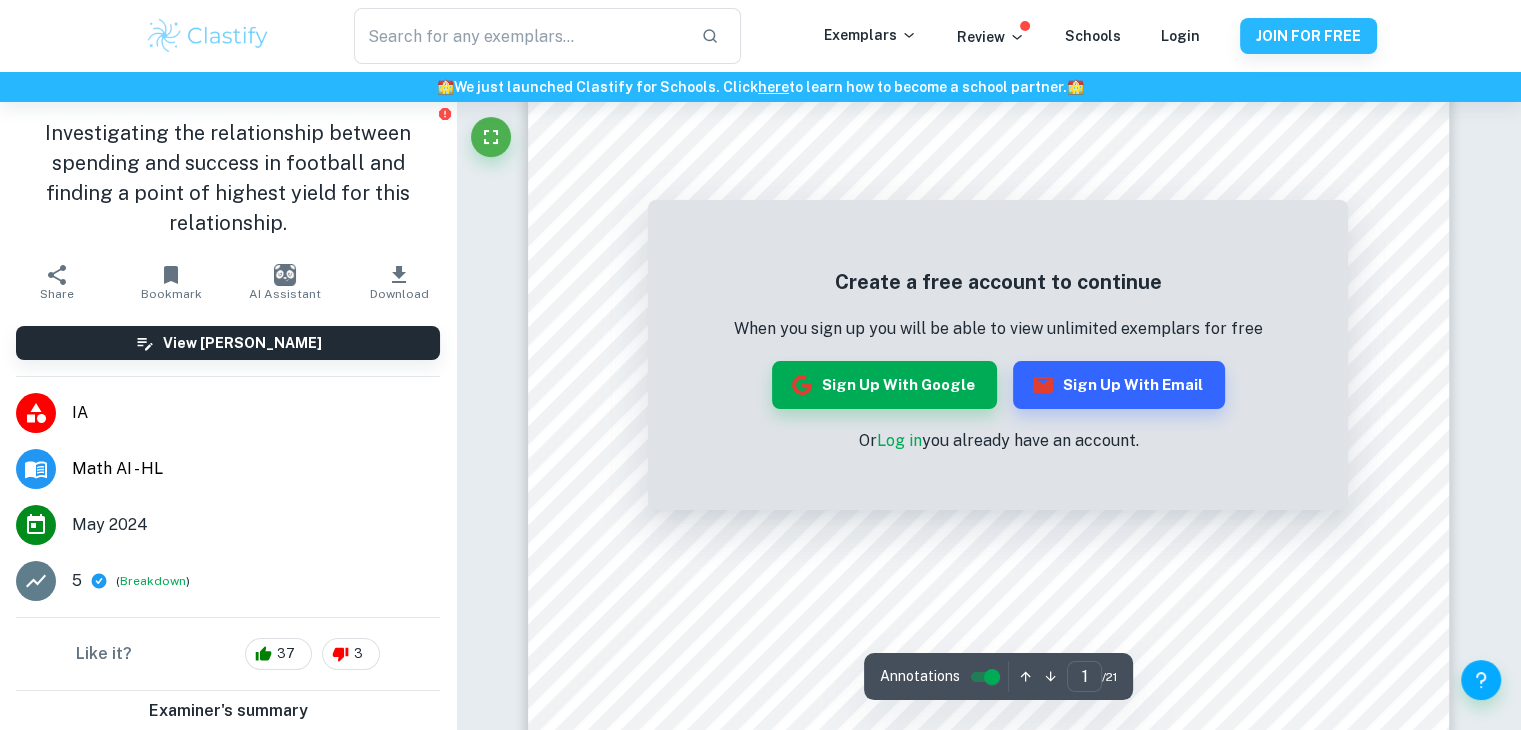 scroll, scrollTop: 0, scrollLeft: 0, axis: both 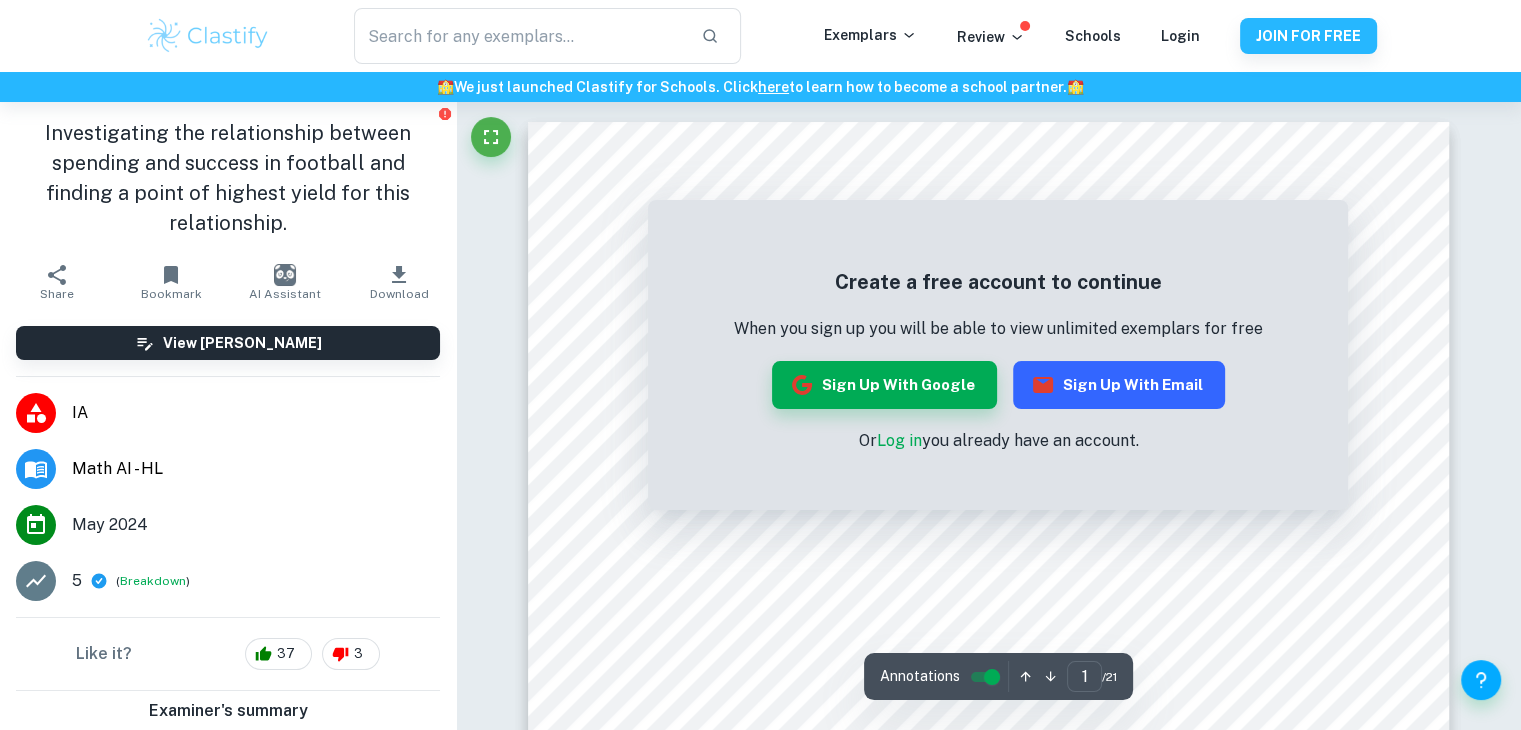 click on "Sign up with Email" at bounding box center (1119, 385) 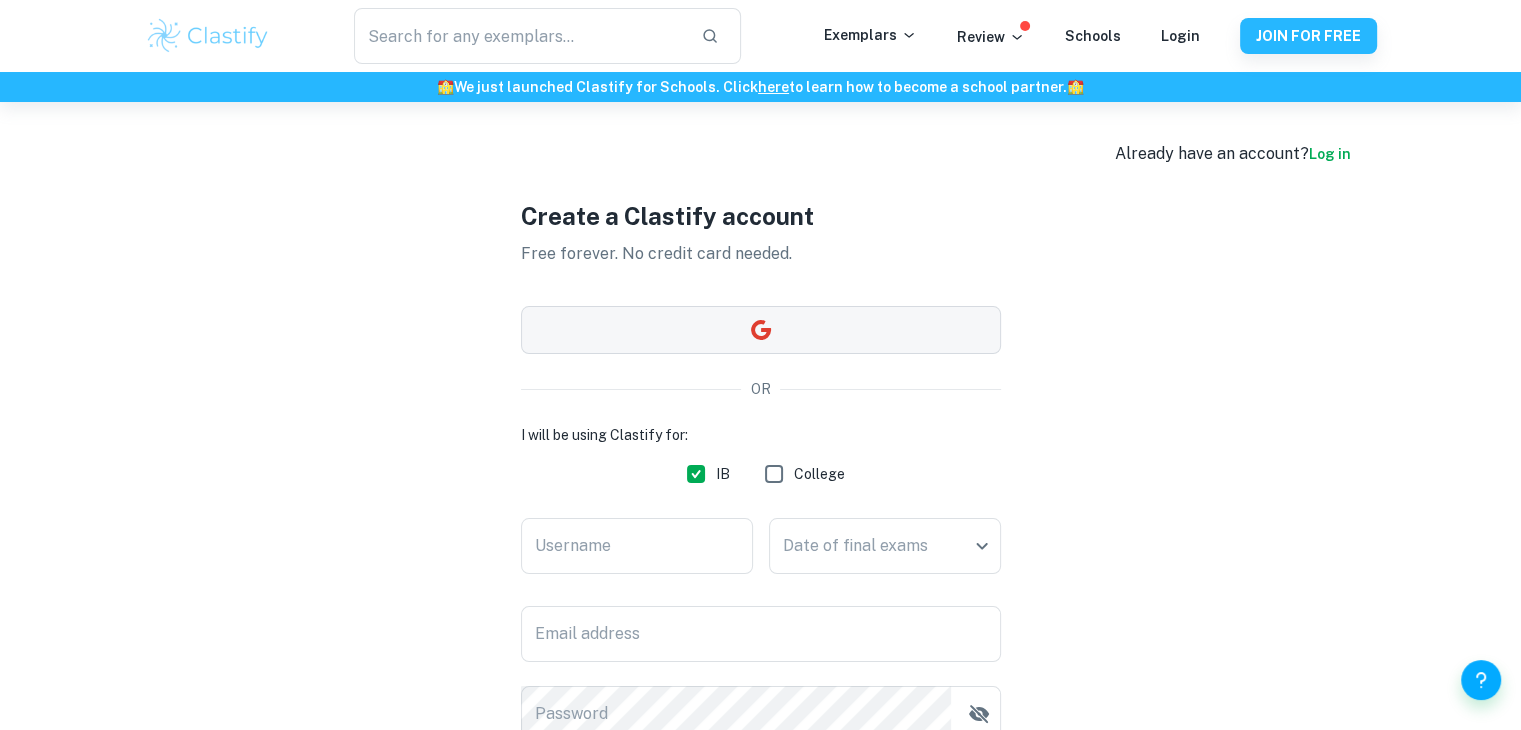 click at bounding box center (761, 330) 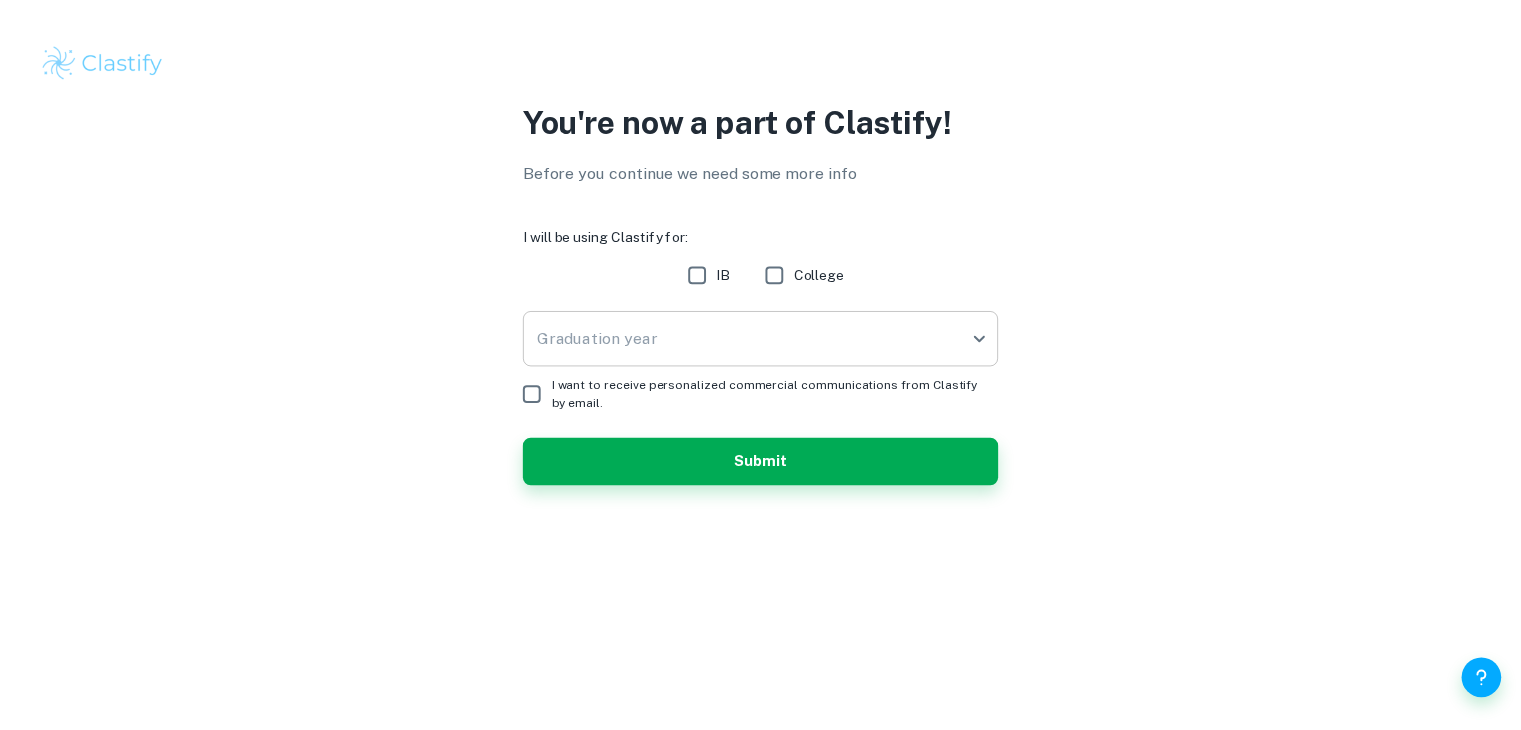 scroll, scrollTop: 0, scrollLeft: 0, axis: both 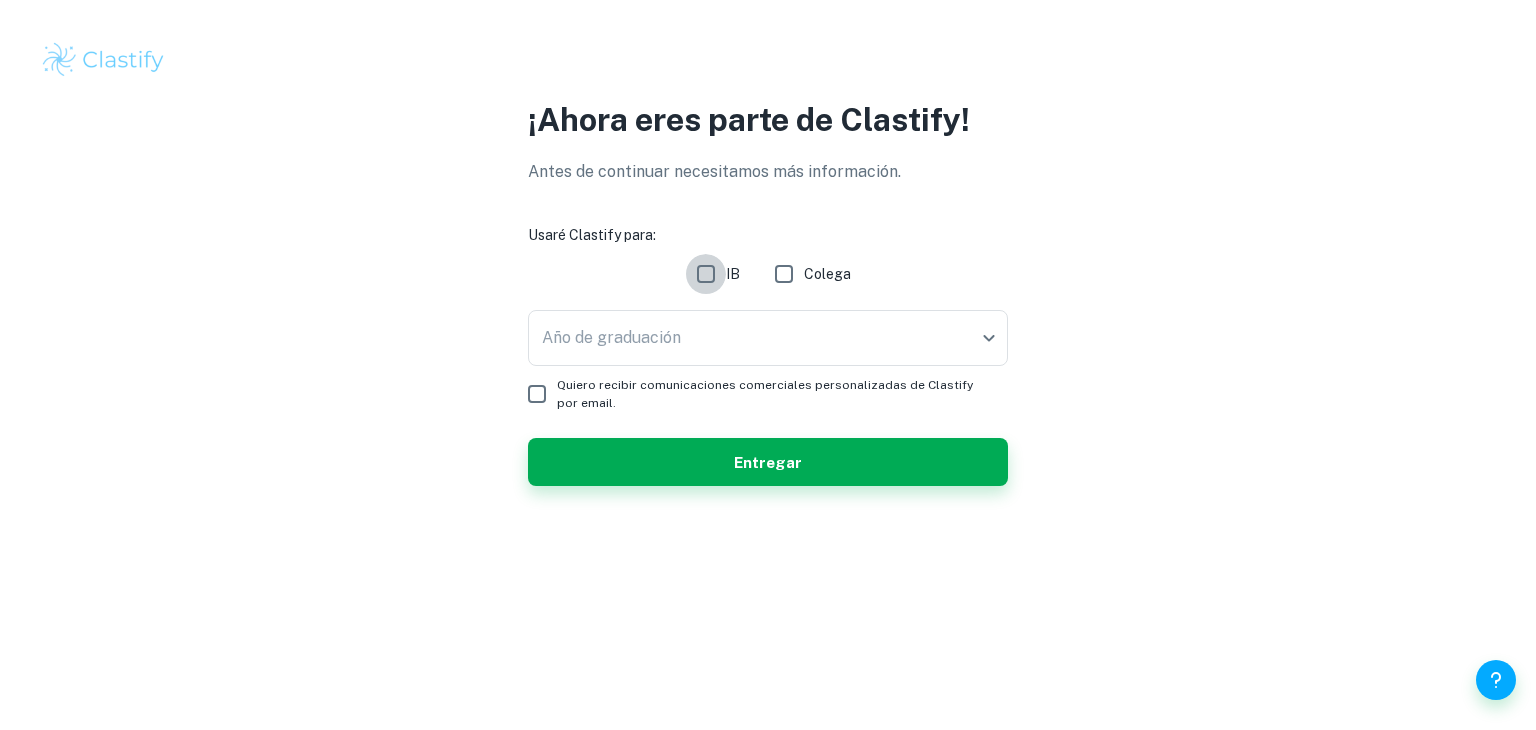 click on "IB" at bounding box center (706, 274) 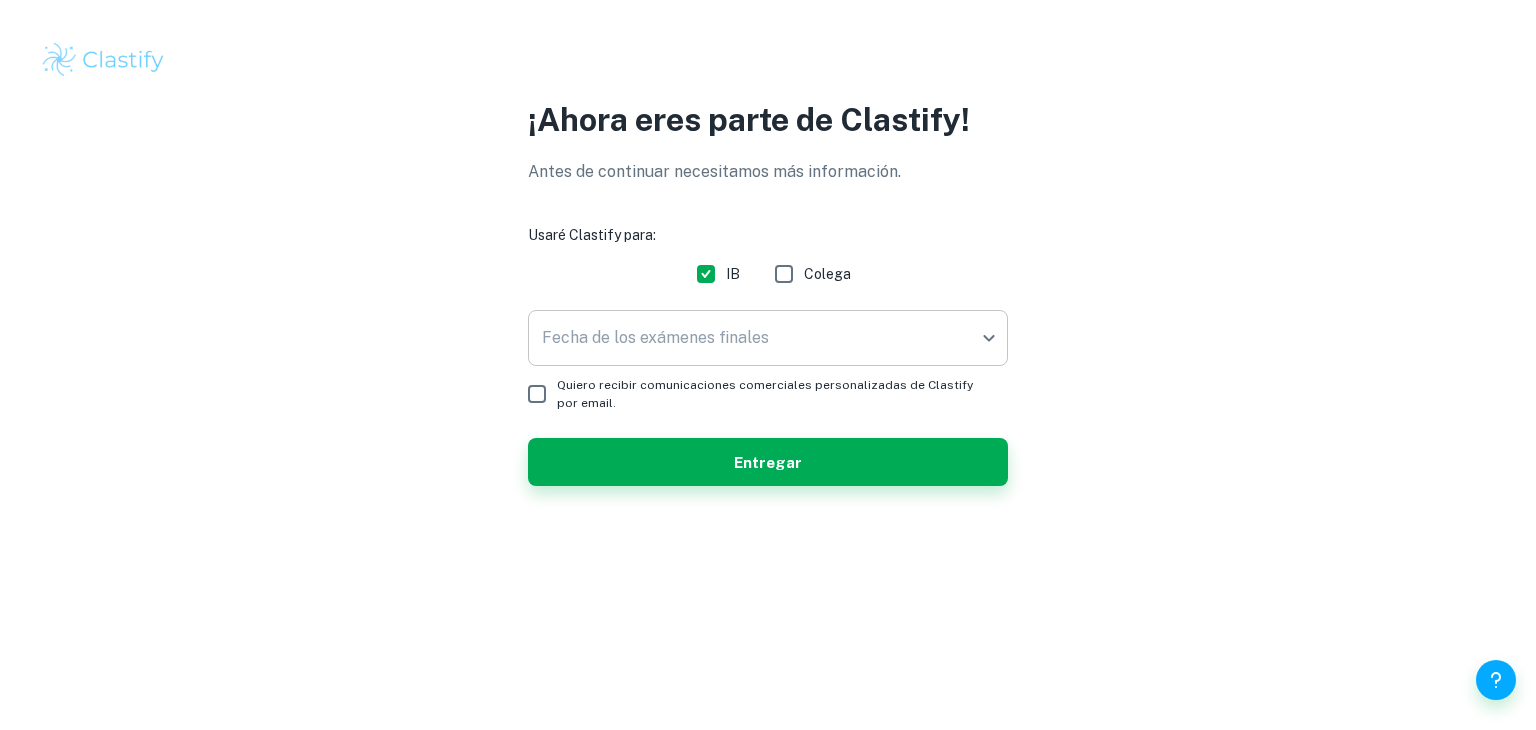 click on "We value your privacy We use cookies to enhance your browsing experience, serve personalised ads or content, and analyse our traffic. By clicking "Accept All", you consent to our use of cookies.   Cookie Policy Customise   Reject All   Accept All   Customise Consent Preferences   We use cookies to help you navigate efficiently and perform certain functions. You will find detailed information about all cookies under each consent category below. The cookies that are categorised as "Necessary" are stored on your browser as they are essential for enabling the basic functionalities of the site. ...  Show more For more information on how Google's third-party cookies operate and handle your data, see:   Google Privacy Policy Necessary Always Active Necessary cookies are required to enable the basic features of this site, such as providing secure log-in or adjusting your consent preferences. These cookies do not store any personally identifiable data. Functional Analytics Performance Advertisement Uncategorised" at bounding box center [768, 365] 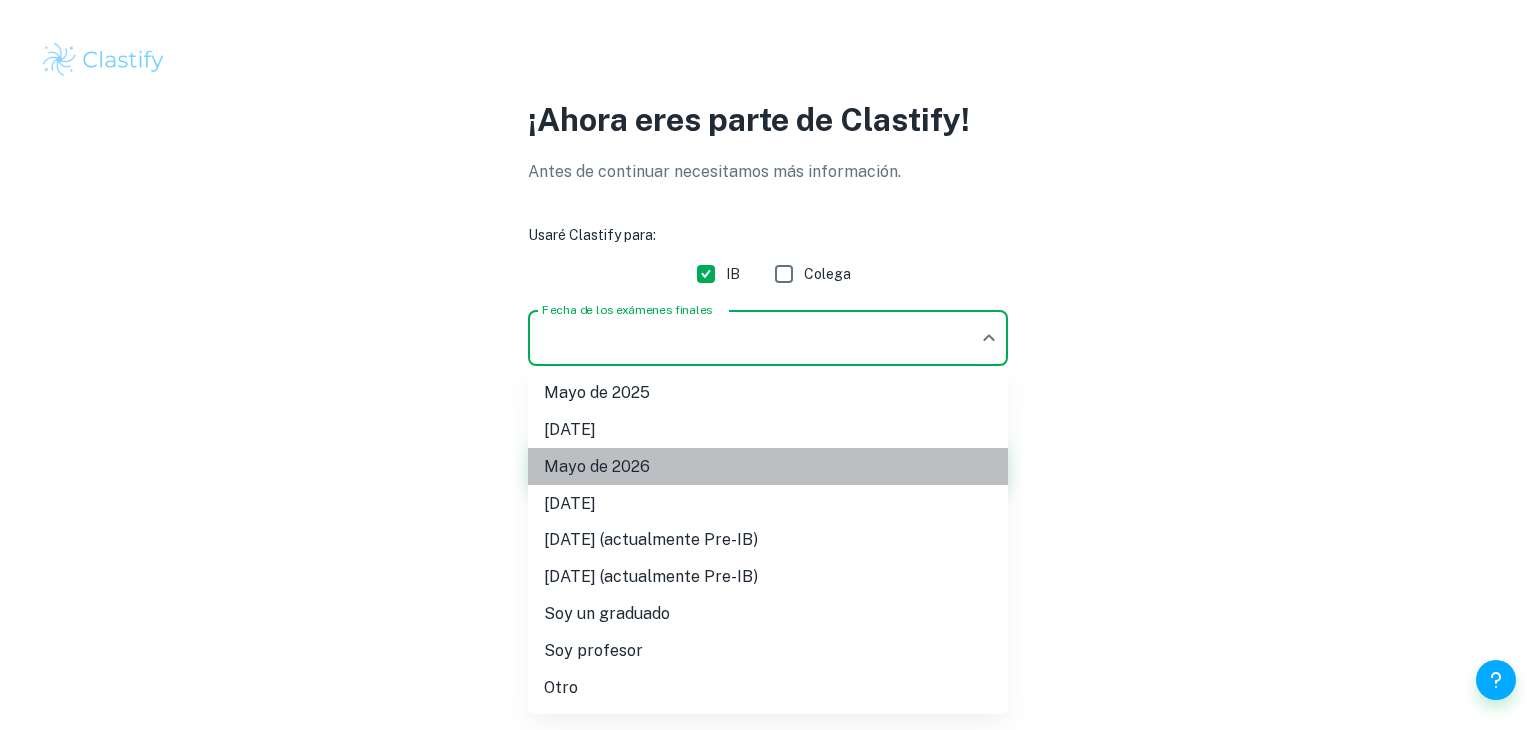 click on "Mayo de 2026" at bounding box center [768, 466] 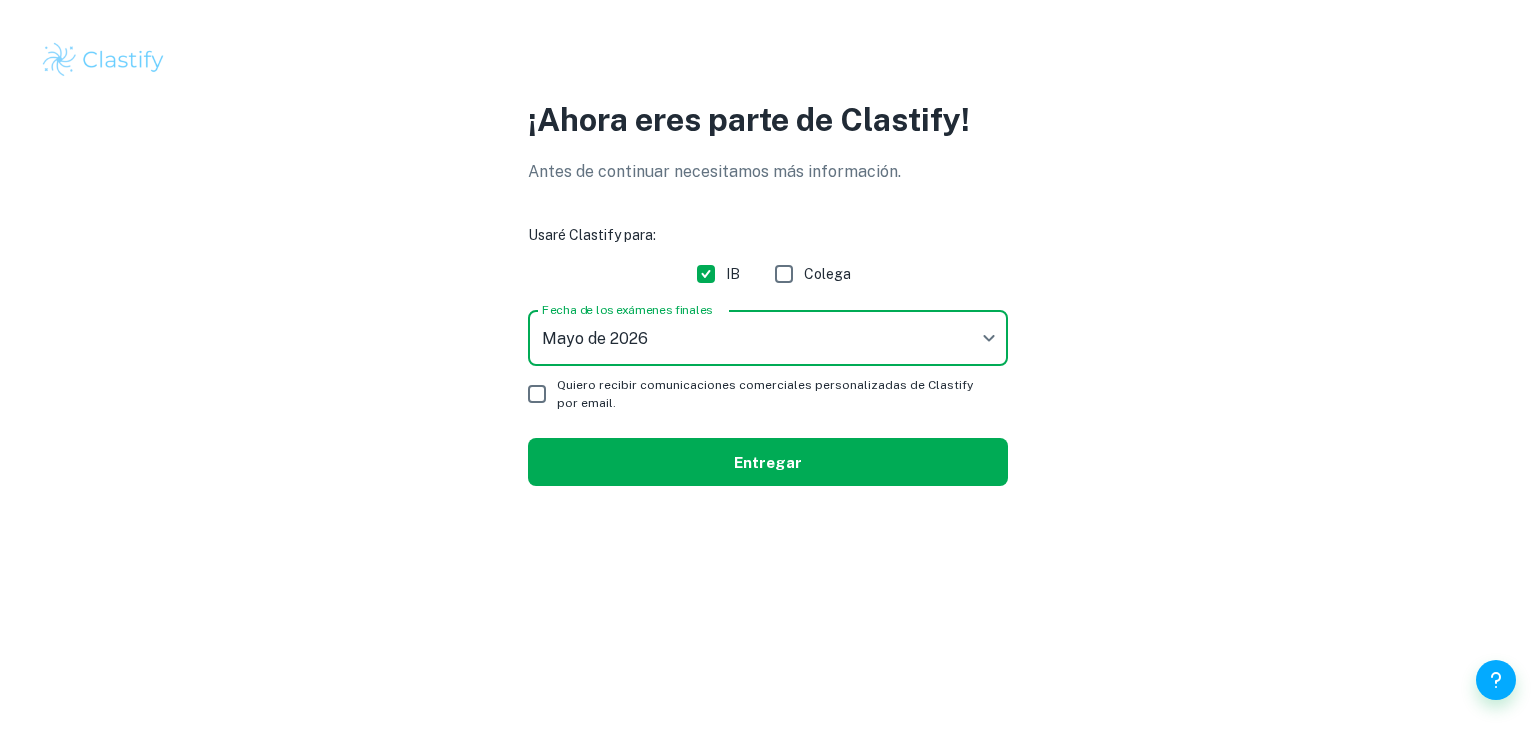 click on "Entregar" at bounding box center [768, 462] 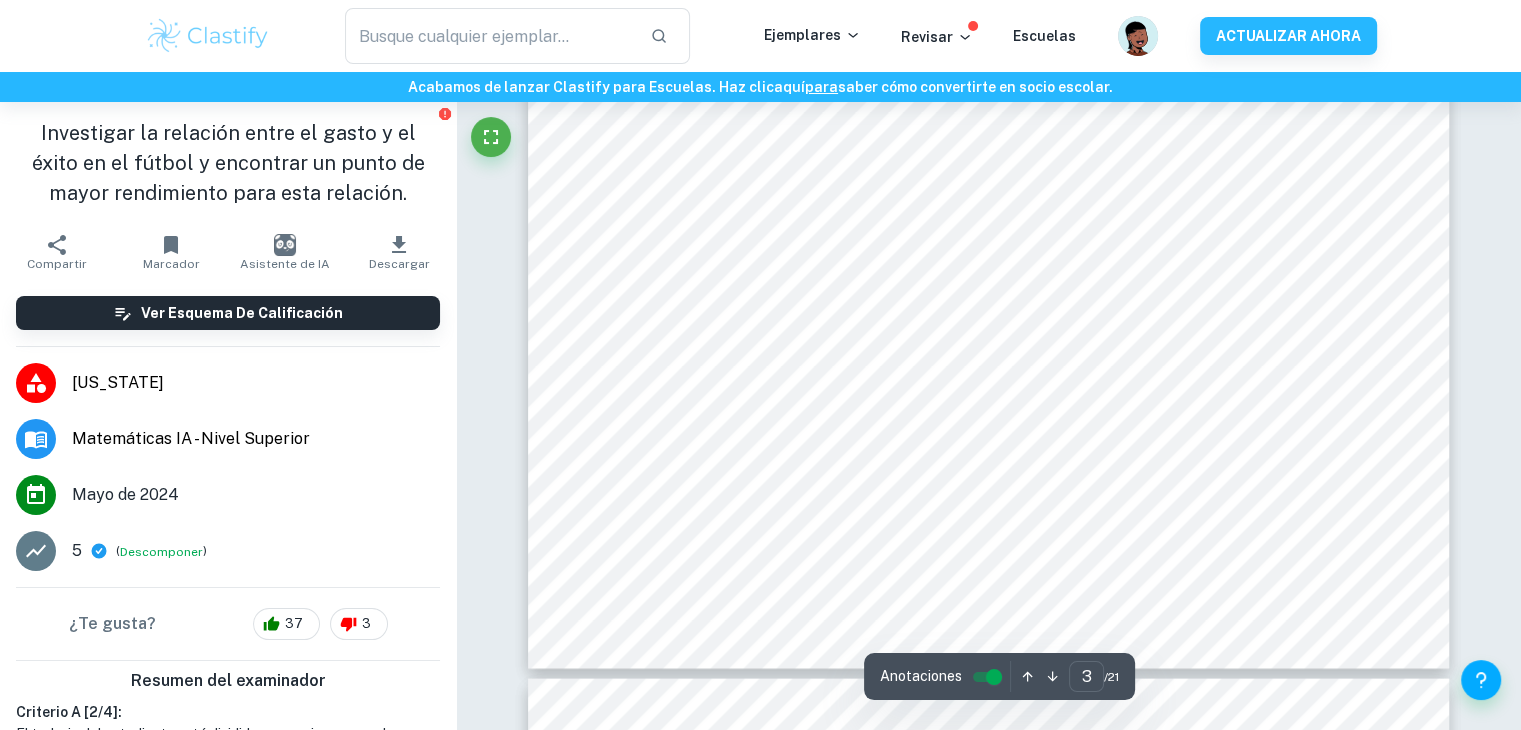 scroll, scrollTop: 3678, scrollLeft: 0, axis: vertical 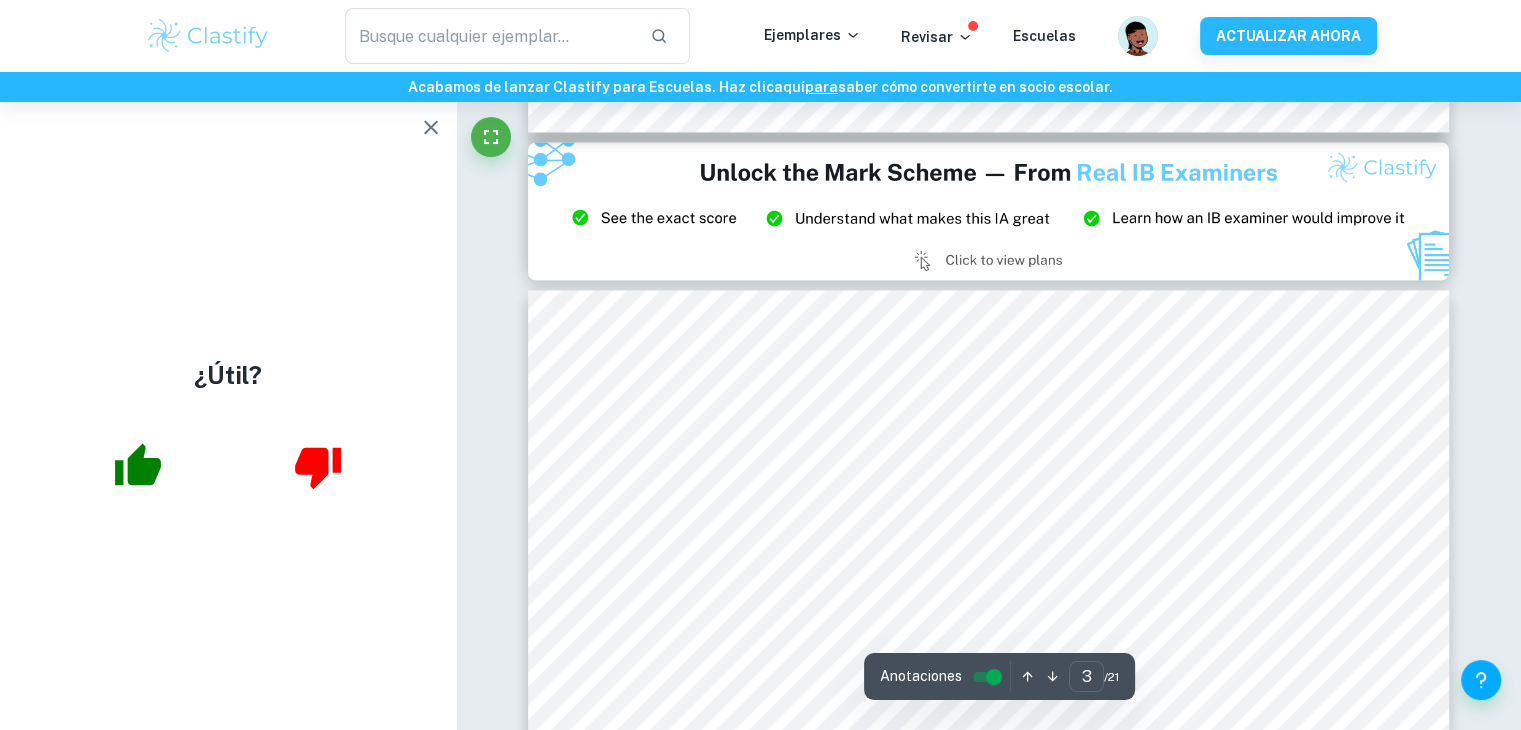 type on "2" 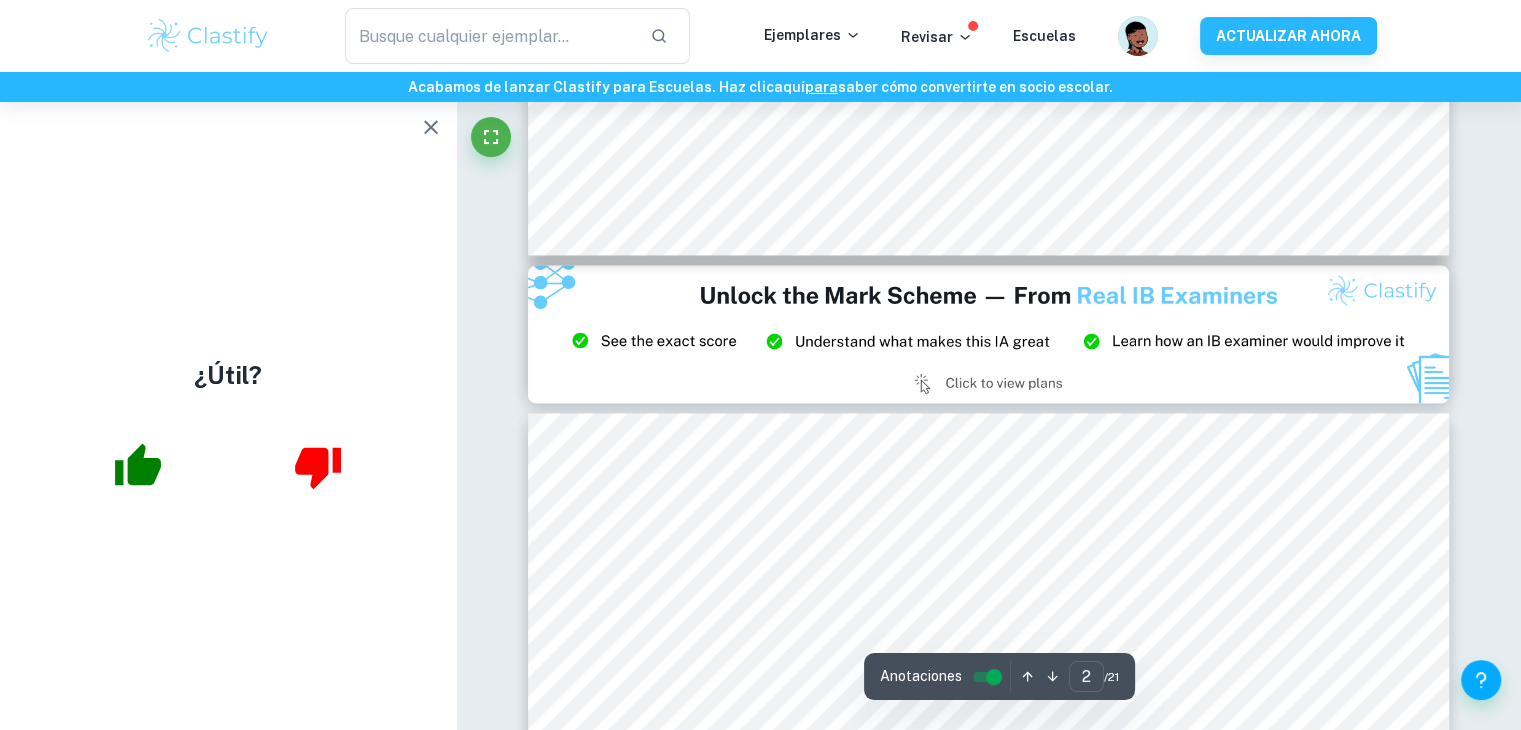 scroll, scrollTop: 2594, scrollLeft: 0, axis: vertical 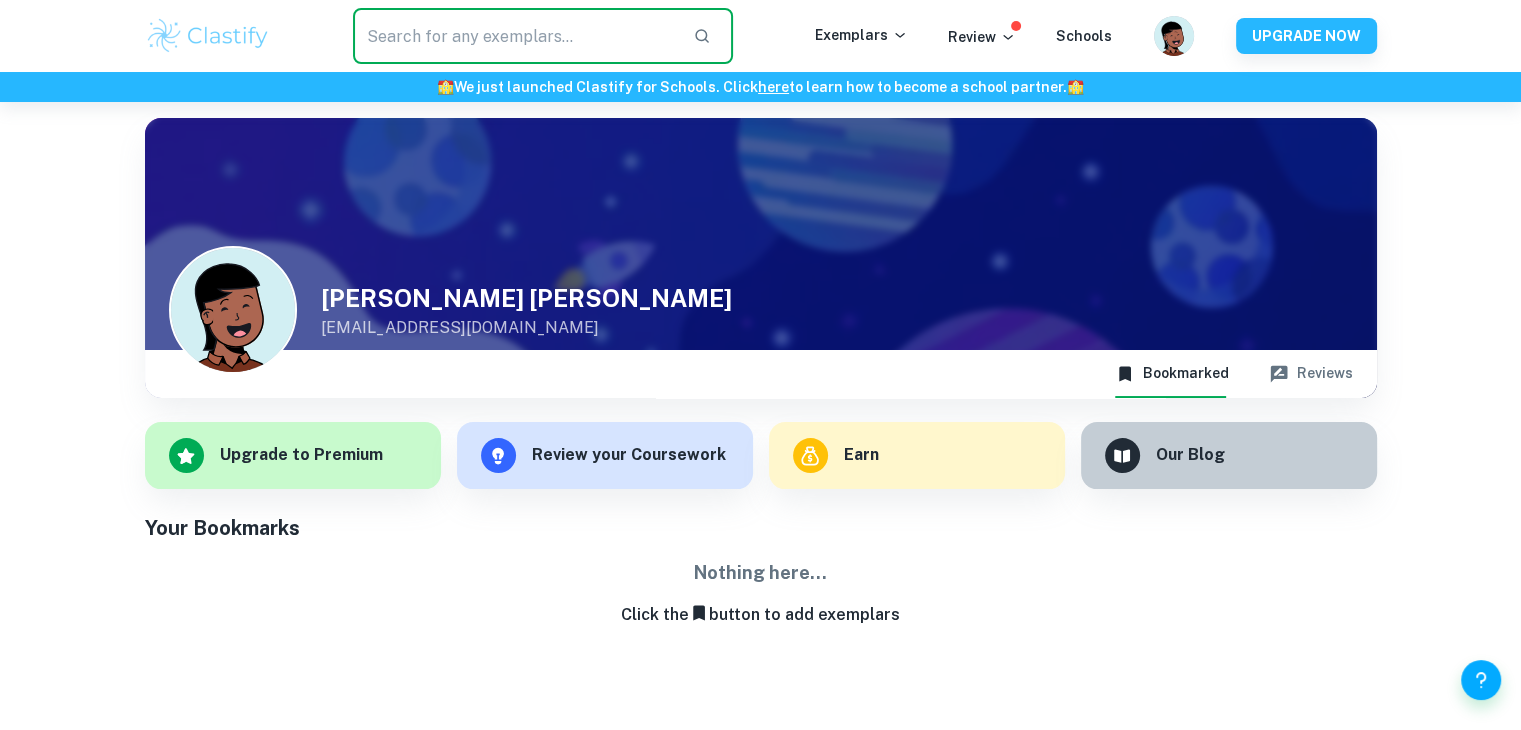 click at bounding box center (515, 36) 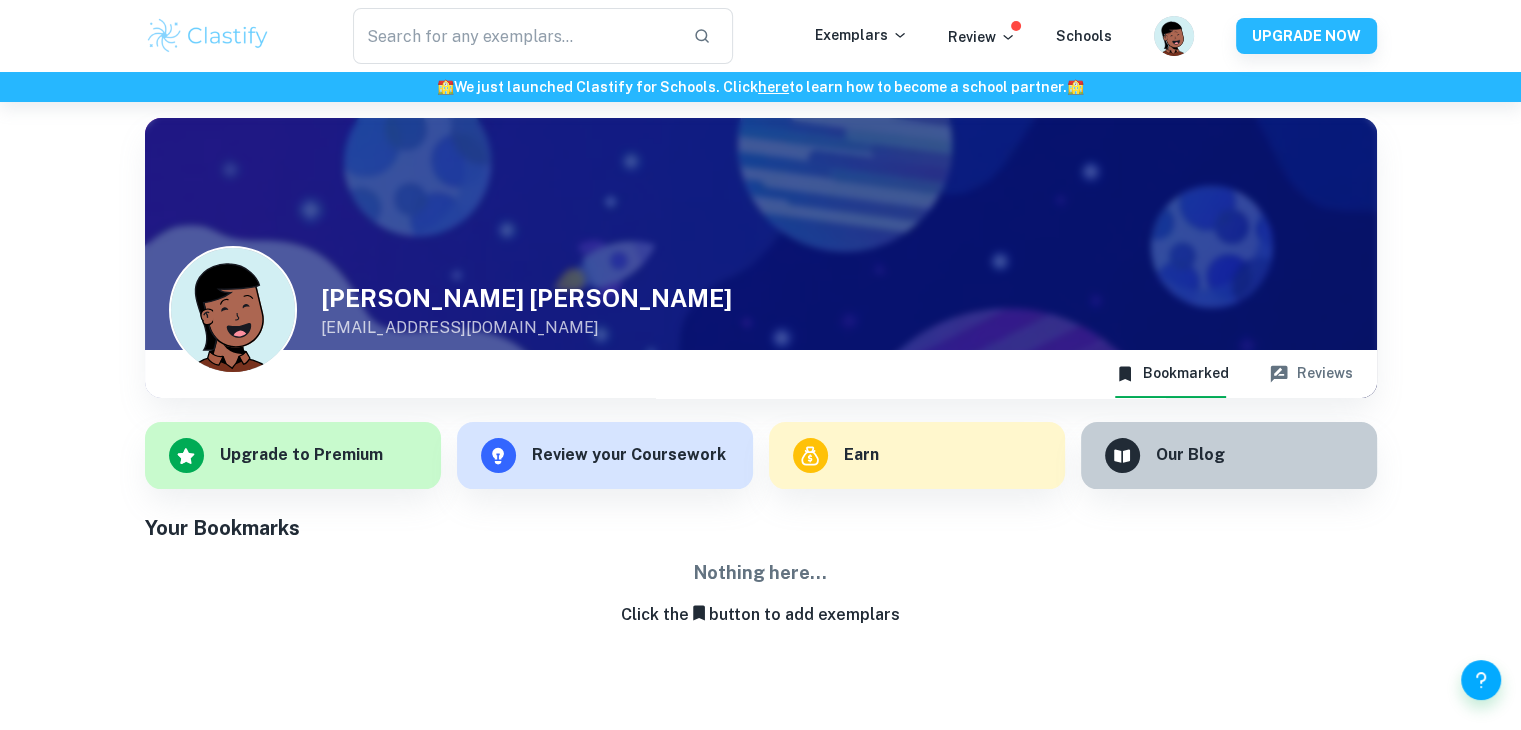 click at bounding box center [208, 36] 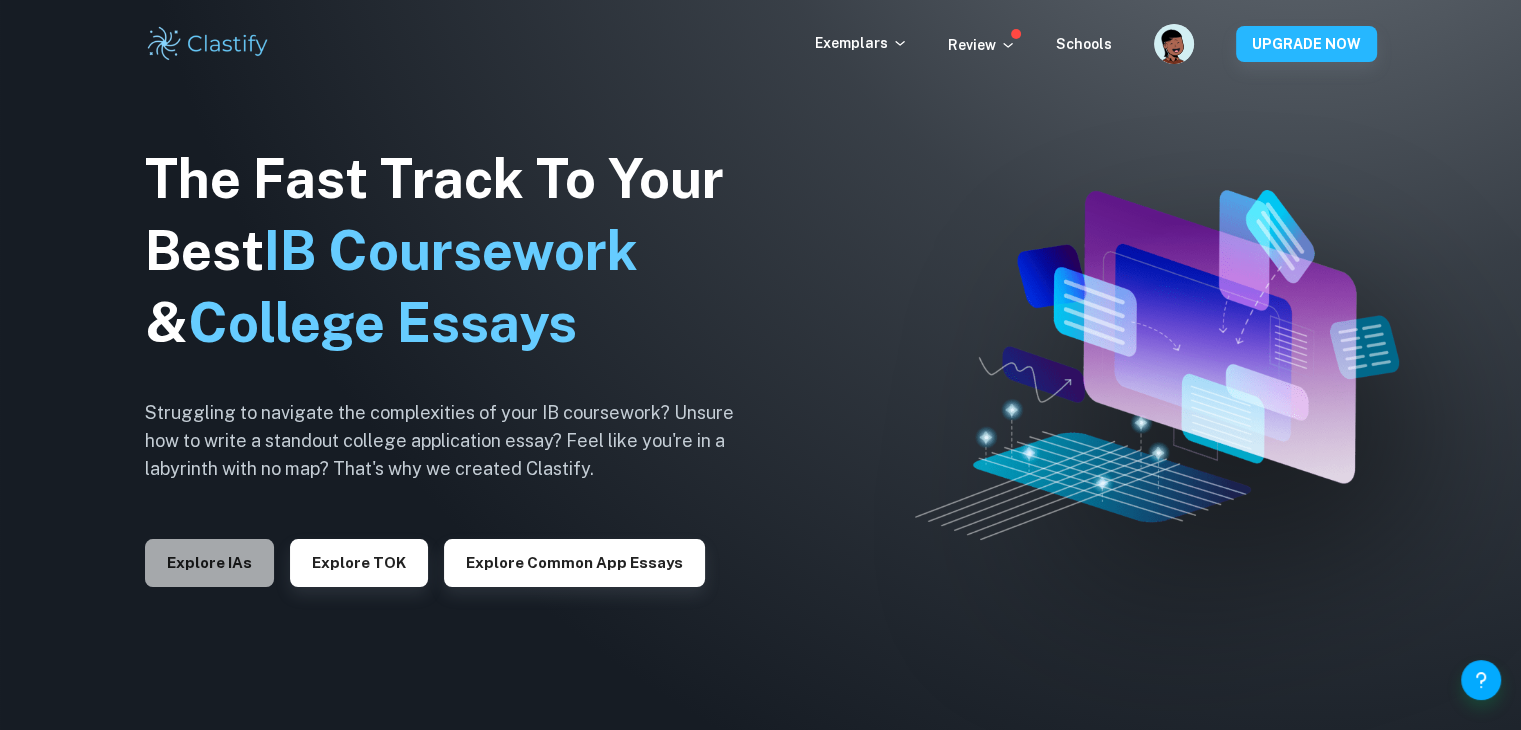 click on "Explore IAs" at bounding box center [209, 563] 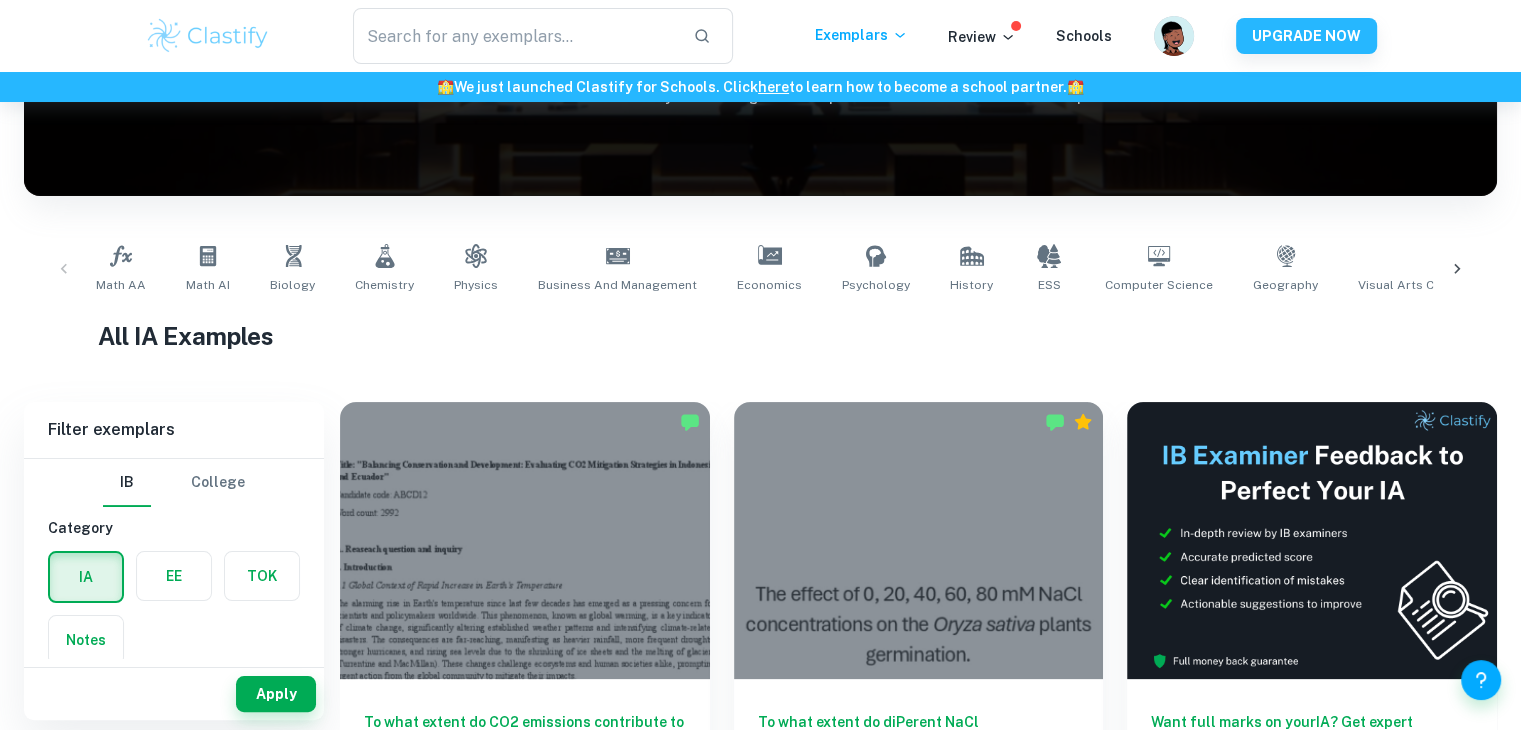 scroll, scrollTop: 272, scrollLeft: 0, axis: vertical 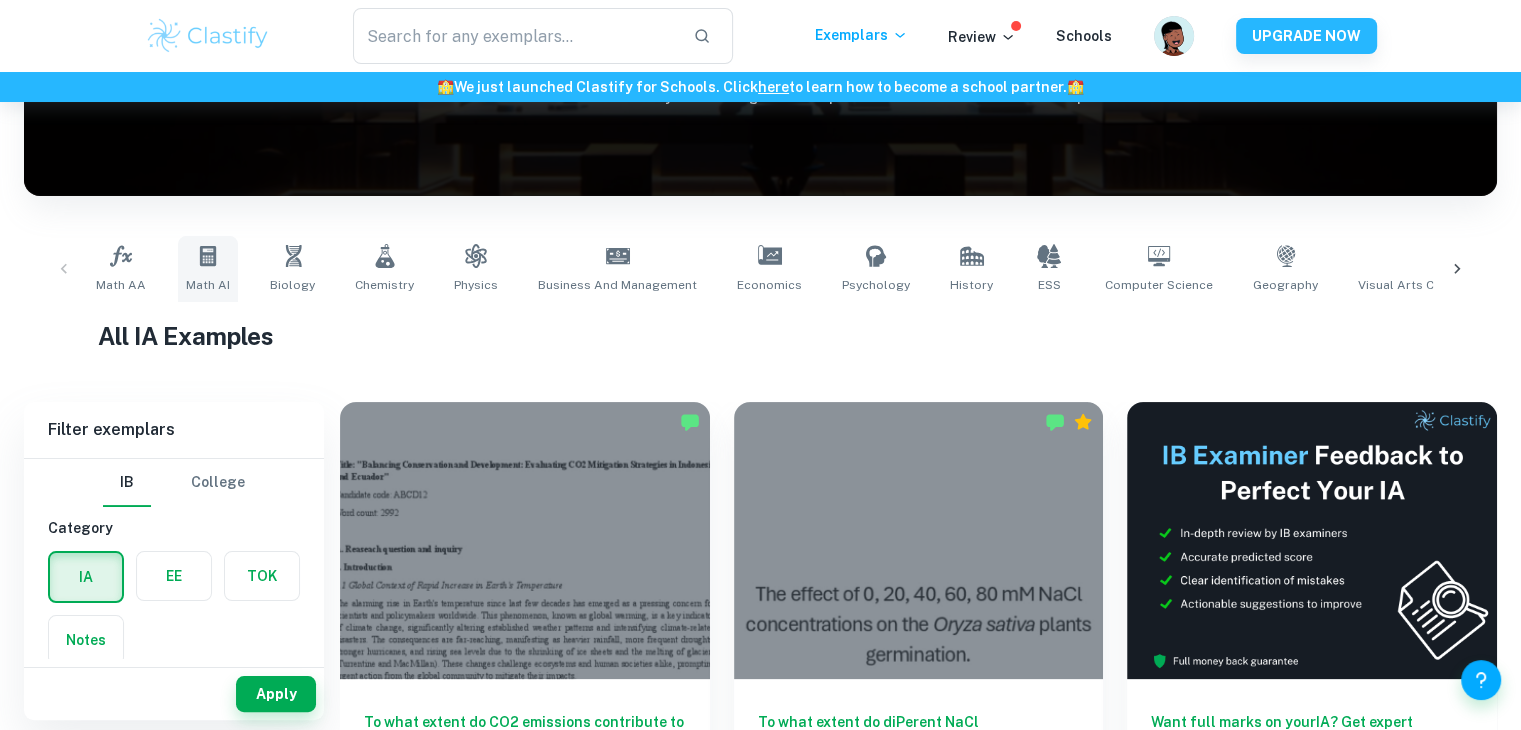click 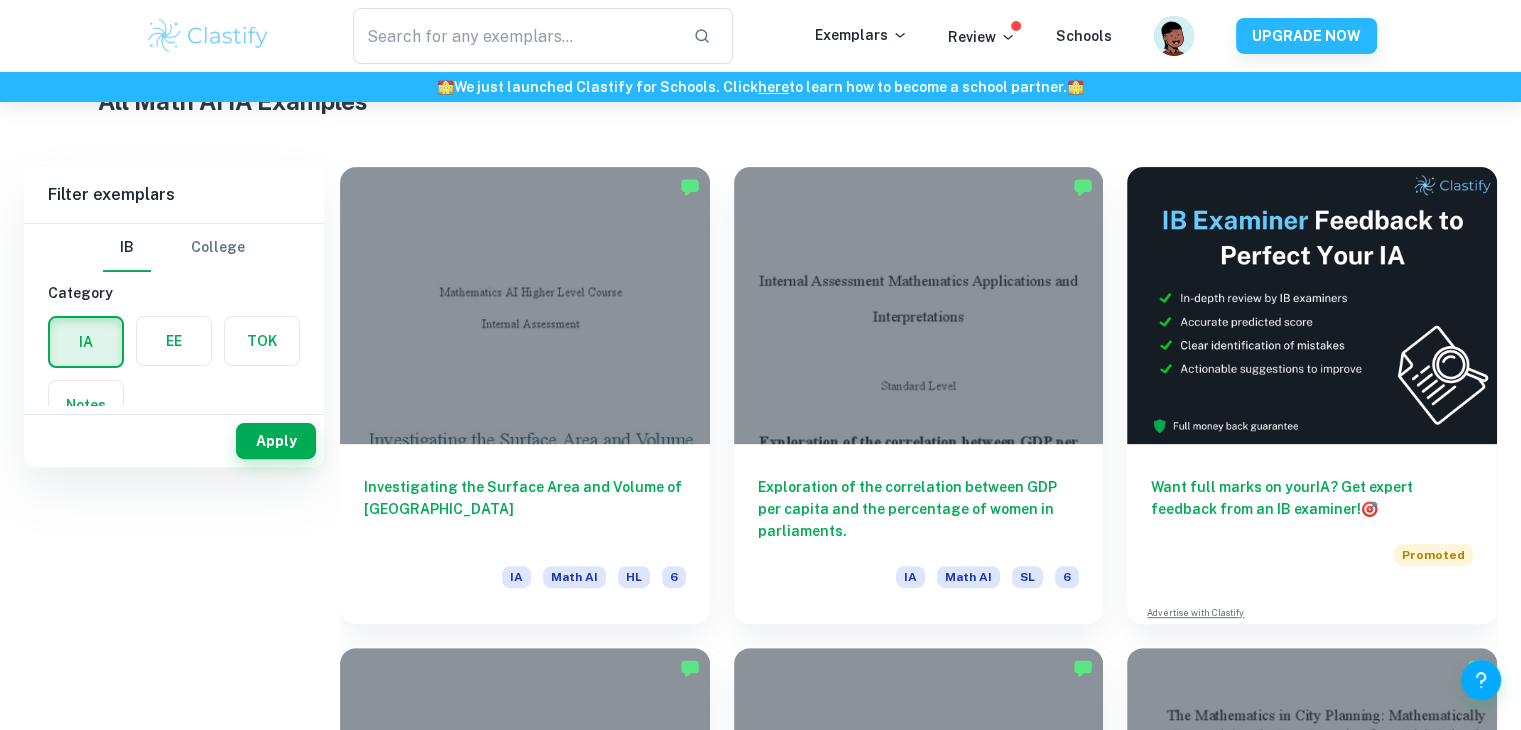 scroll, scrollTop: 0, scrollLeft: 0, axis: both 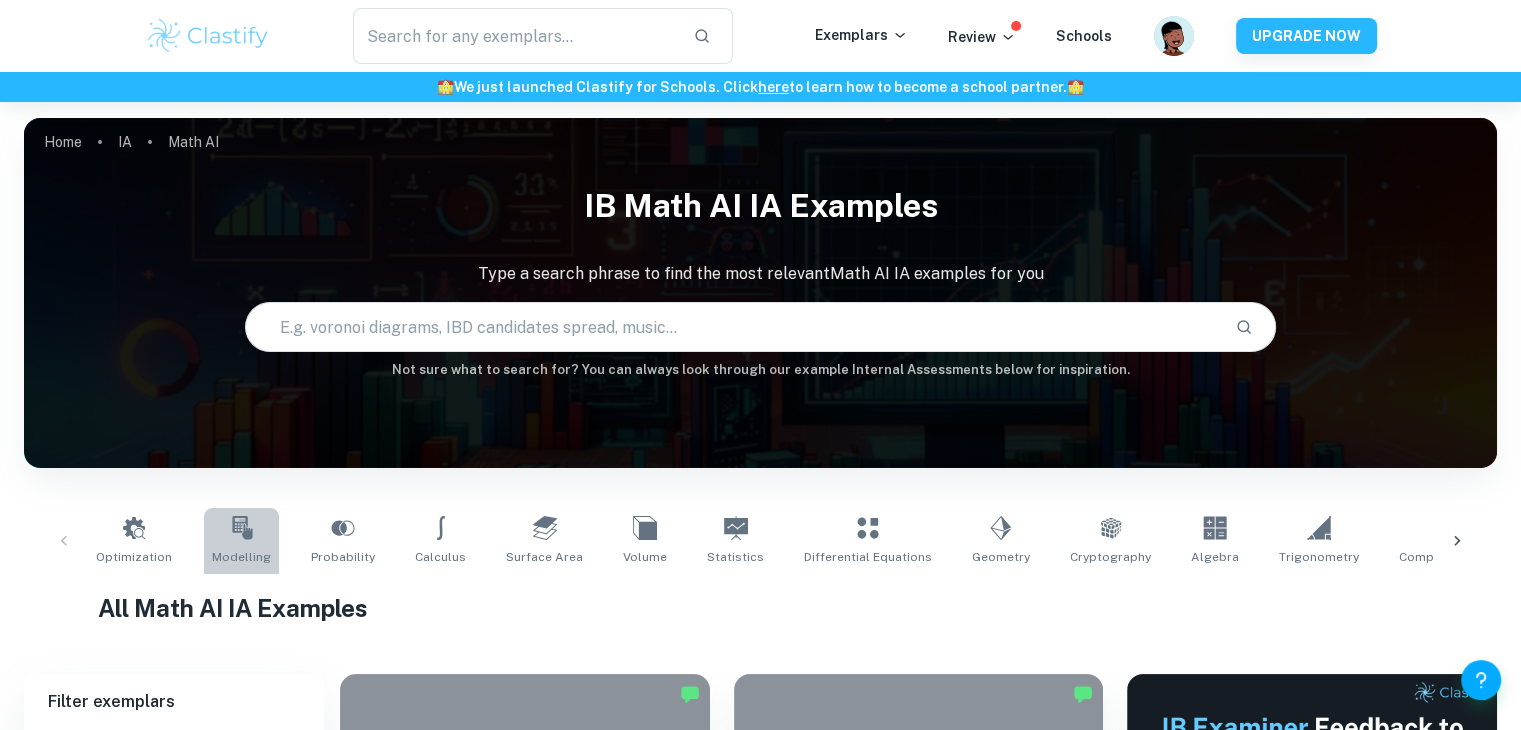 click on "Modelling" at bounding box center (241, 541) 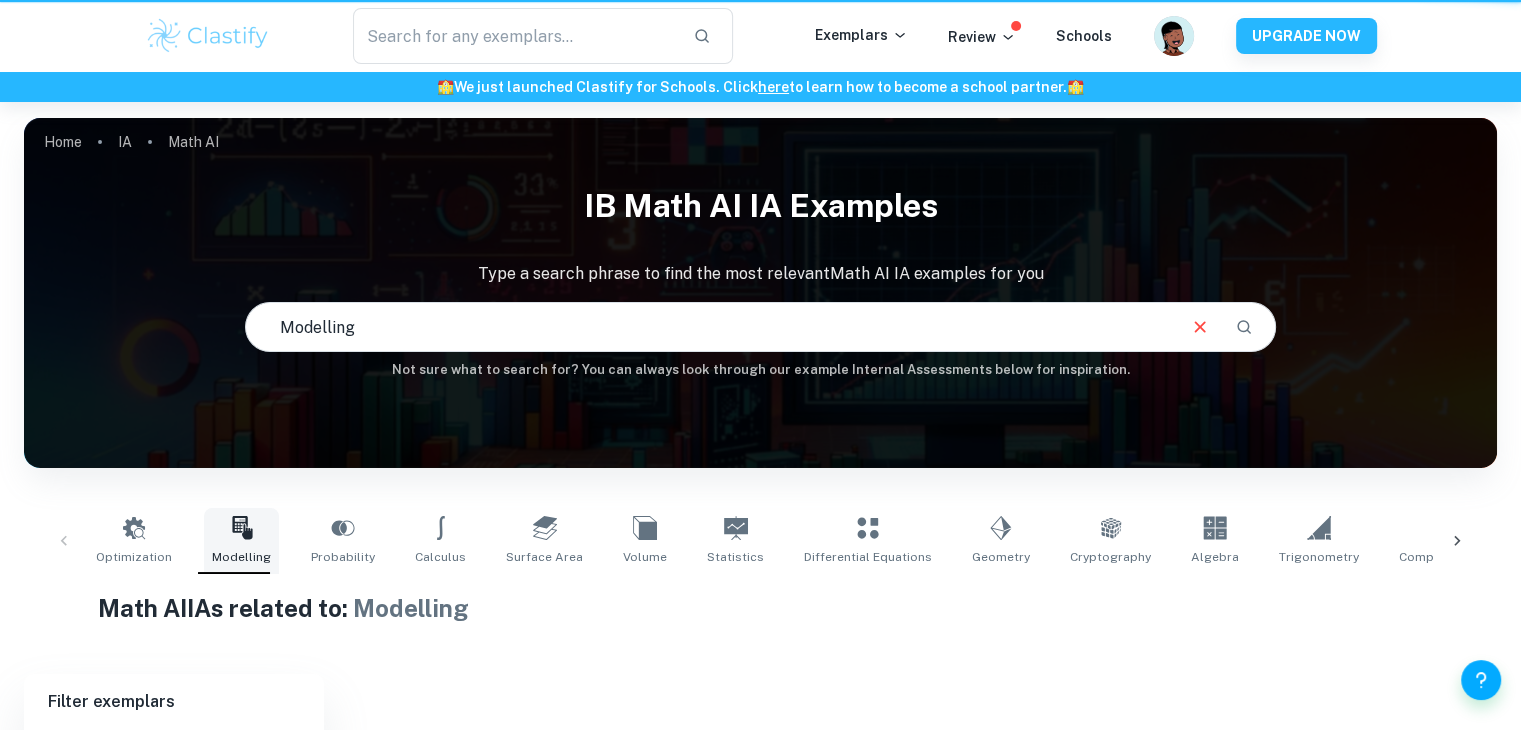 scroll, scrollTop: 244, scrollLeft: 0, axis: vertical 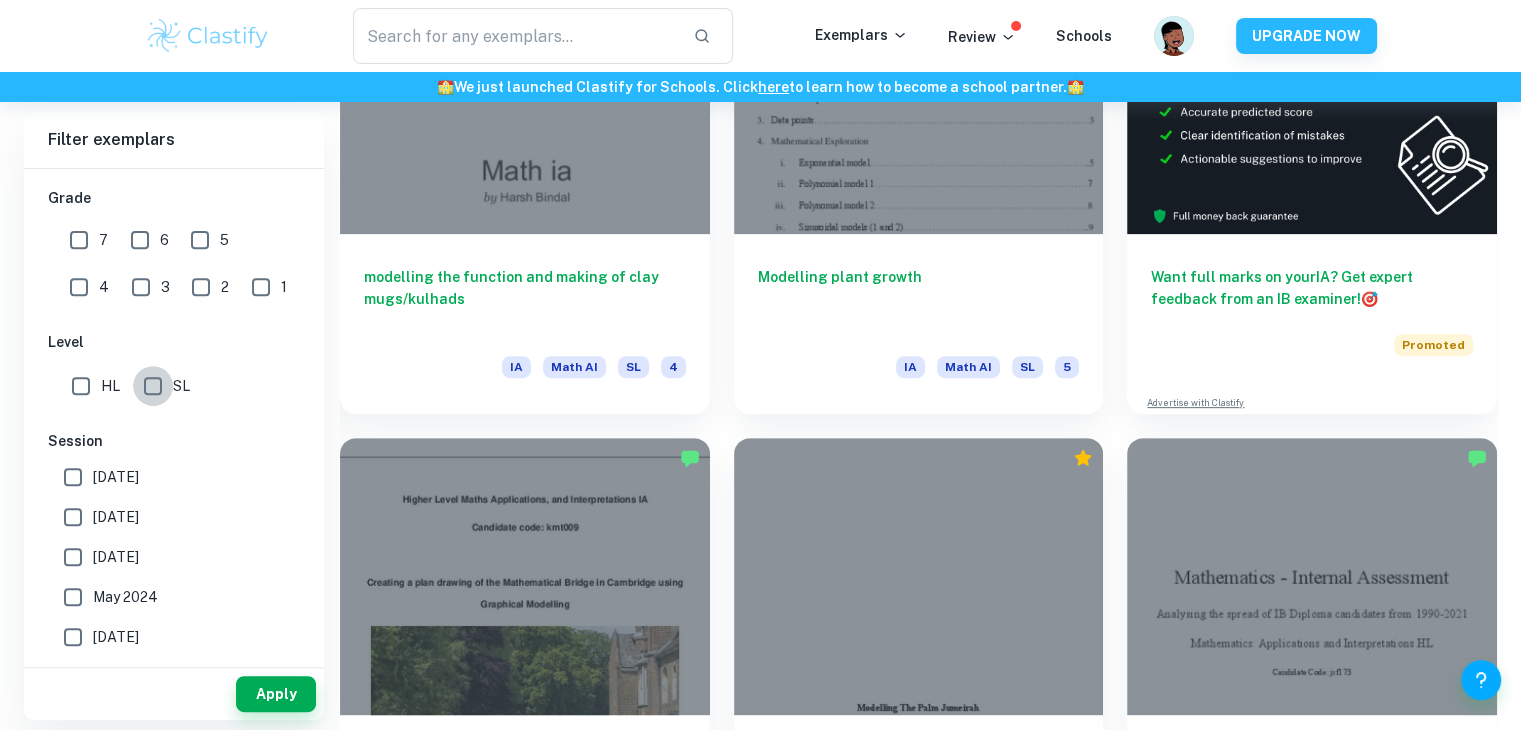 click on "SL" at bounding box center [153, 386] 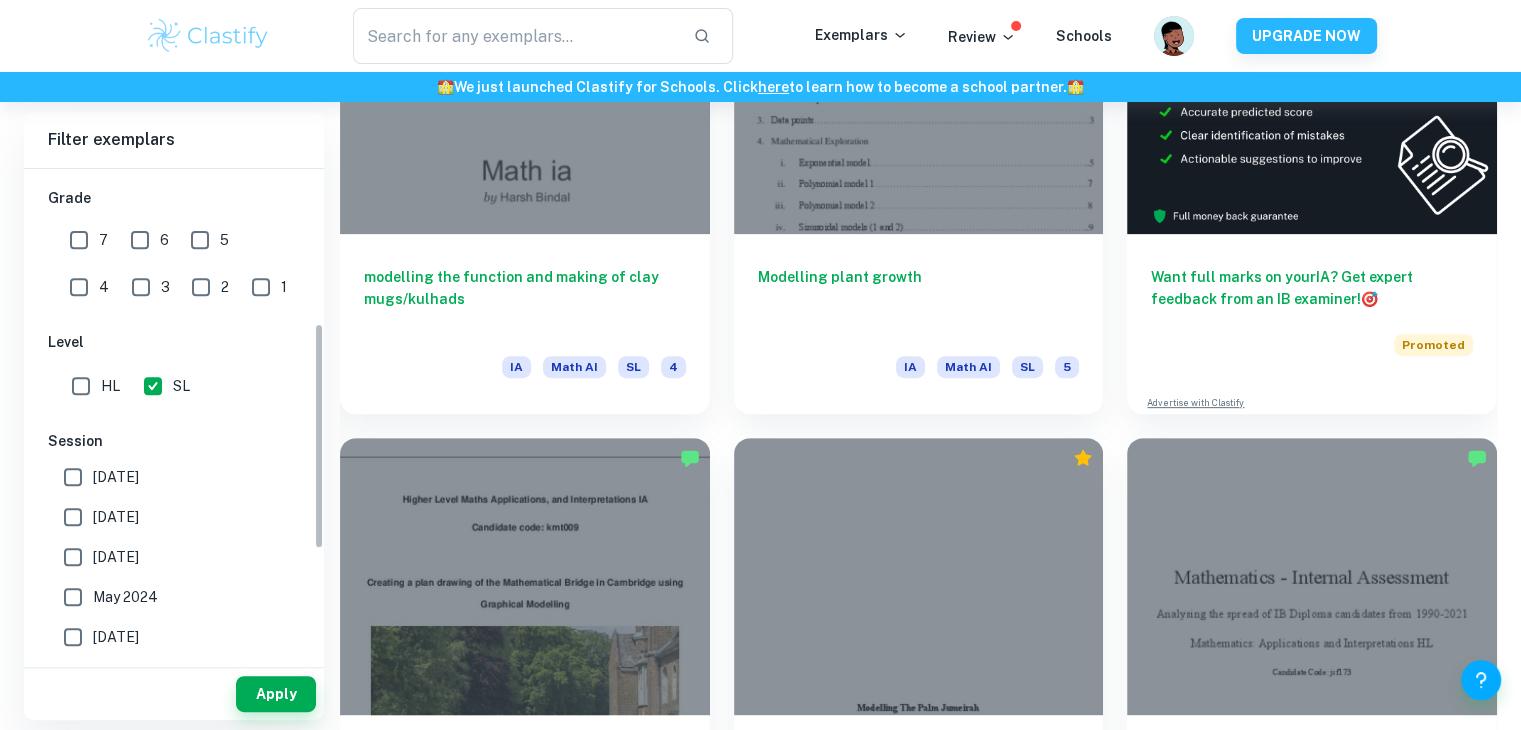 scroll, scrollTop: 0, scrollLeft: 0, axis: both 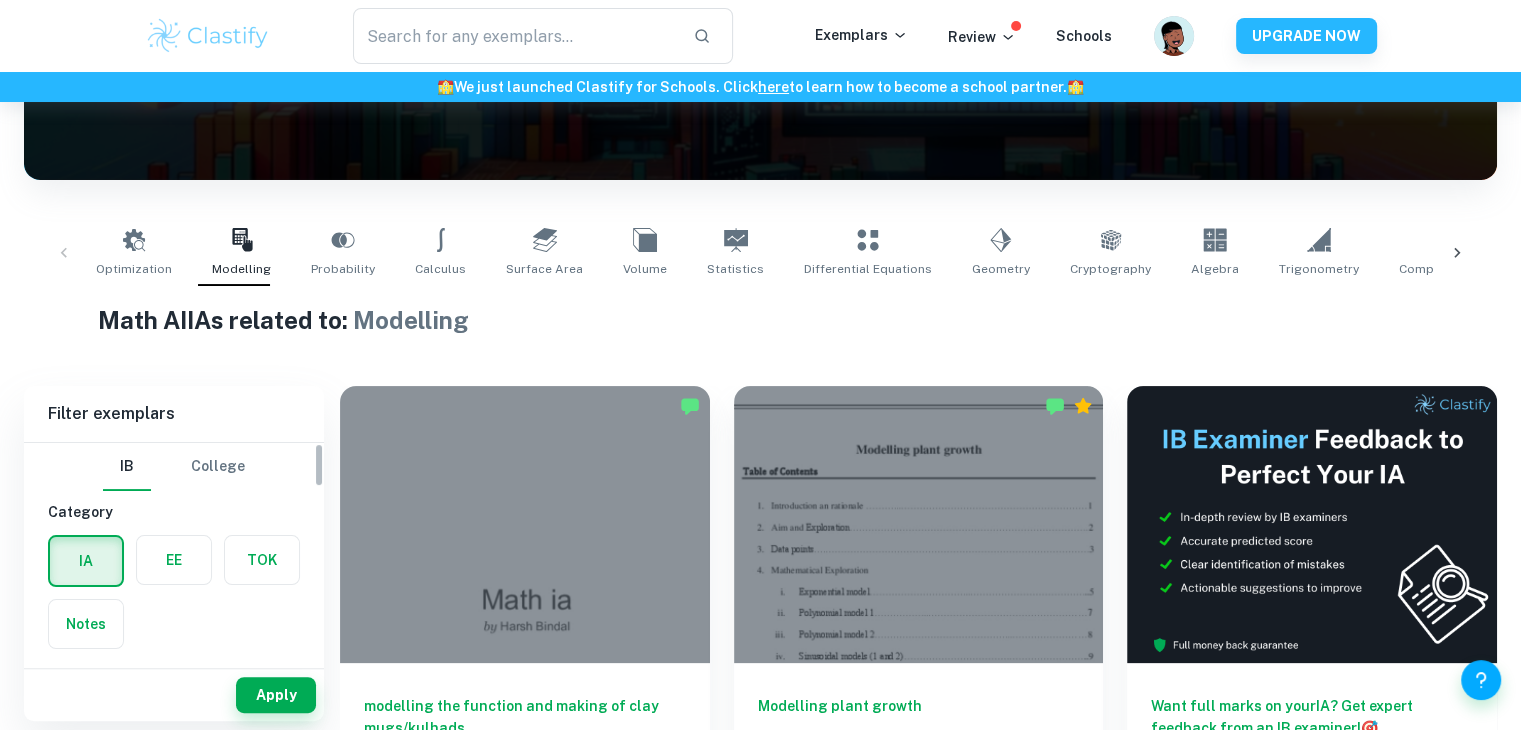 click on "Home IA Math AI IB Math AI IA examples Type a search phrase to find the most relevant  Math AI   IA    examples for you Modelling ​ Not sure what to search for? You can always look through our example Internal Assessments below for inspiration." at bounding box center [760, -170] 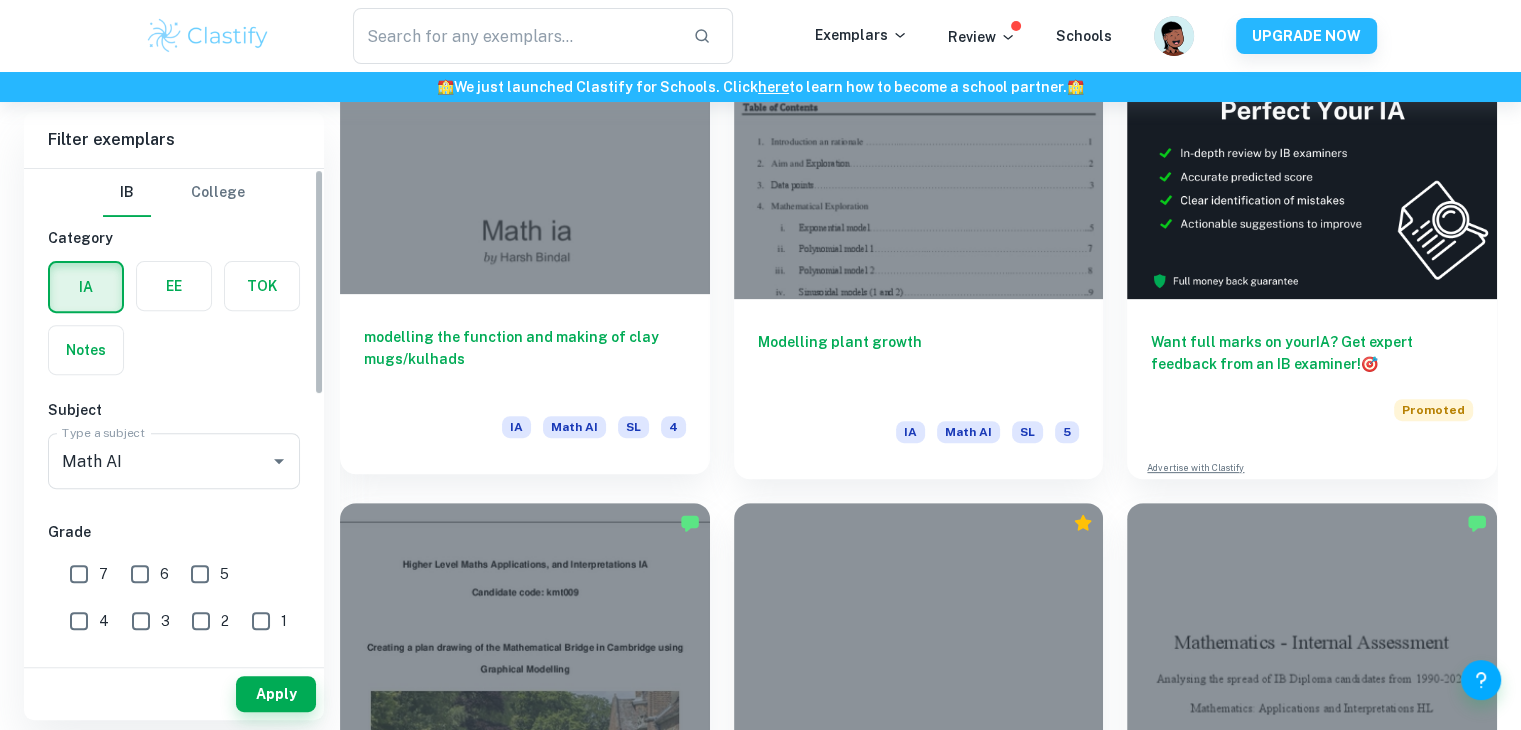 scroll, scrollTop: 650, scrollLeft: 0, axis: vertical 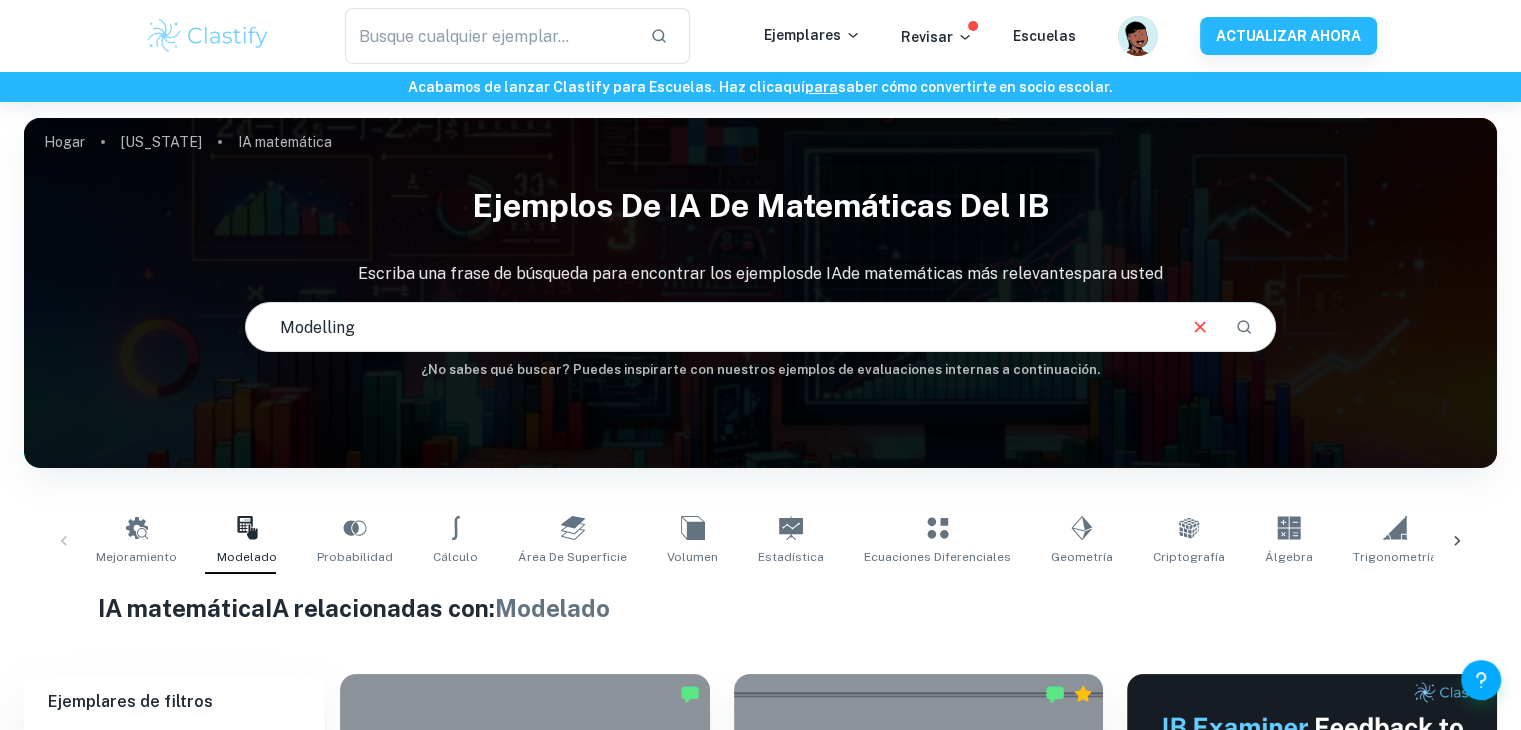 click on "Modelling" at bounding box center [709, 327] 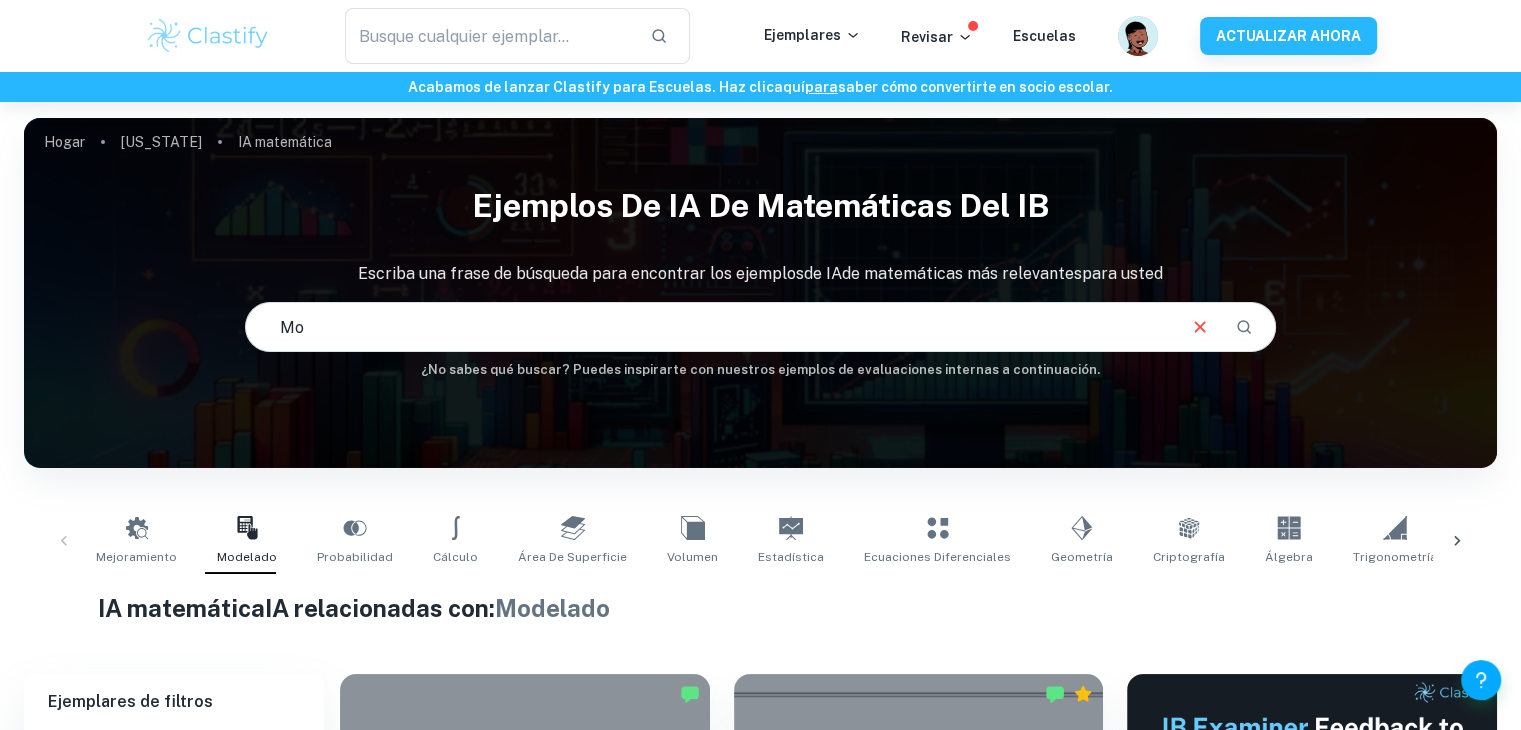 type on "M" 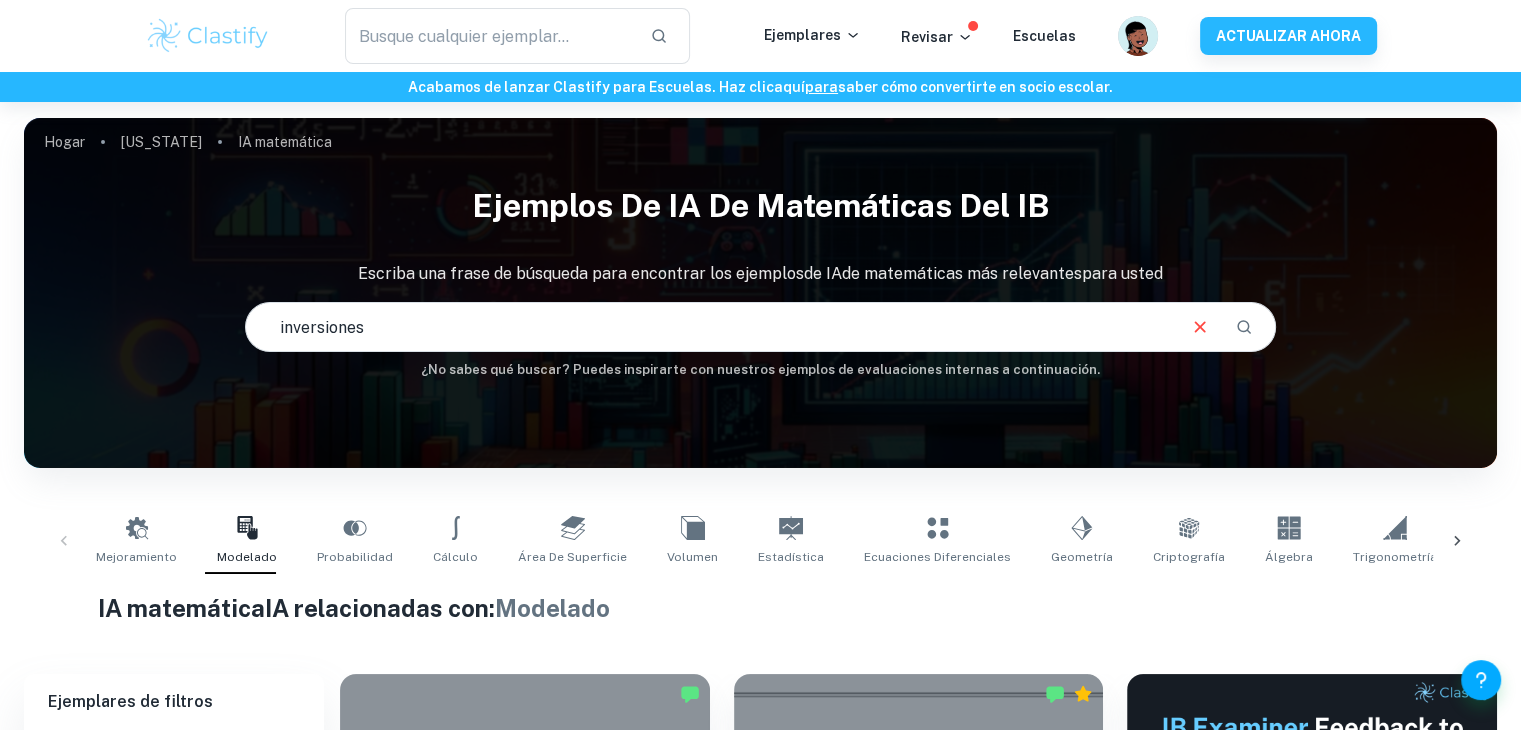 type on "inversiones" 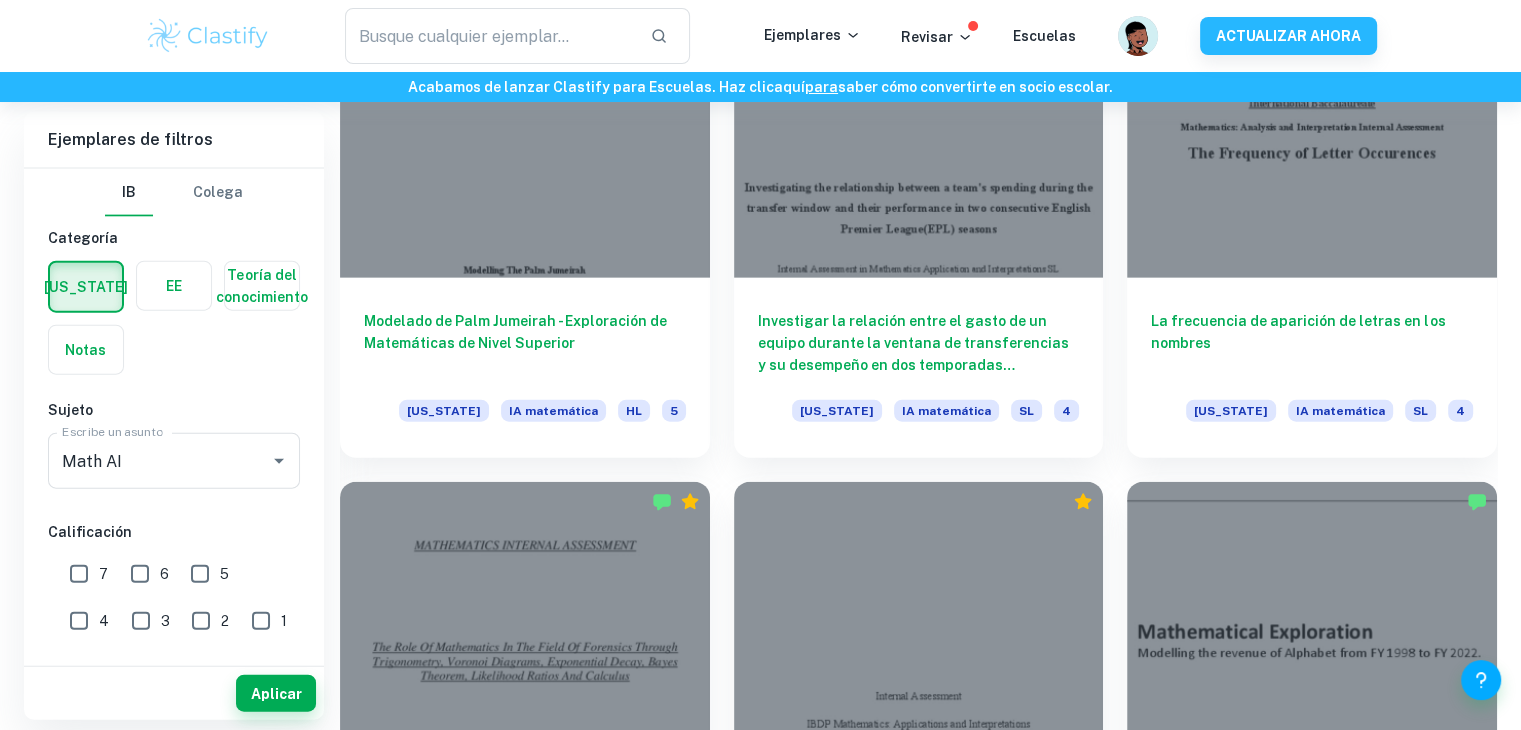scroll, scrollTop: 4520, scrollLeft: 0, axis: vertical 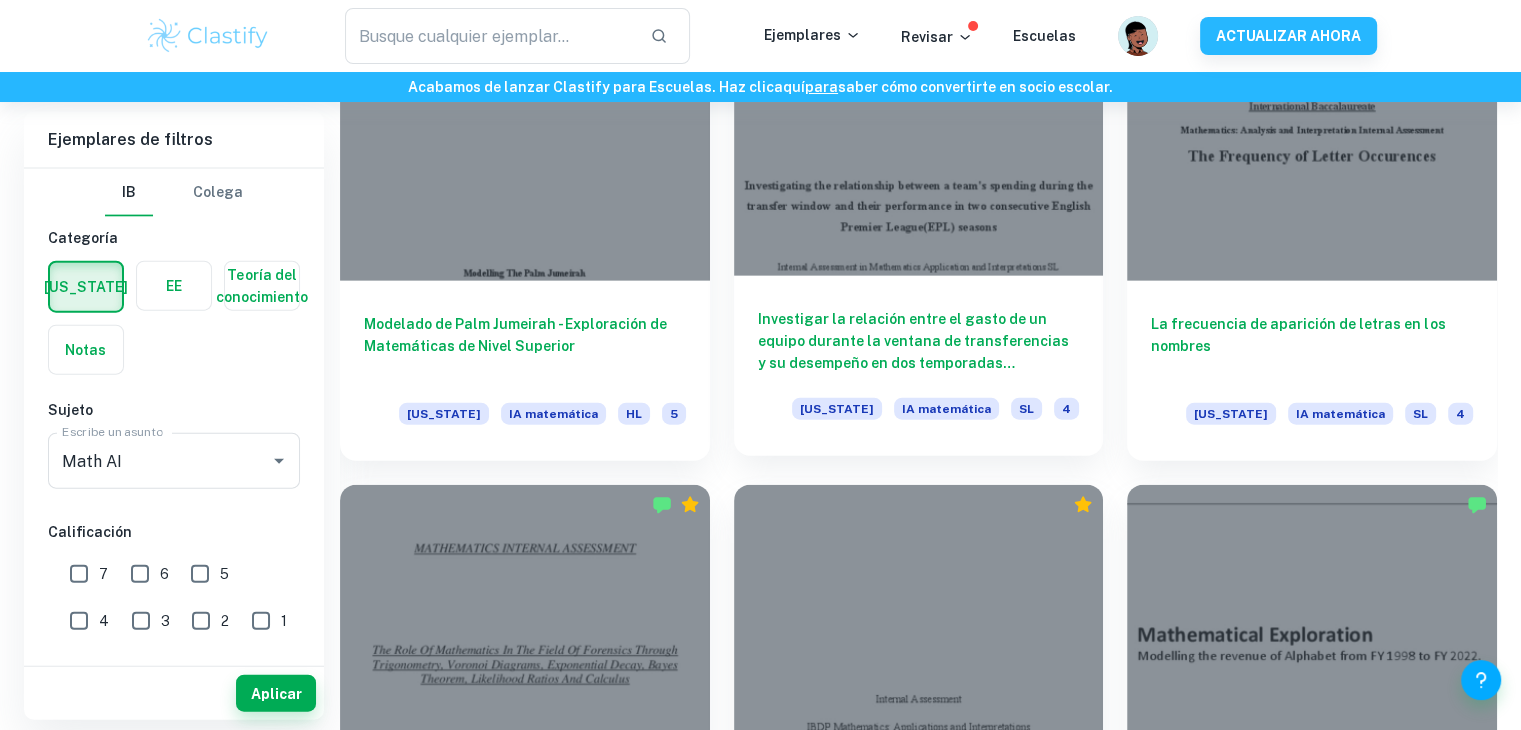 click at bounding box center (919, 137) 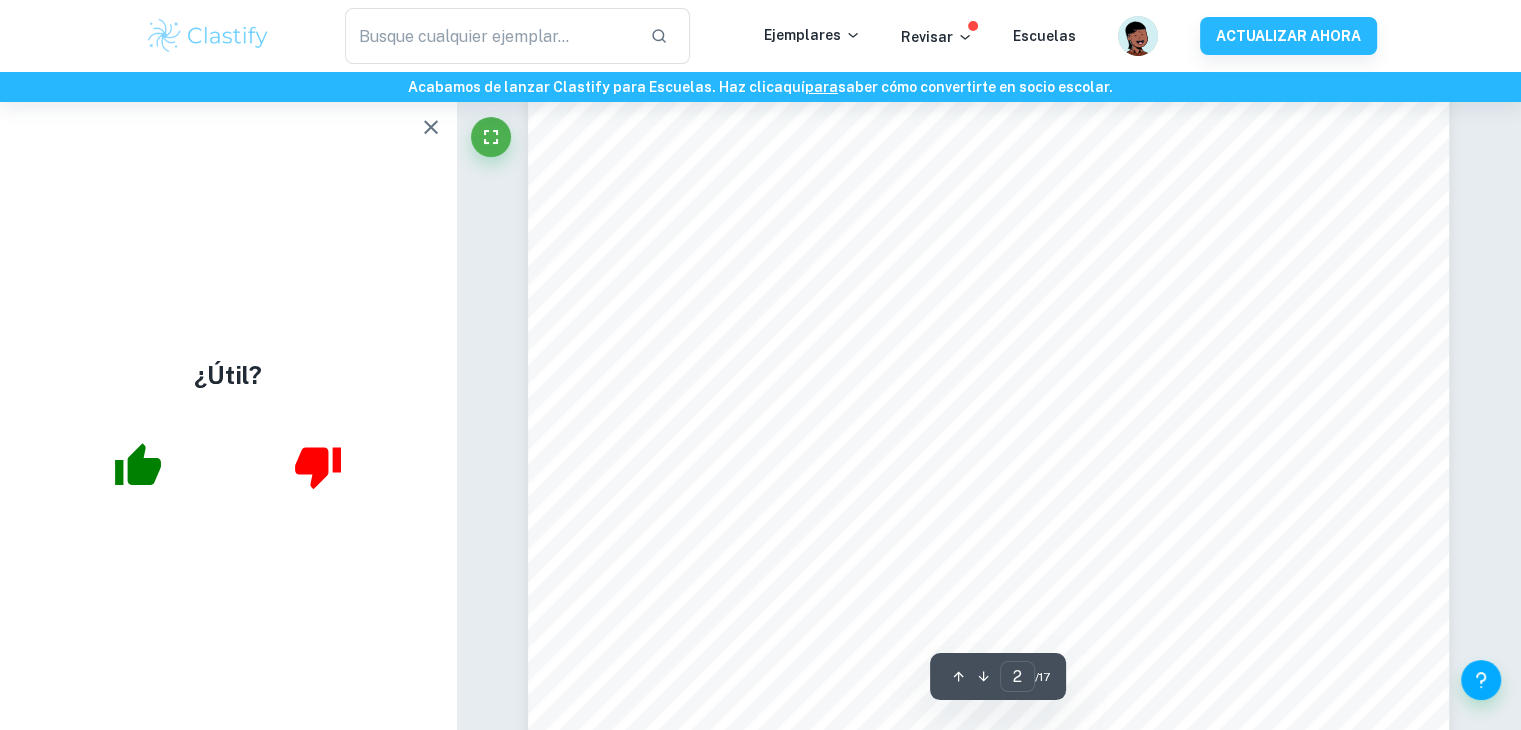 scroll, scrollTop: 1667, scrollLeft: 0, axis: vertical 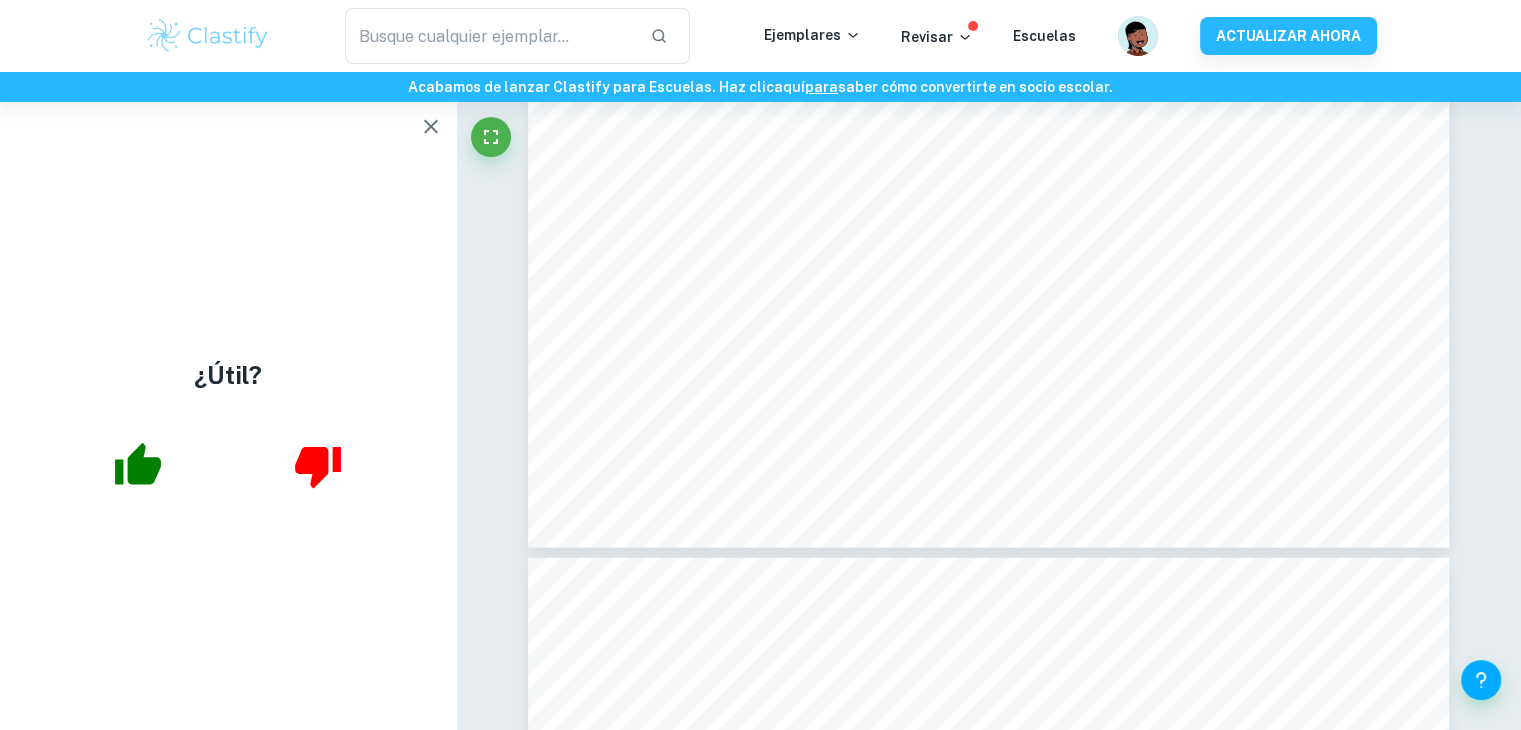 type on "4" 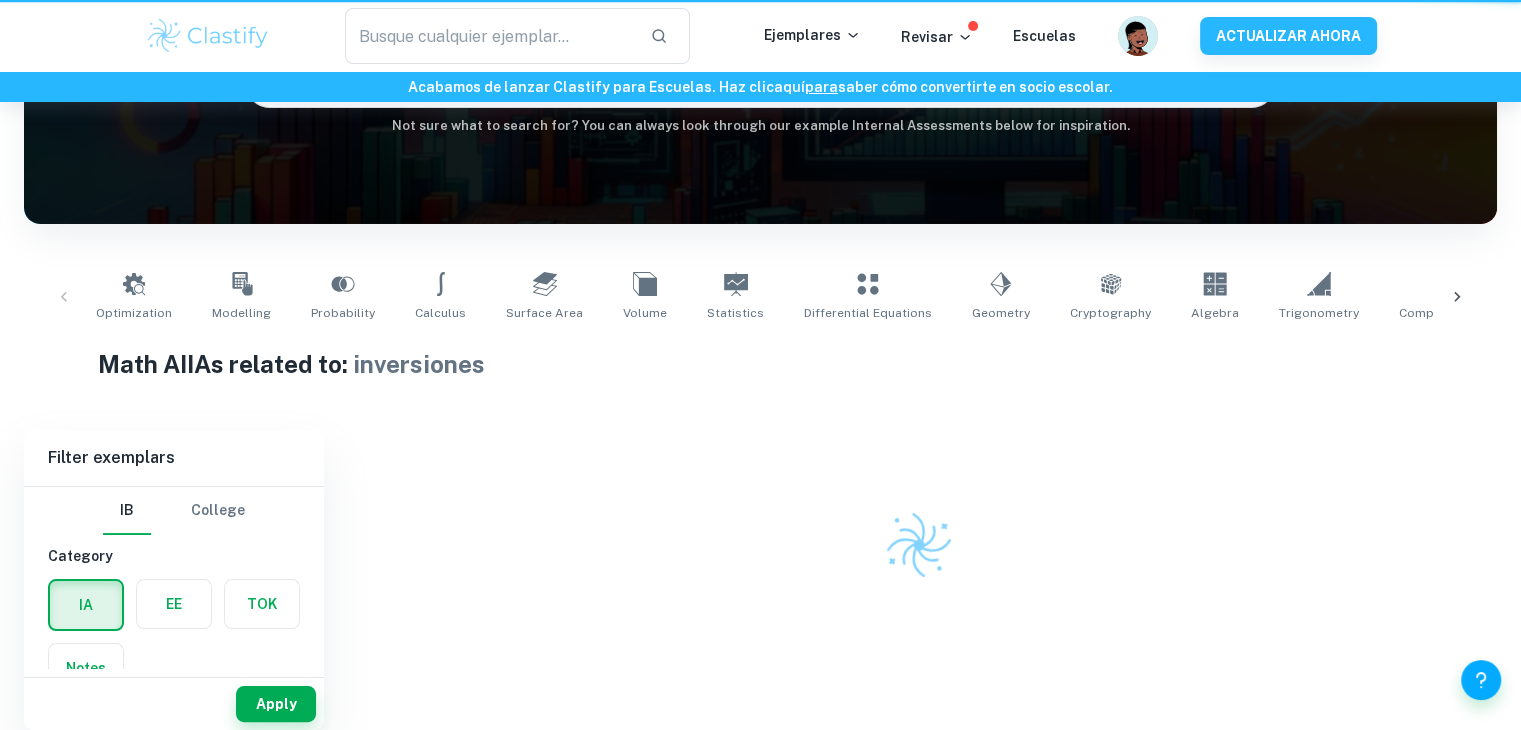 scroll, scrollTop: 0, scrollLeft: 0, axis: both 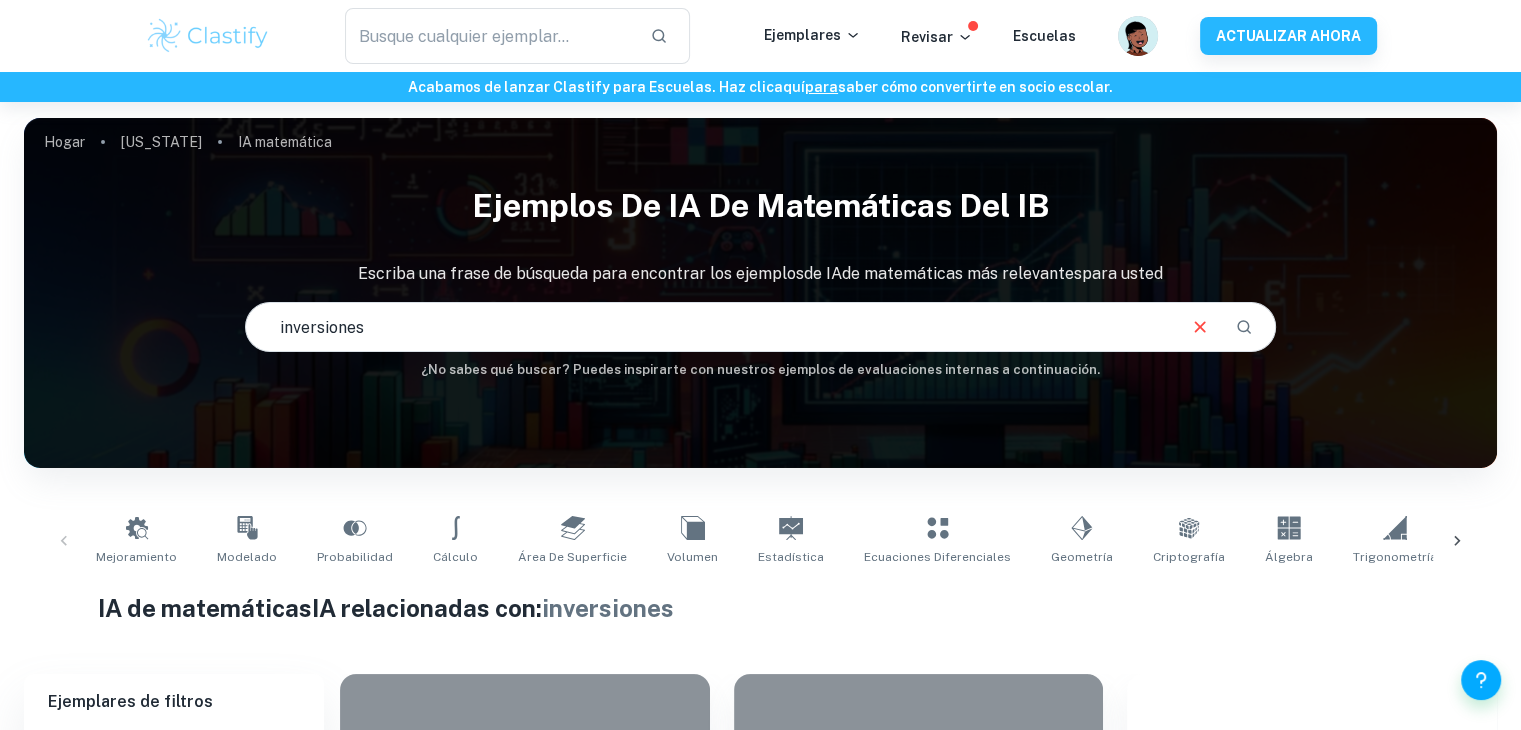 click on "inversiones" at bounding box center (709, 327) 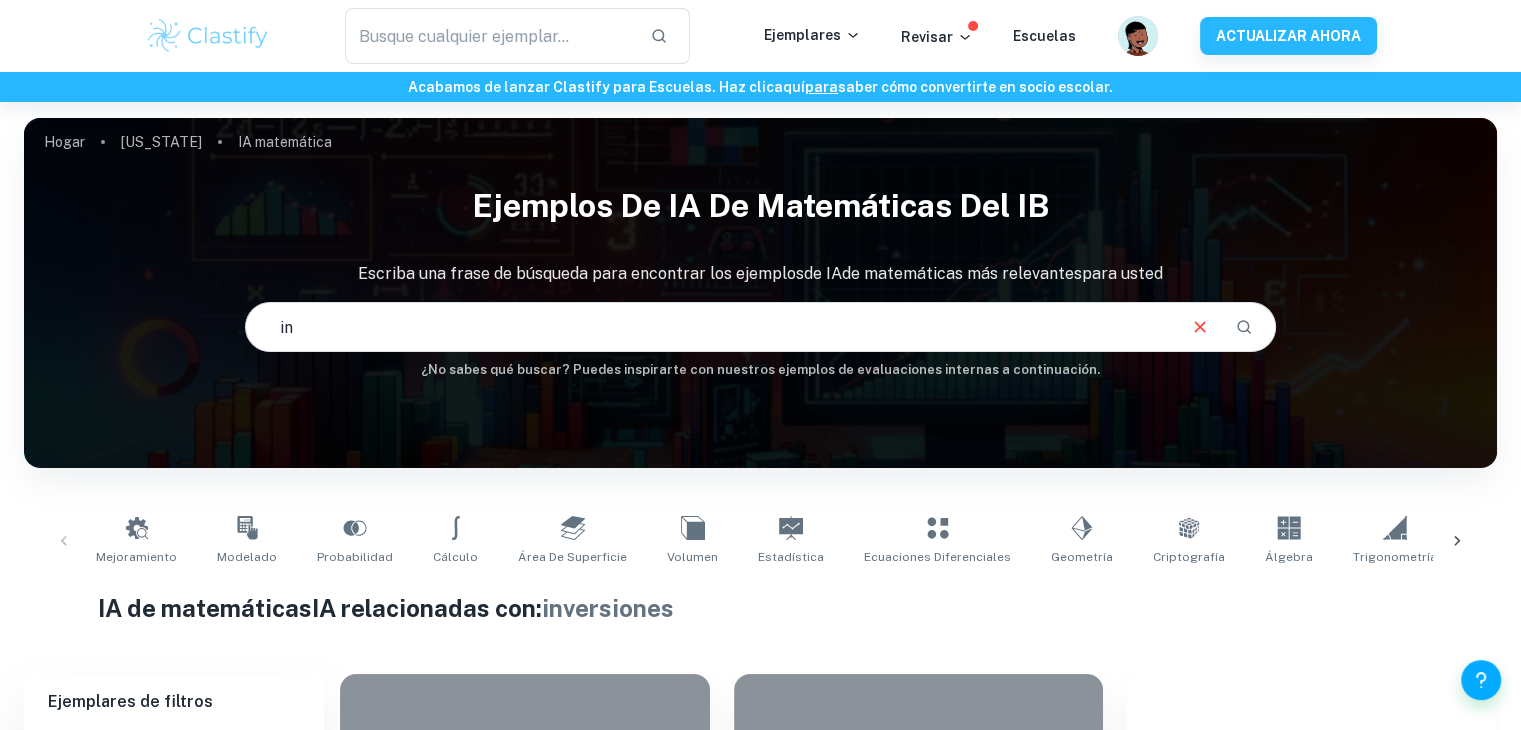 type on "i" 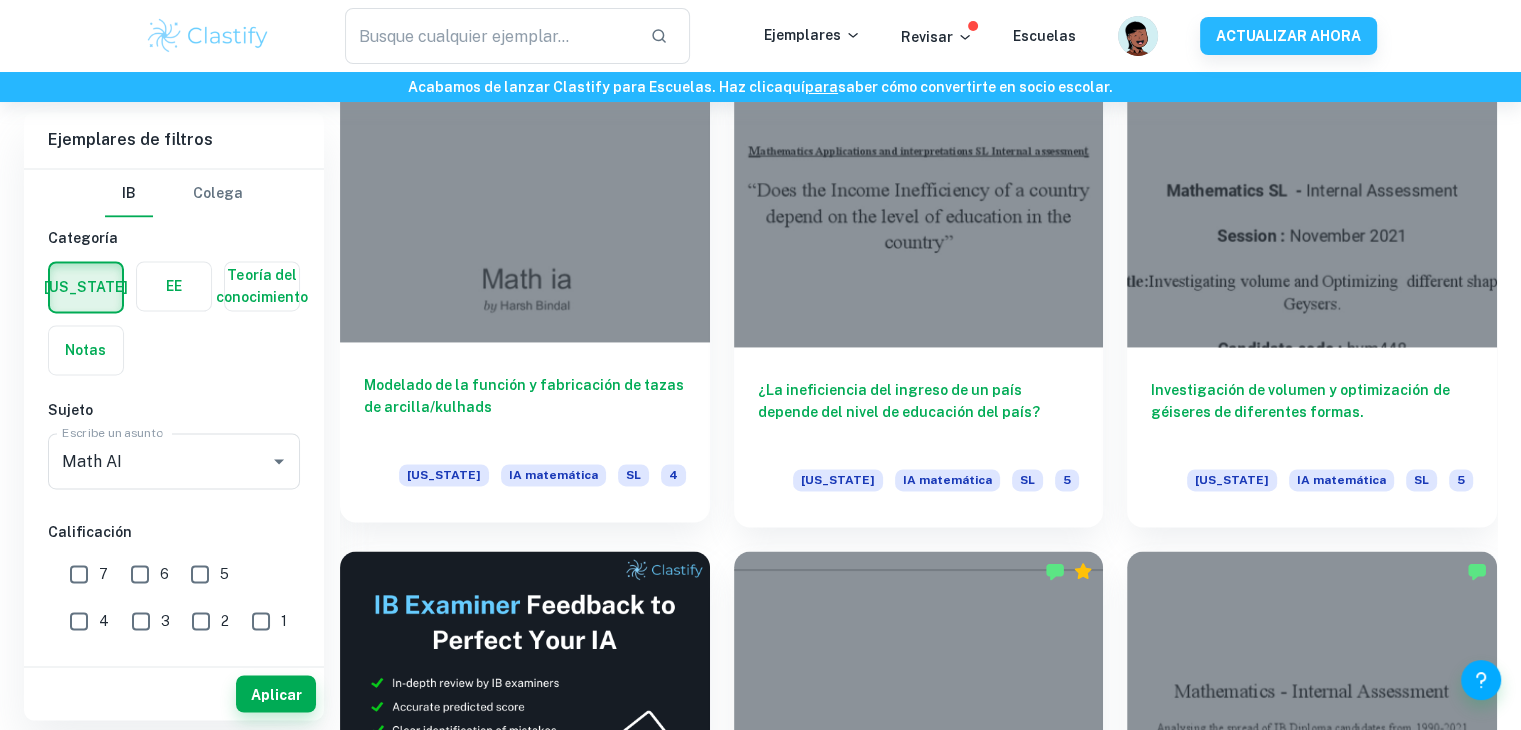 scroll, scrollTop: 3008, scrollLeft: 0, axis: vertical 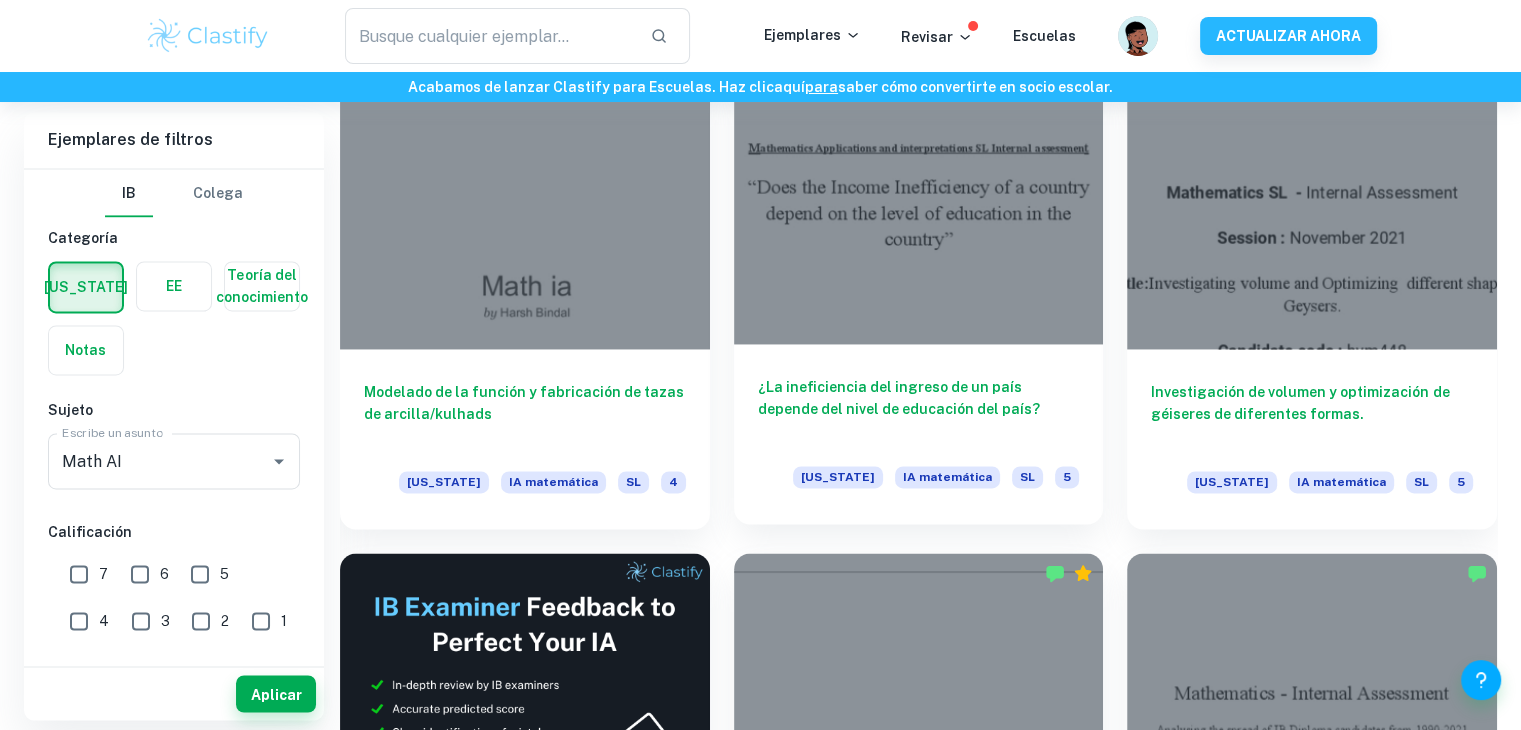 type on "eco" 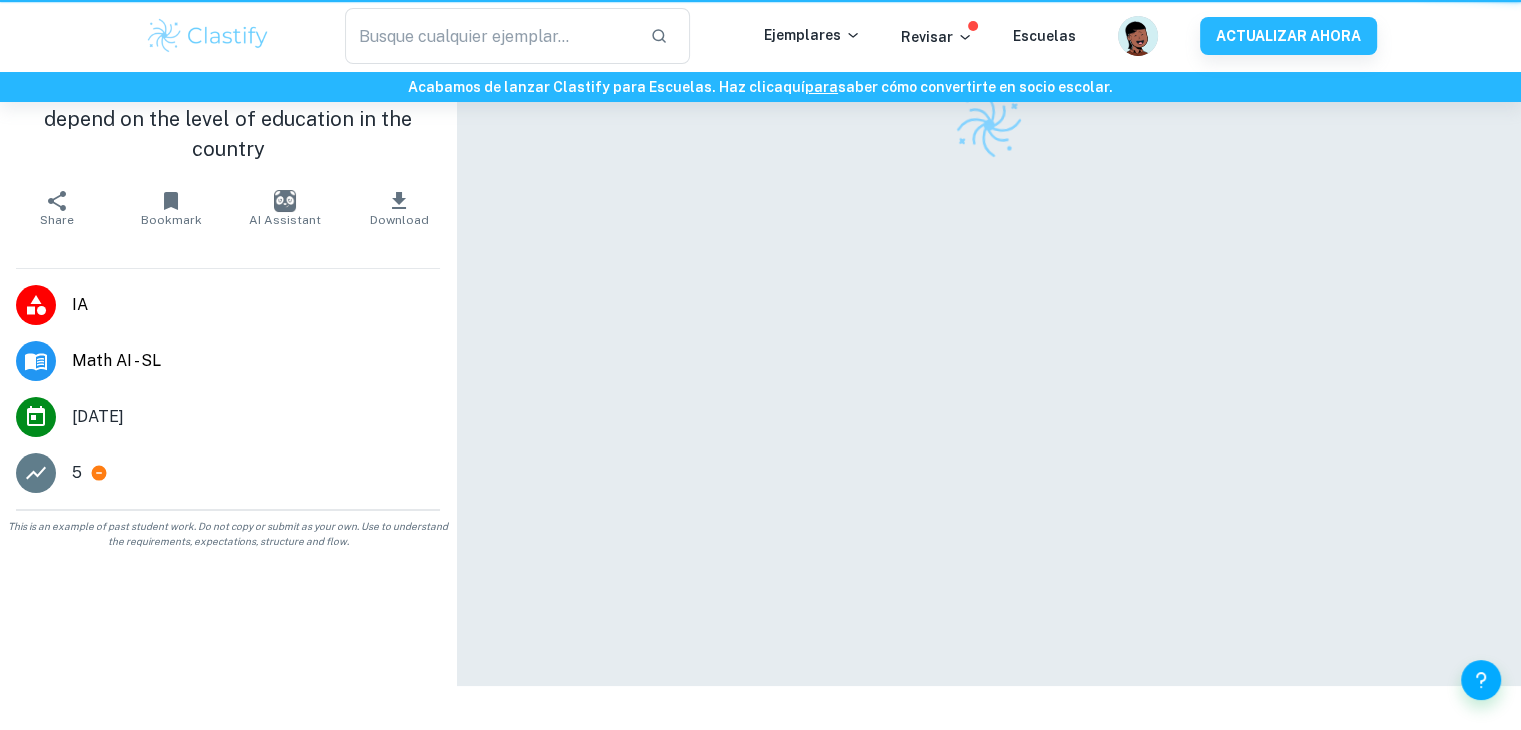 scroll, scrollTop: 0, scrollLeft: 0, axis: both 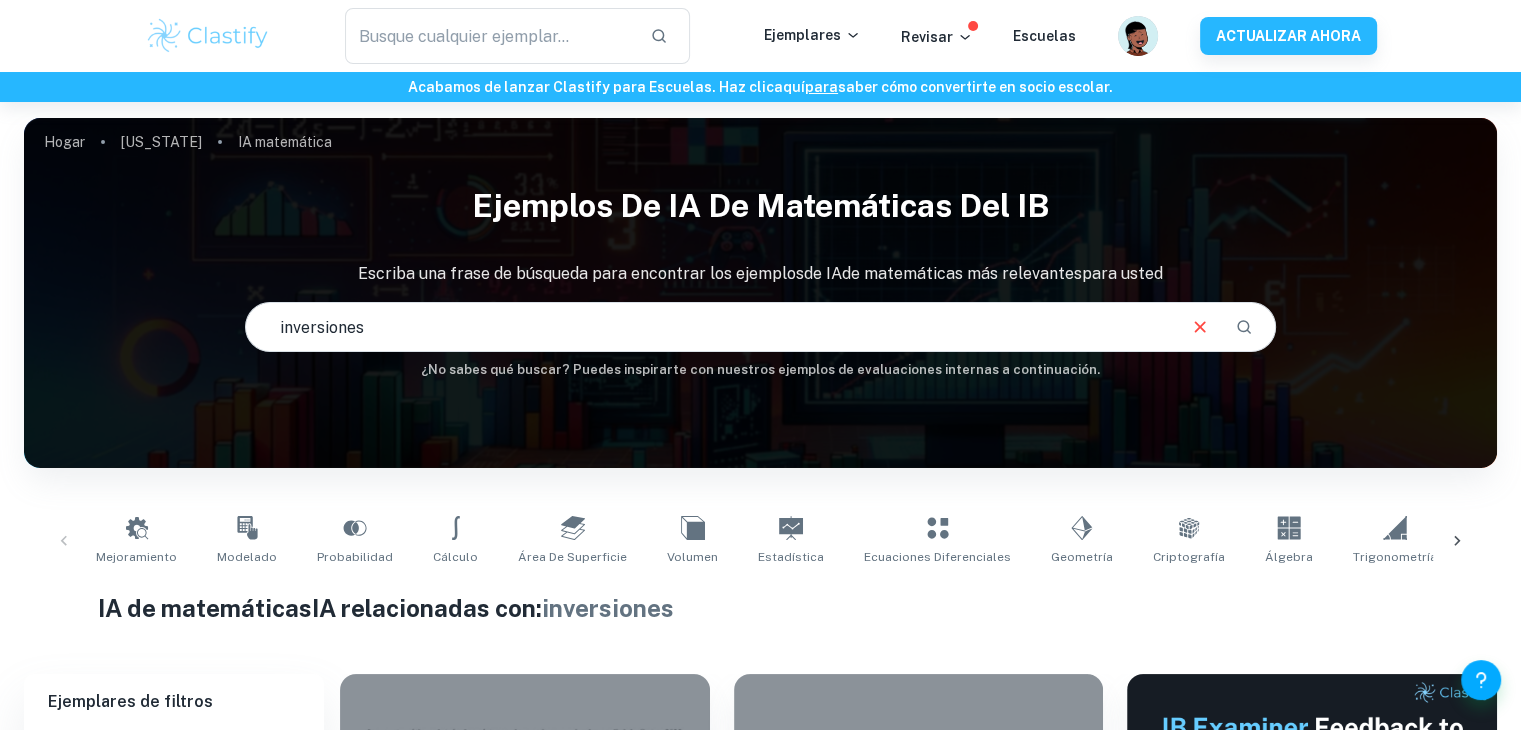 click on "inversiones" at bounding box center (709, 327) 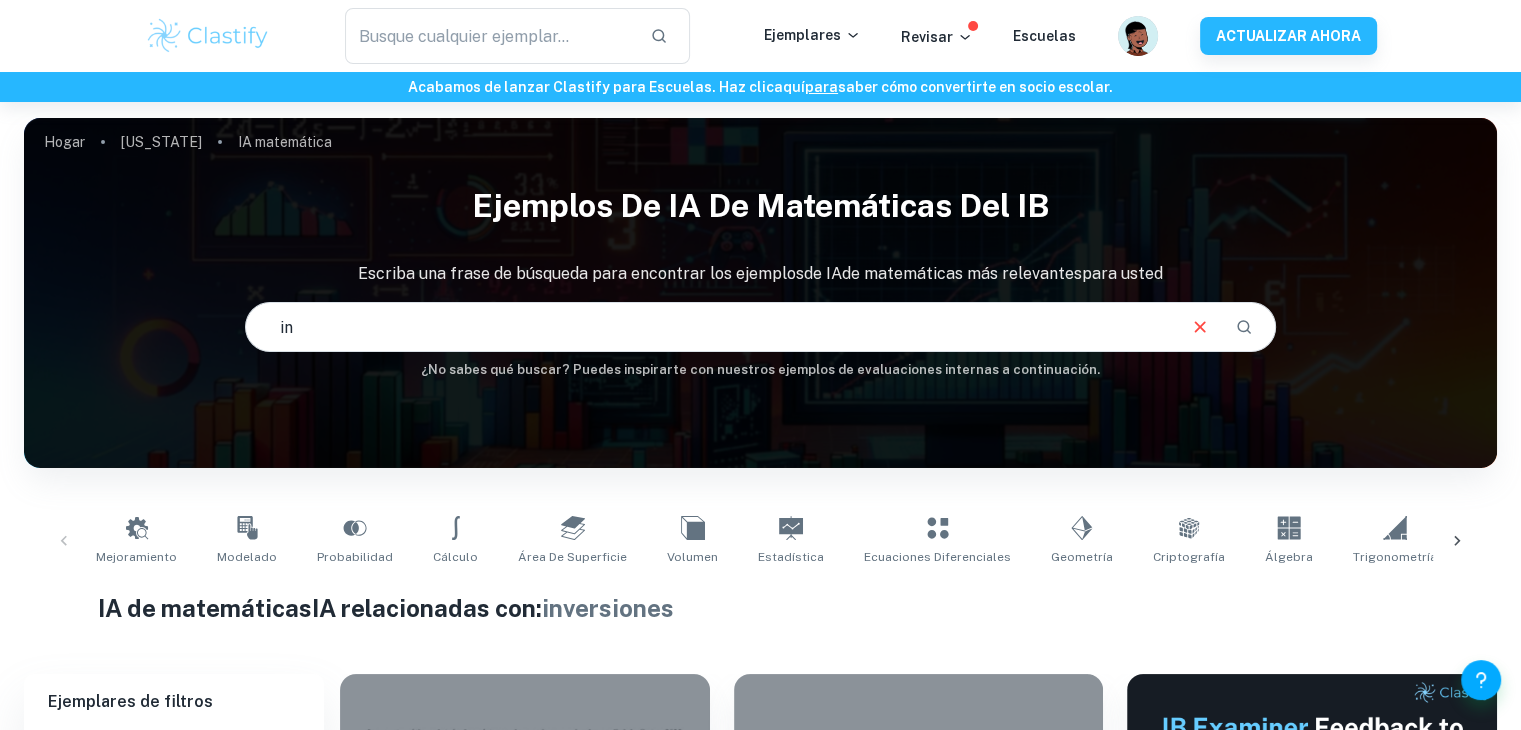 type on "i" 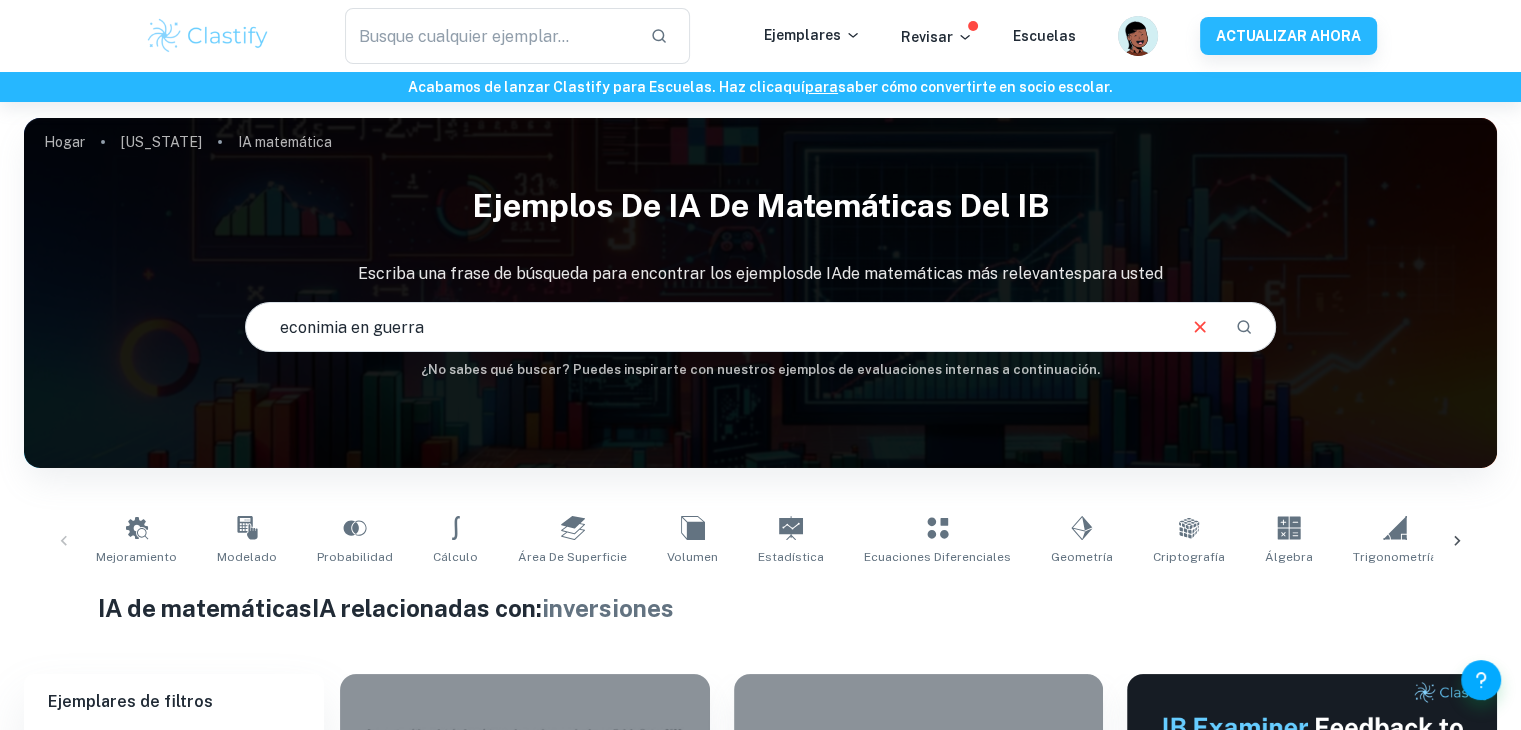 type on "econimia en guerra" 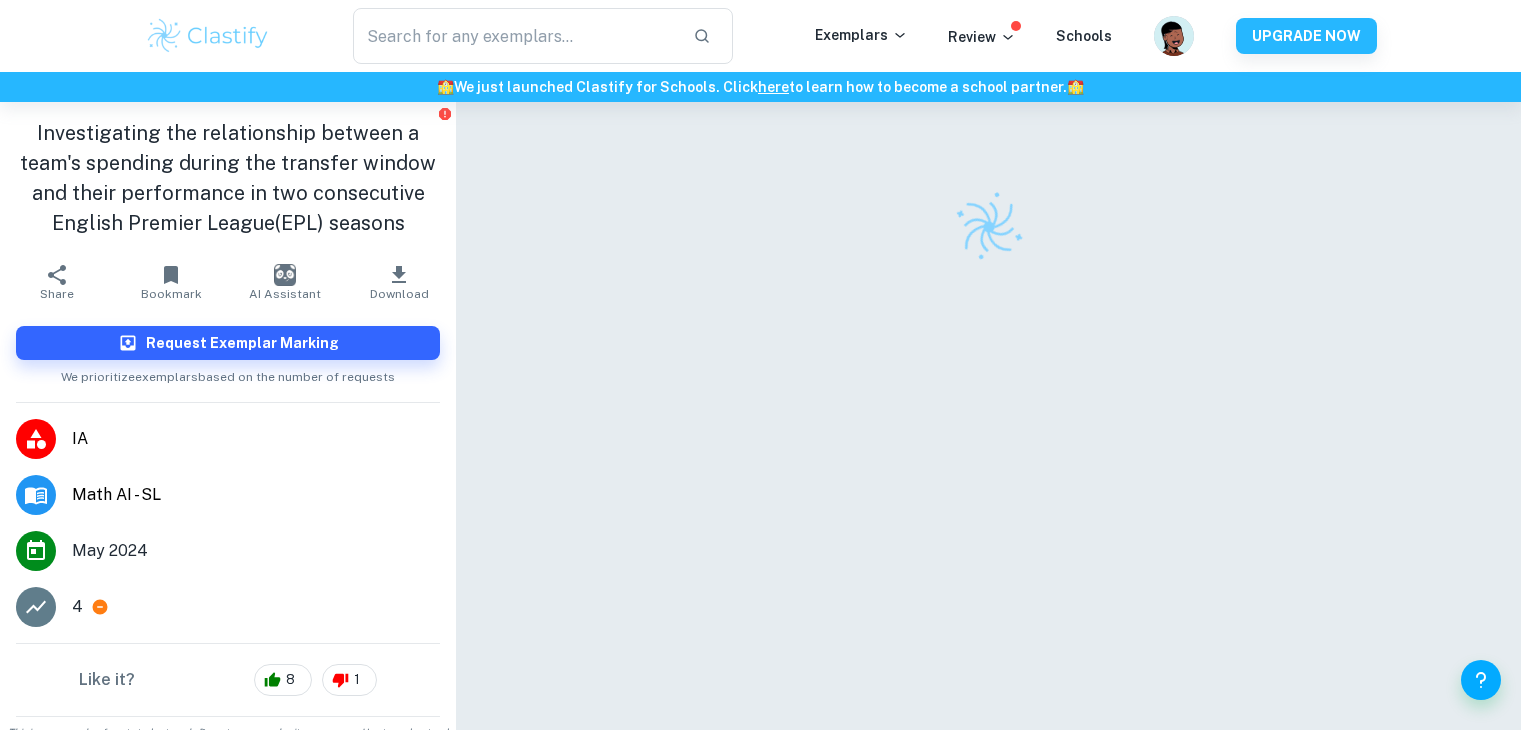 scroll, scrollTop: 0, scrollLeft: 0, axis: both 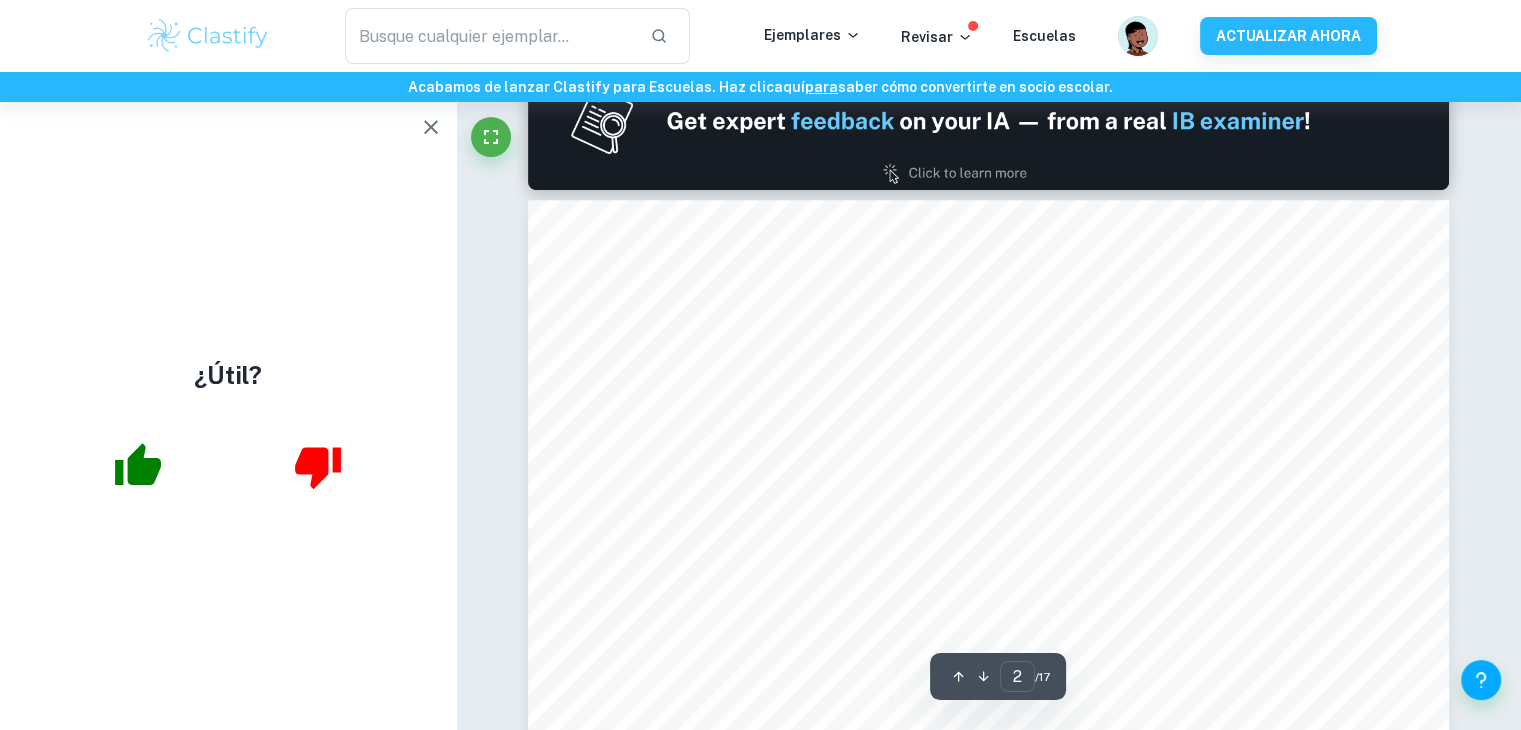 type on "1" 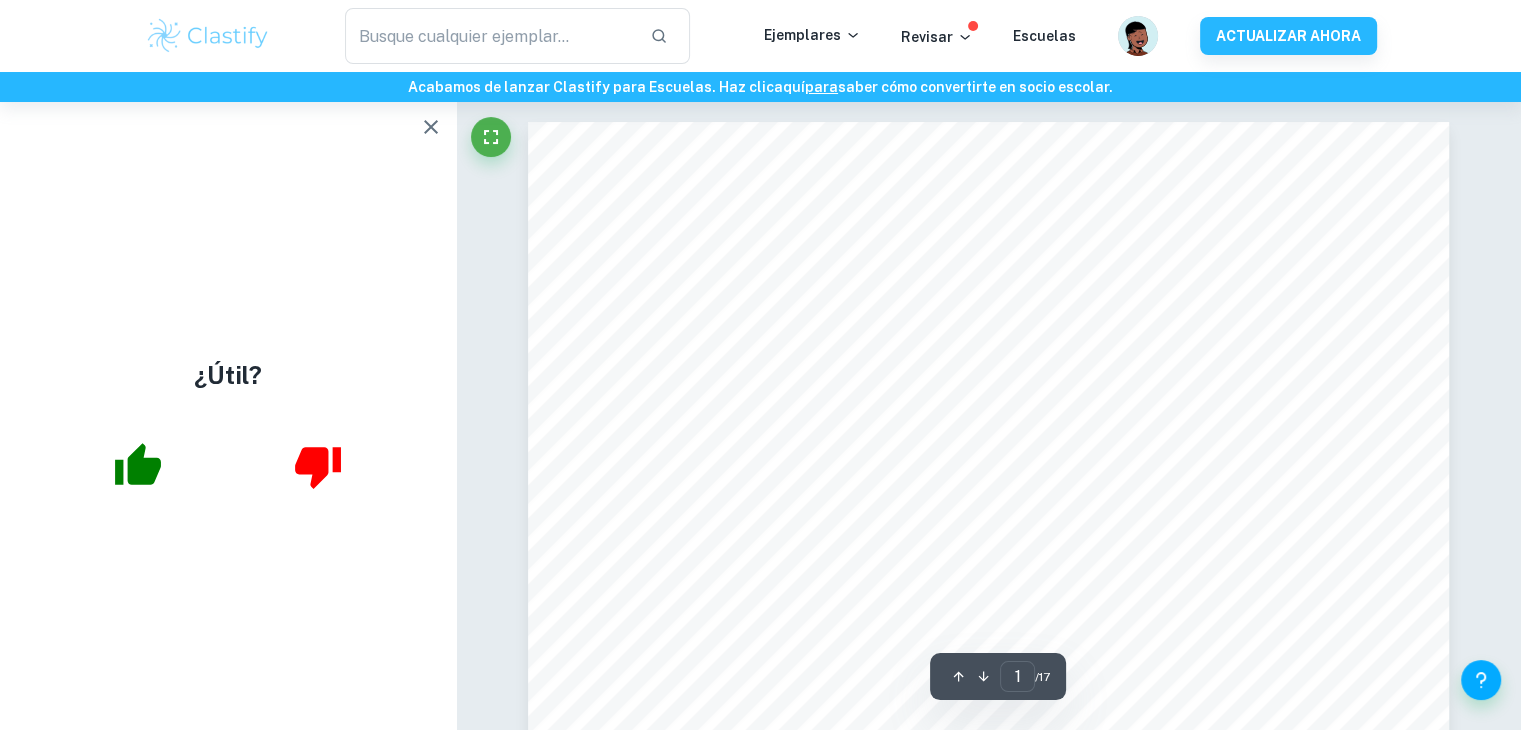scroll, scrollTop: 0, scrollLeft: 0, axis: both 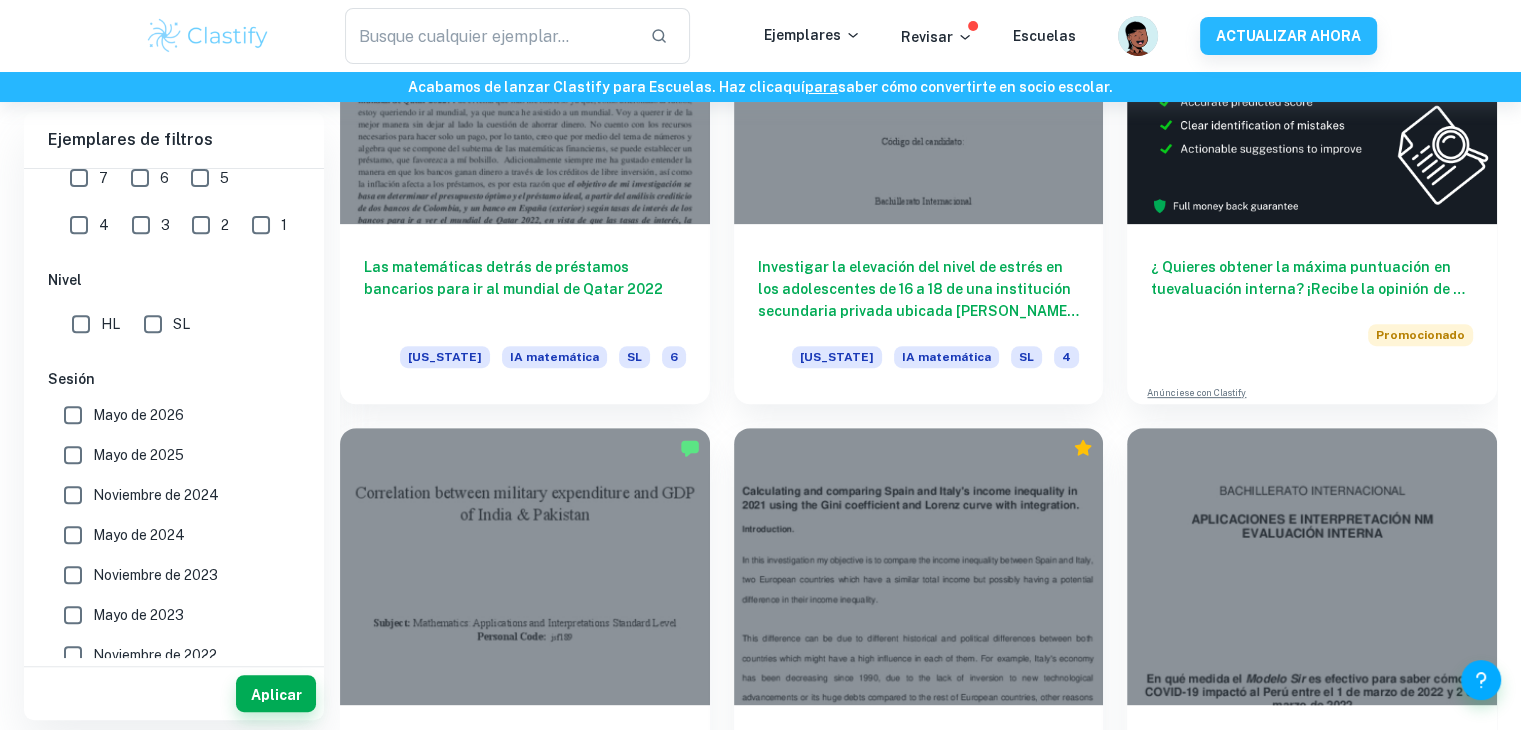 click on "SL" at bounding box center (153, 324) 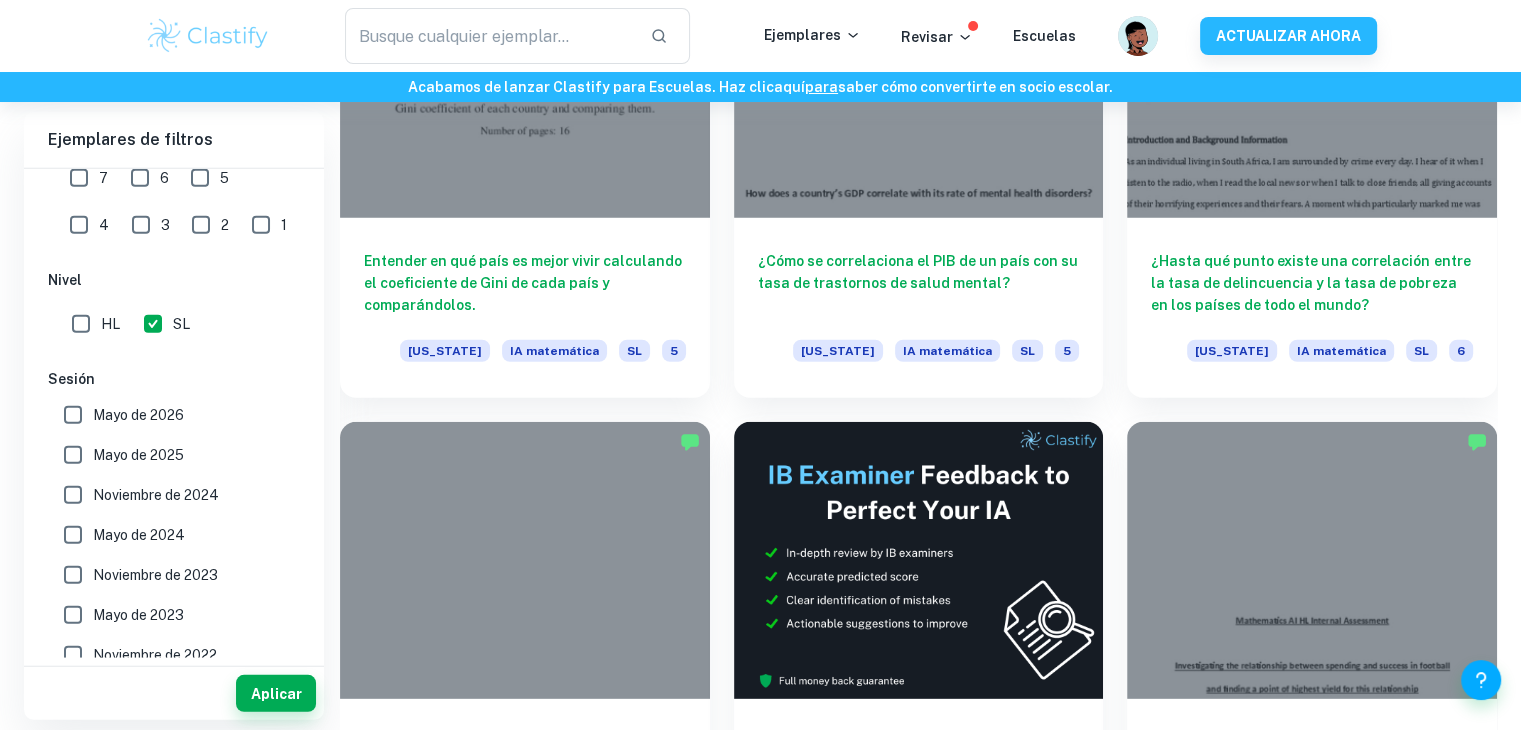 scroll, scrollTop: 5547, scrollLeft: 0, axis: vertical 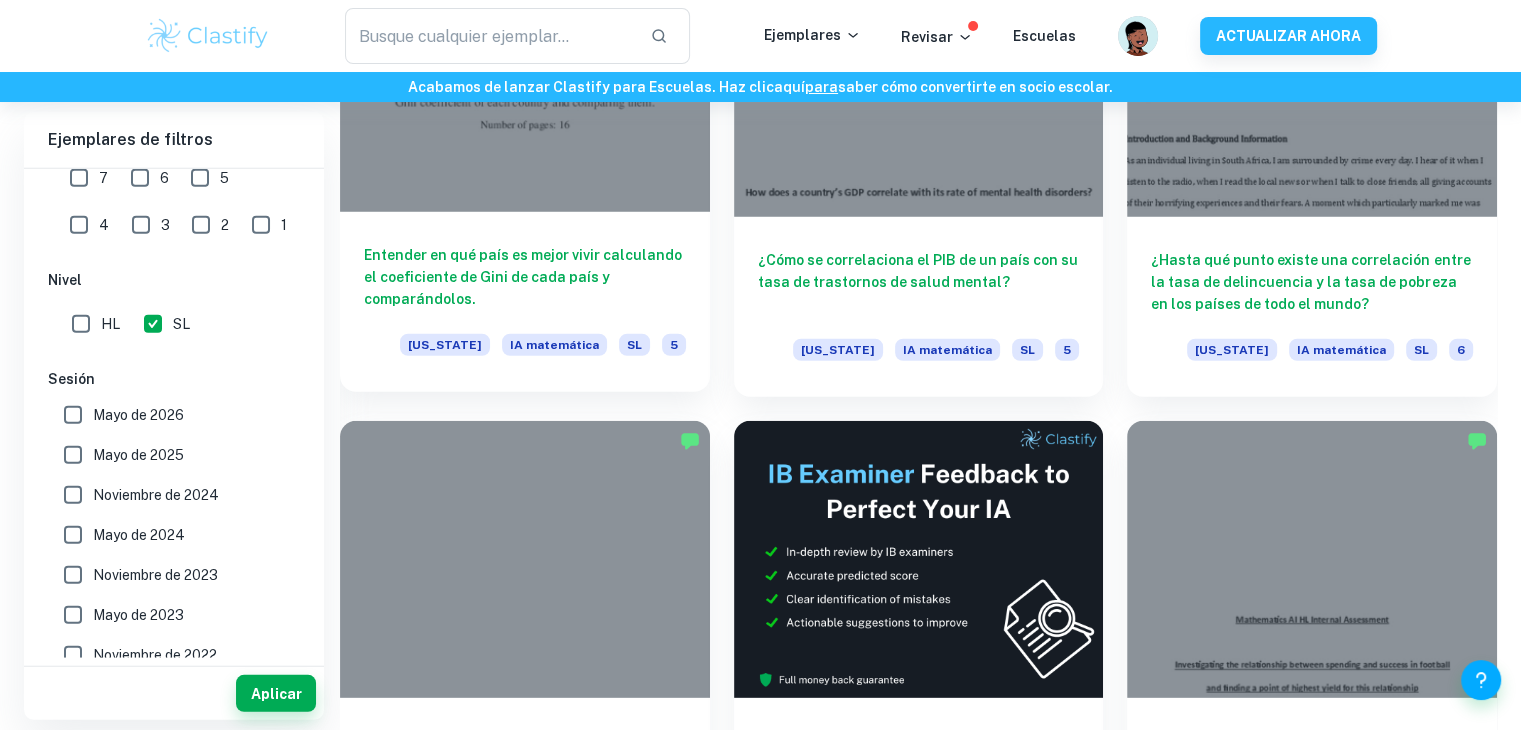 click at bounding box center (525, 72) 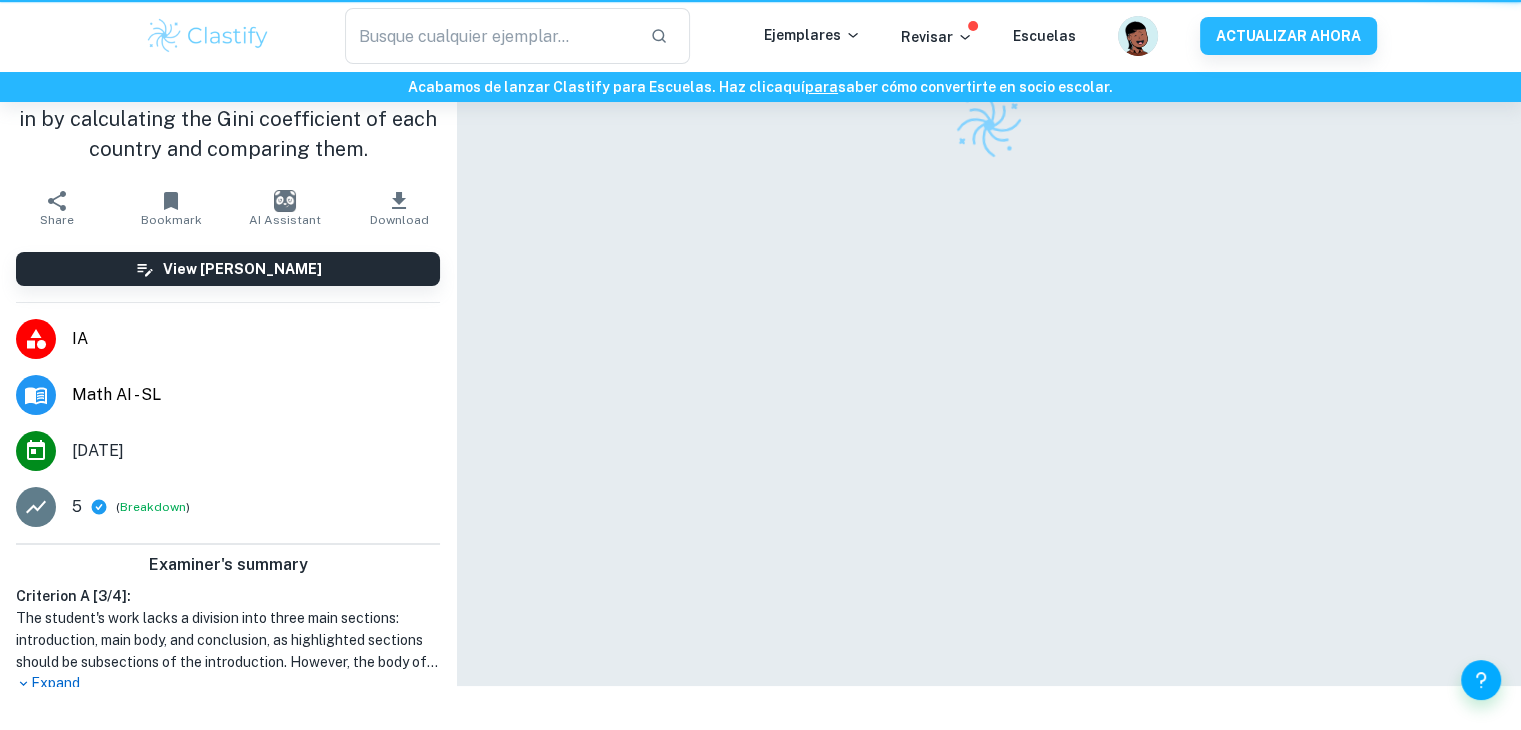 scroll, scrollTop: 0, scrollLeft: 0, axis: both 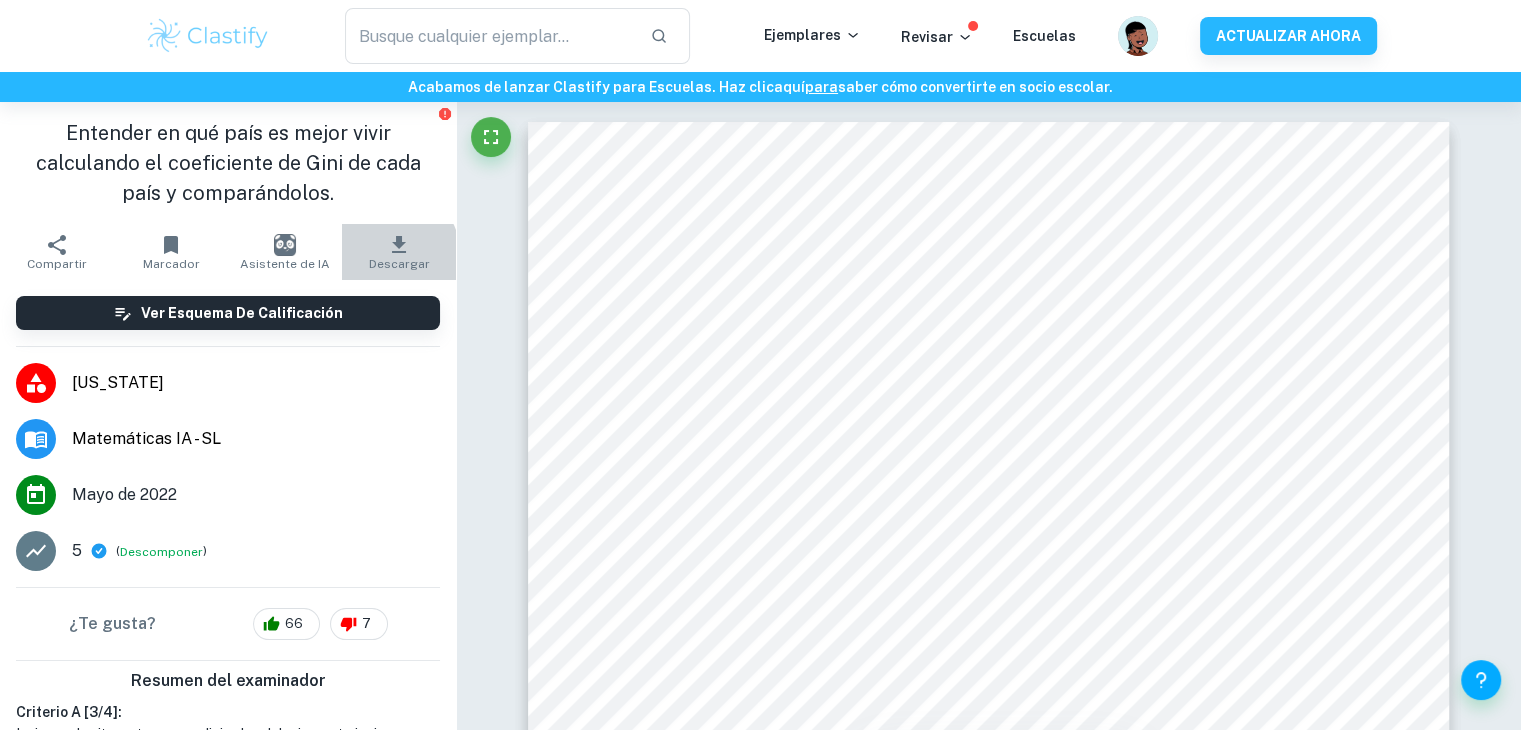click on "Descargar" at bounding box center (399, 264) 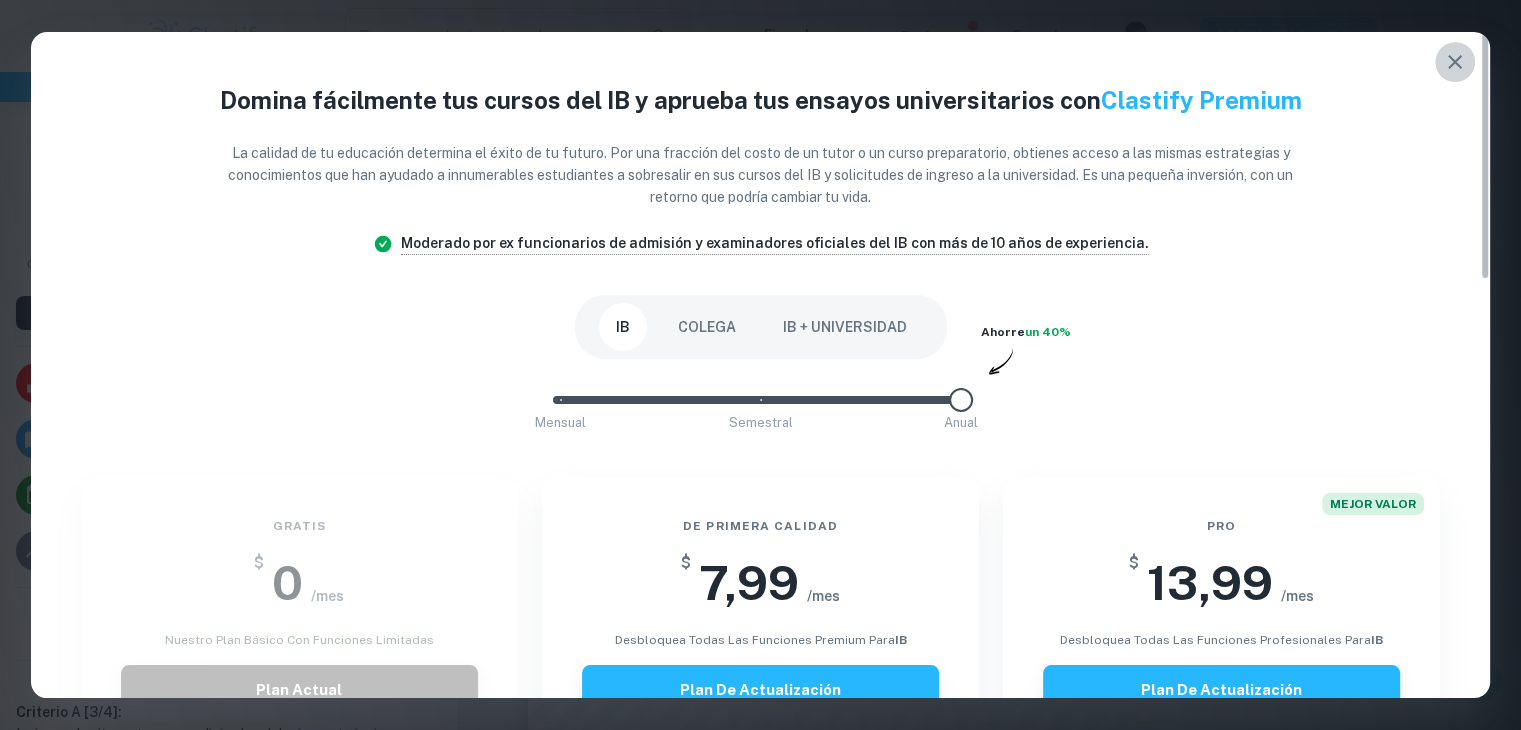 click 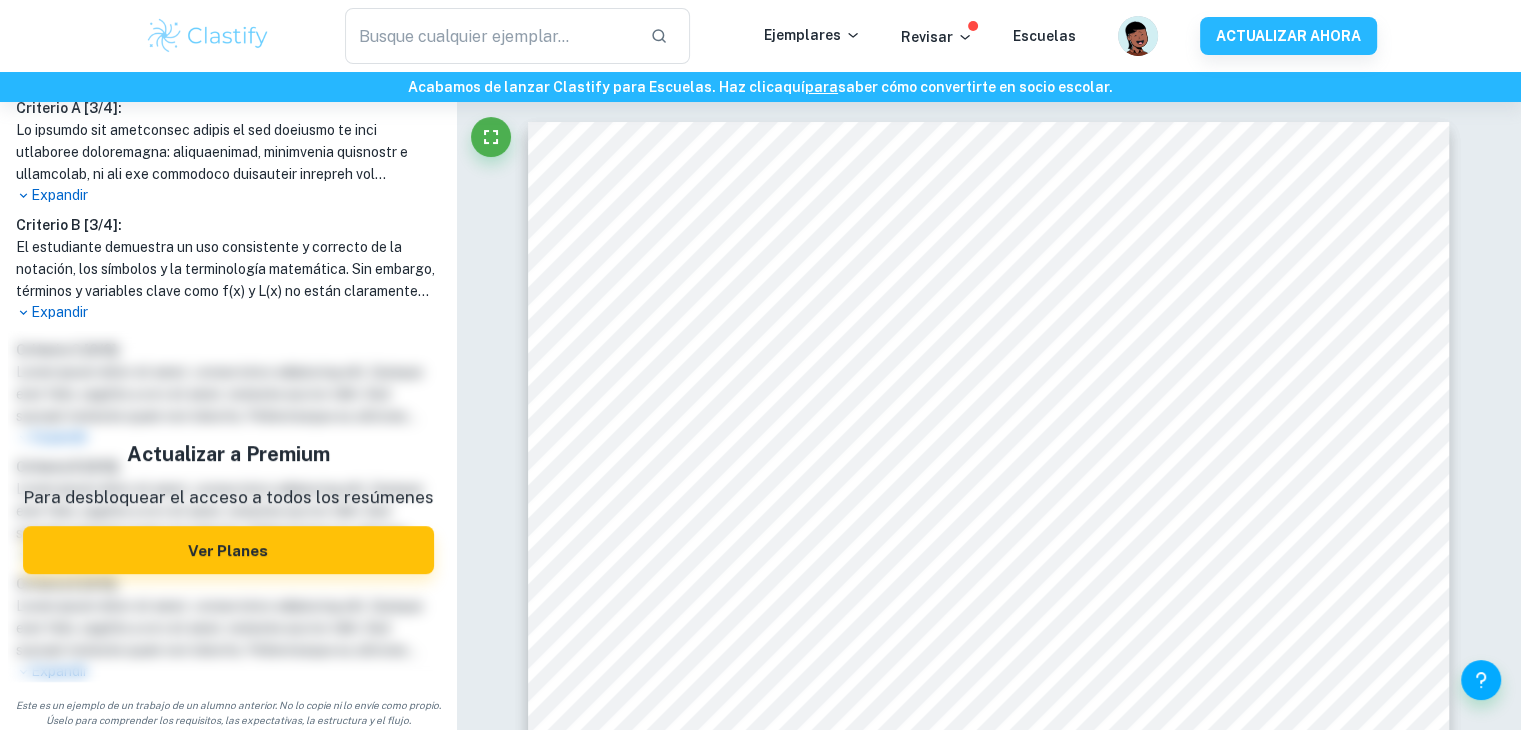 scroll, scrollTop: 0, scrollLeft: 0, axis: both 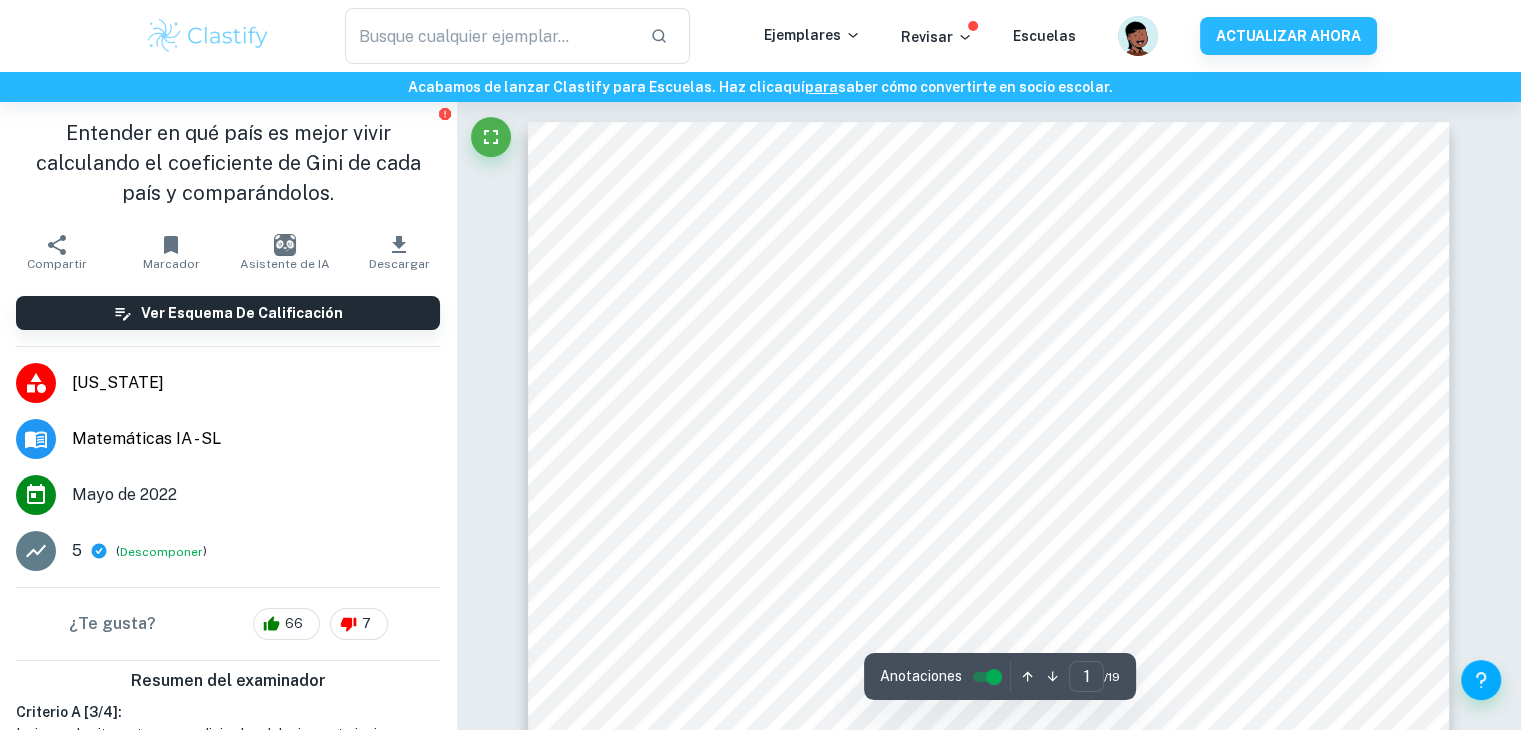 click on "Compartir" at bounding box center (57, 264) 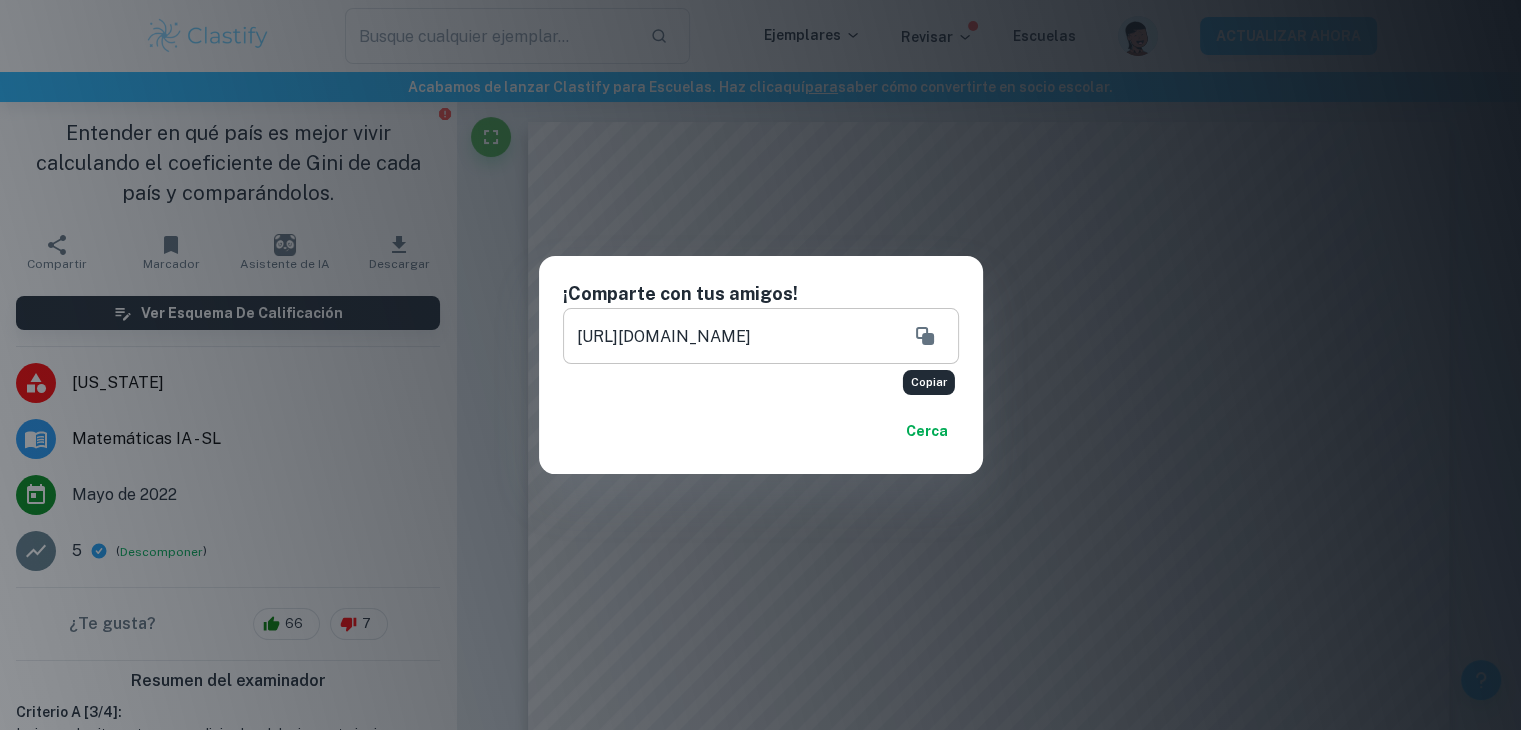 click 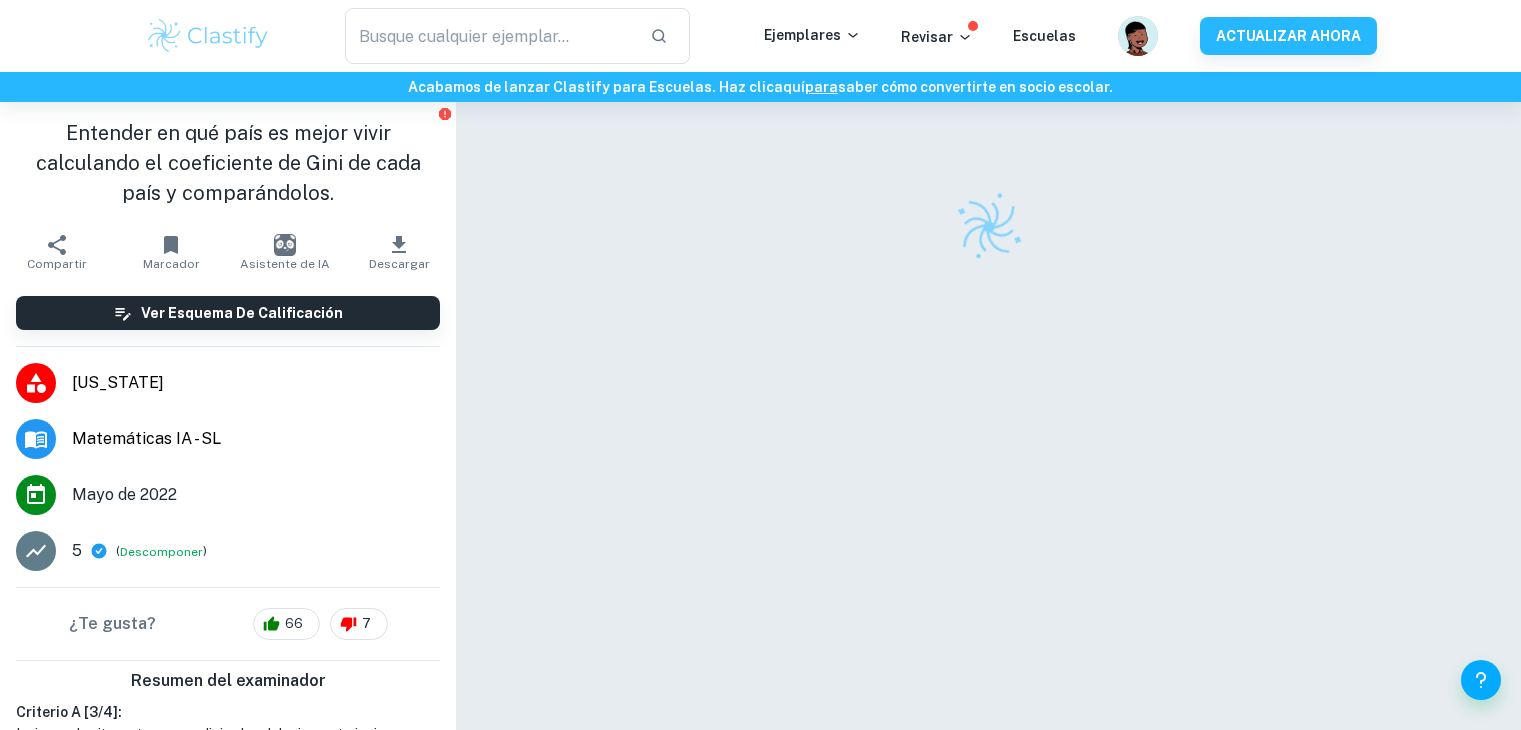 scroll, scrollTop: 0, scrollLeft: 0, axis: both 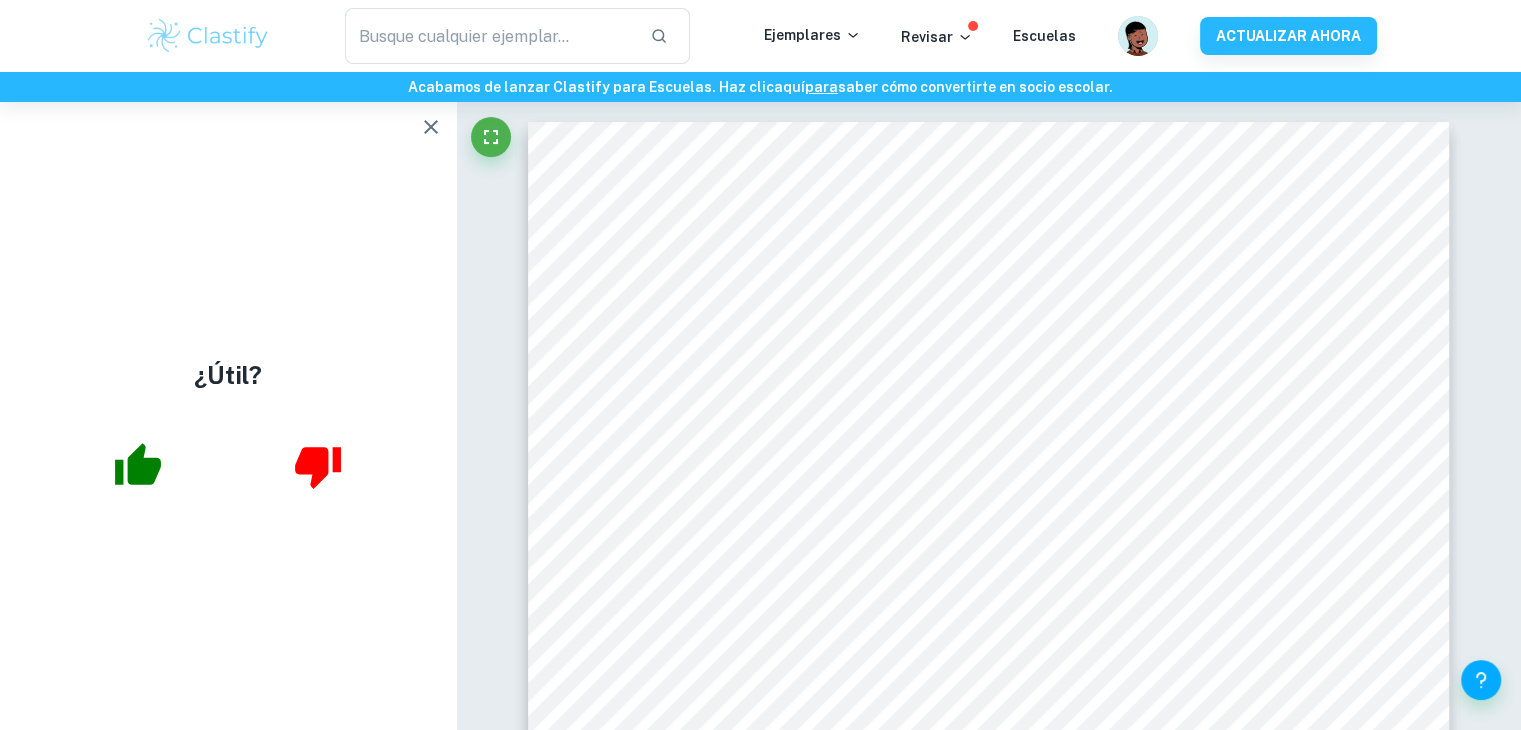 click at bounding box center [208, 36] 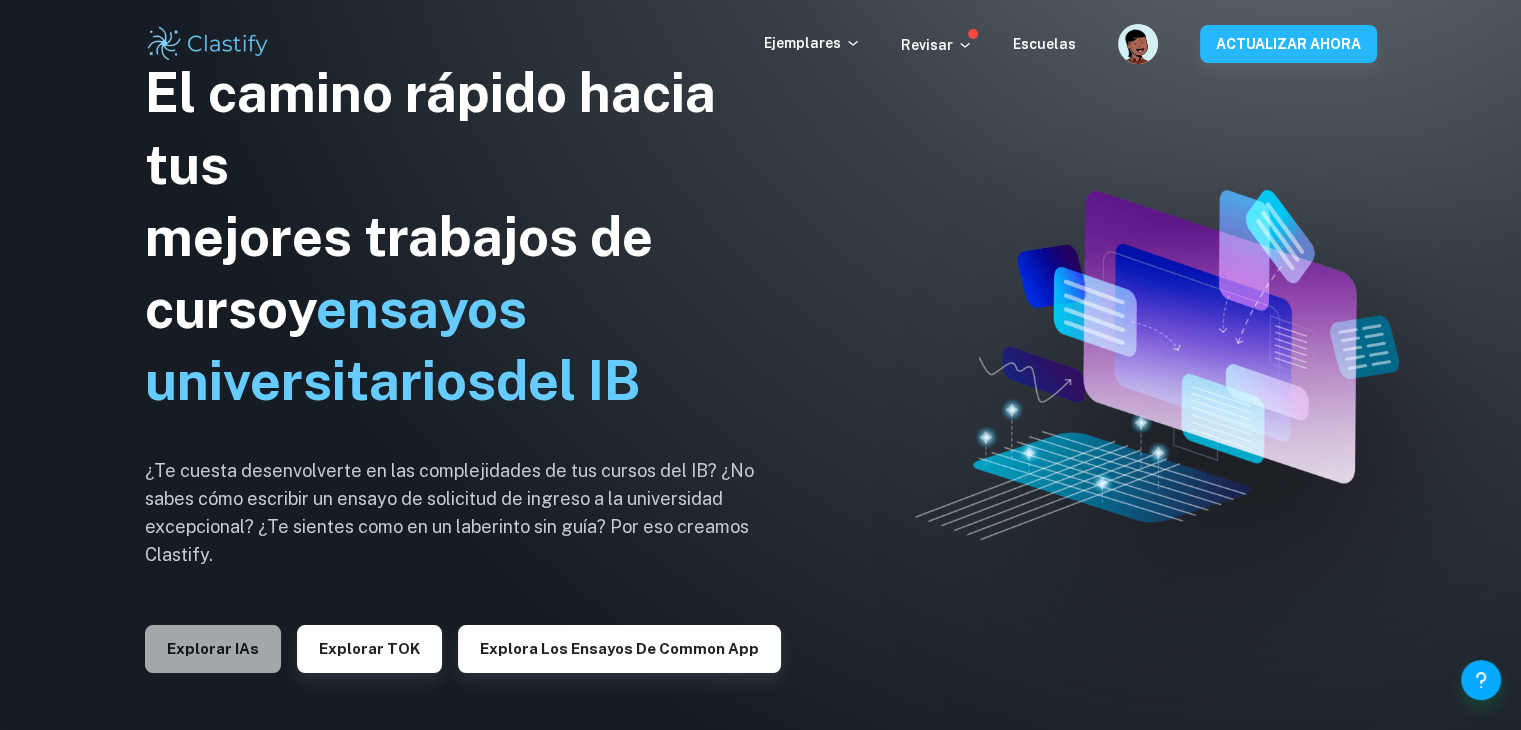 click on "Explorar IAs" at bounding box center [213, 648] 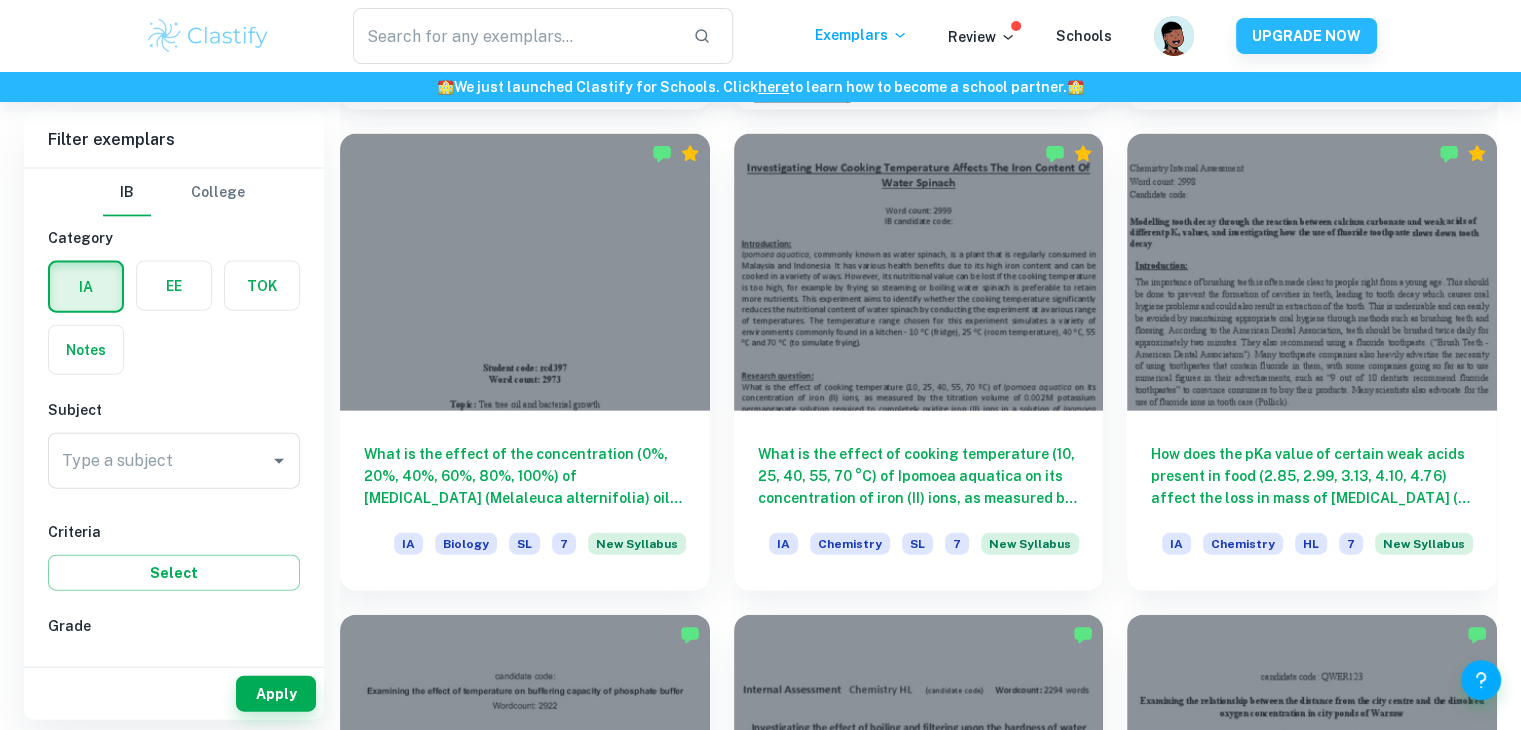 scroll, scrollTop: 4362, scrollLeft: 0, axis: vertical 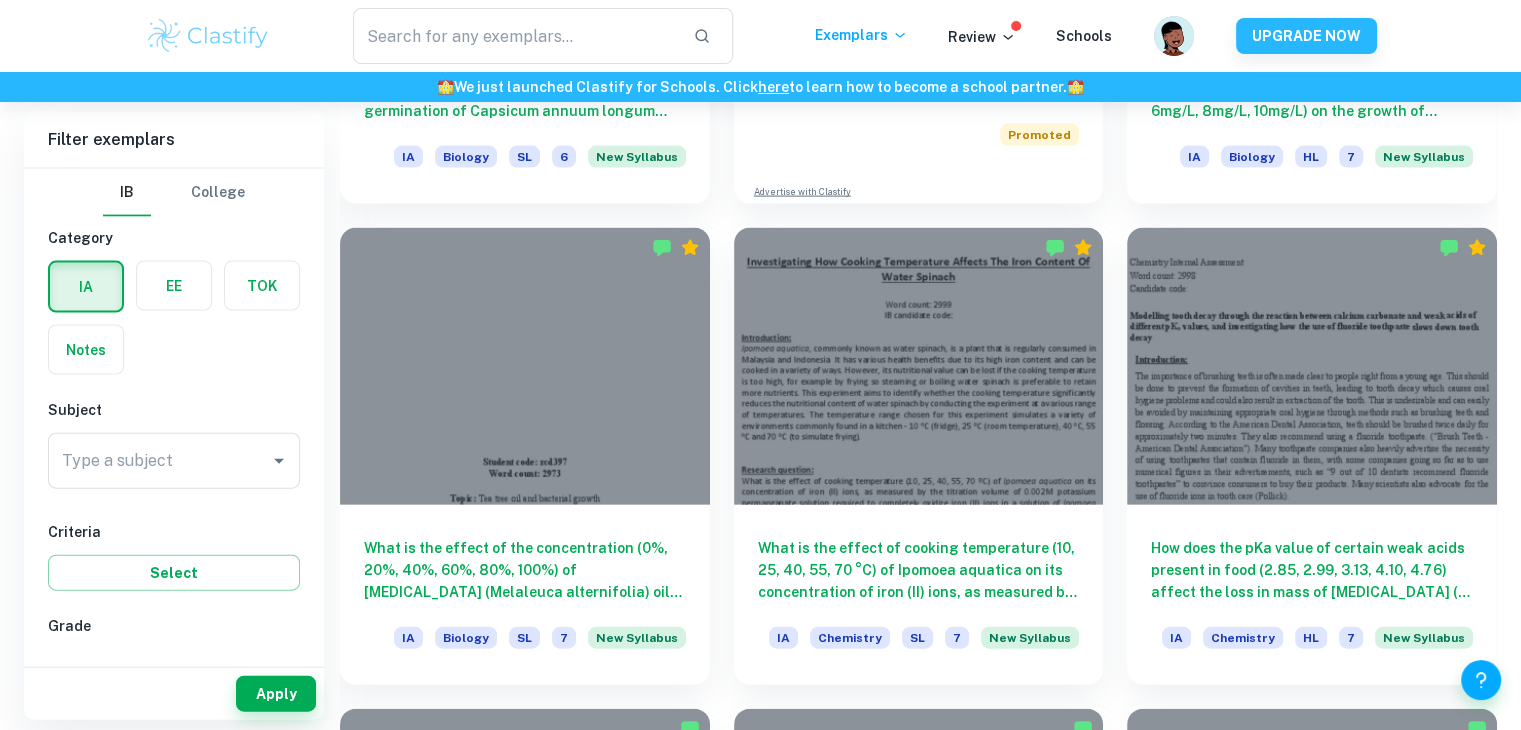 click on "​ Exemplars Review Schools UPGRADE NOW" at bounding box center (760, 36) 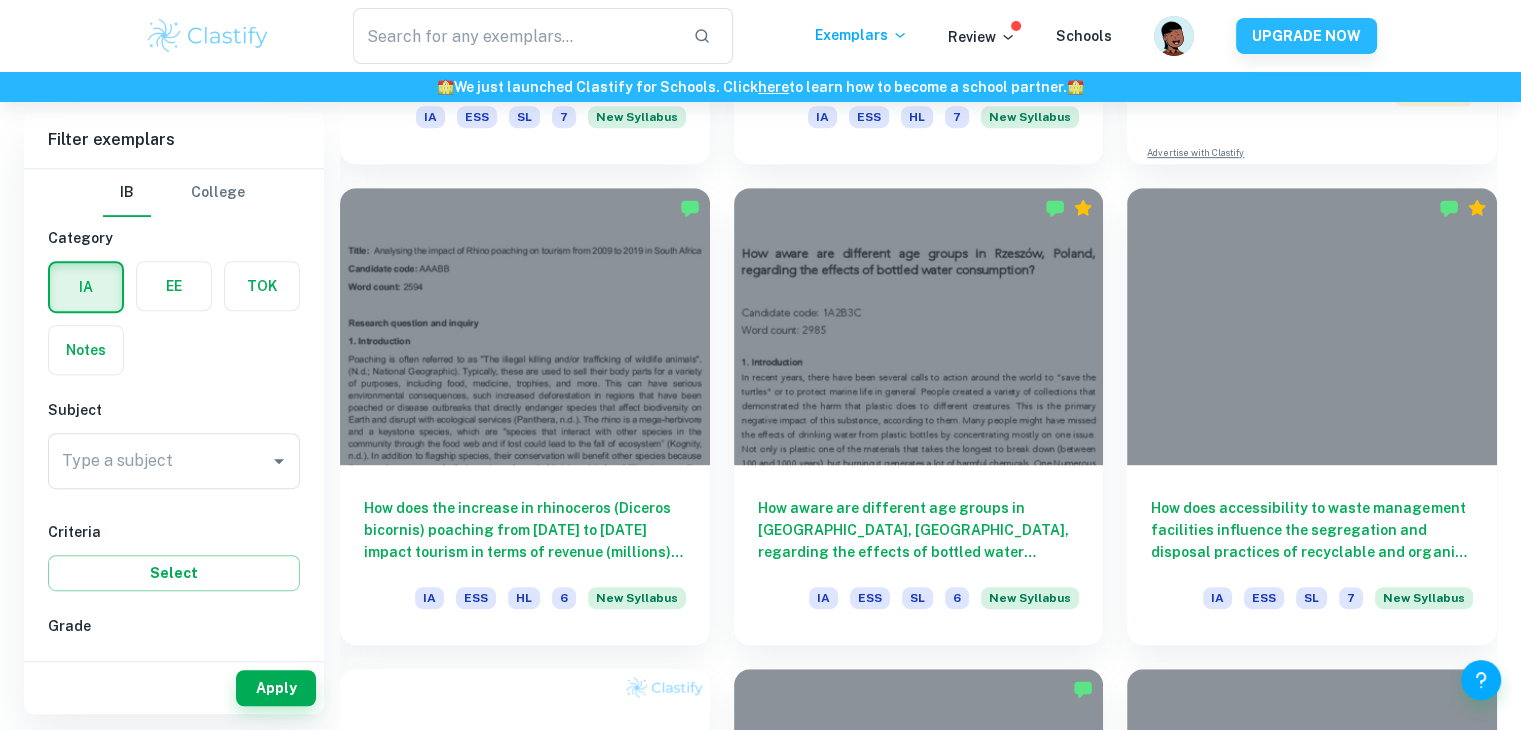 scroll, scrollTop: 0, scrollLeft: 0, axis: both 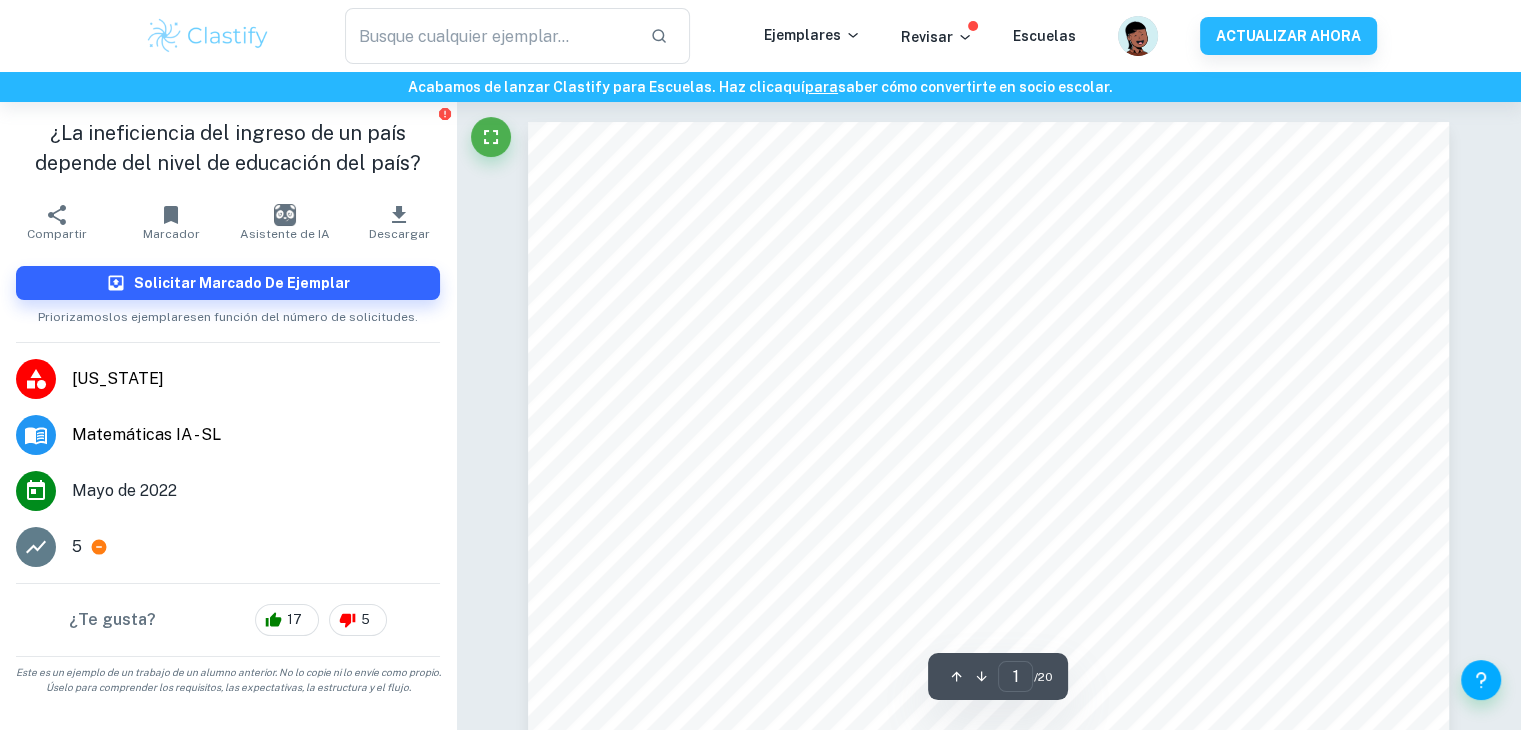 click 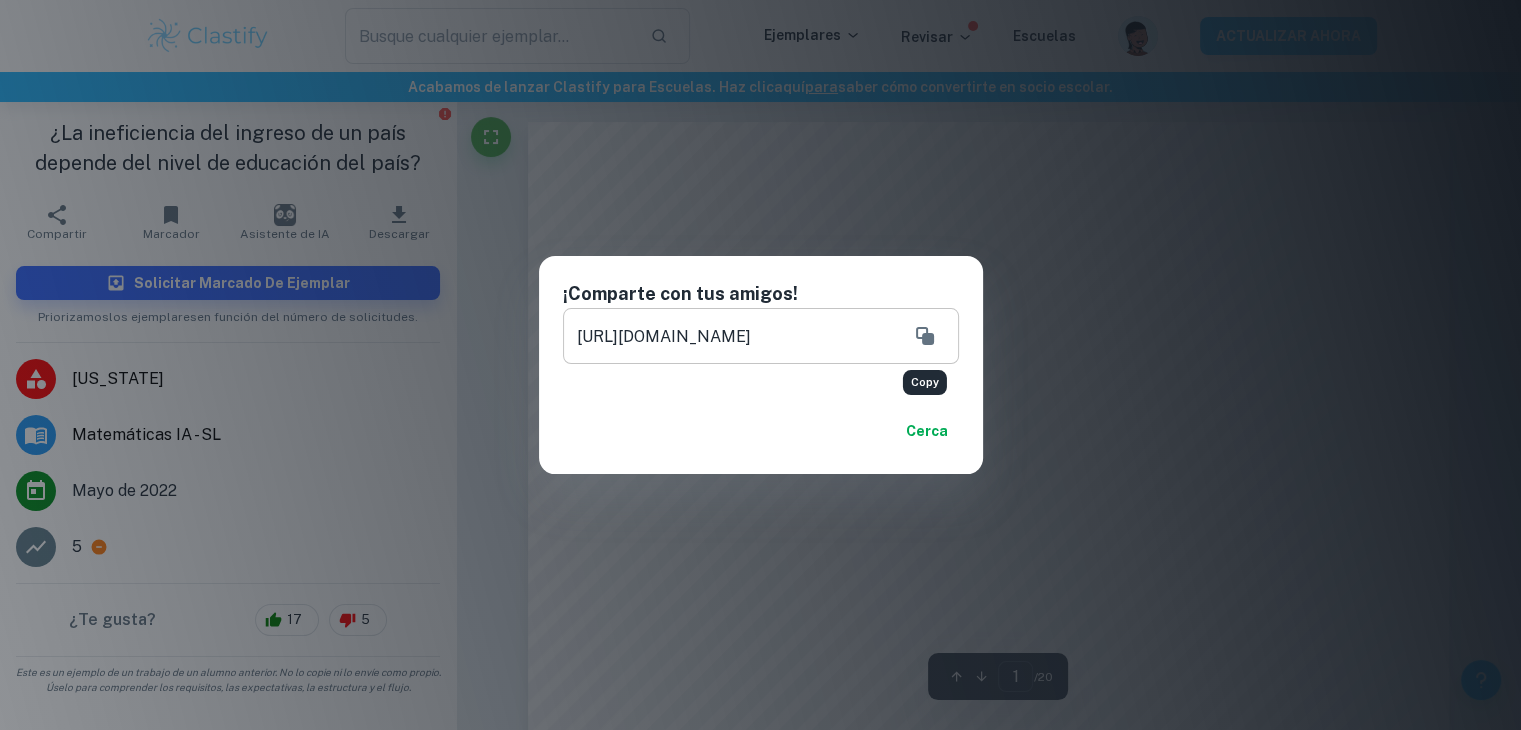 click 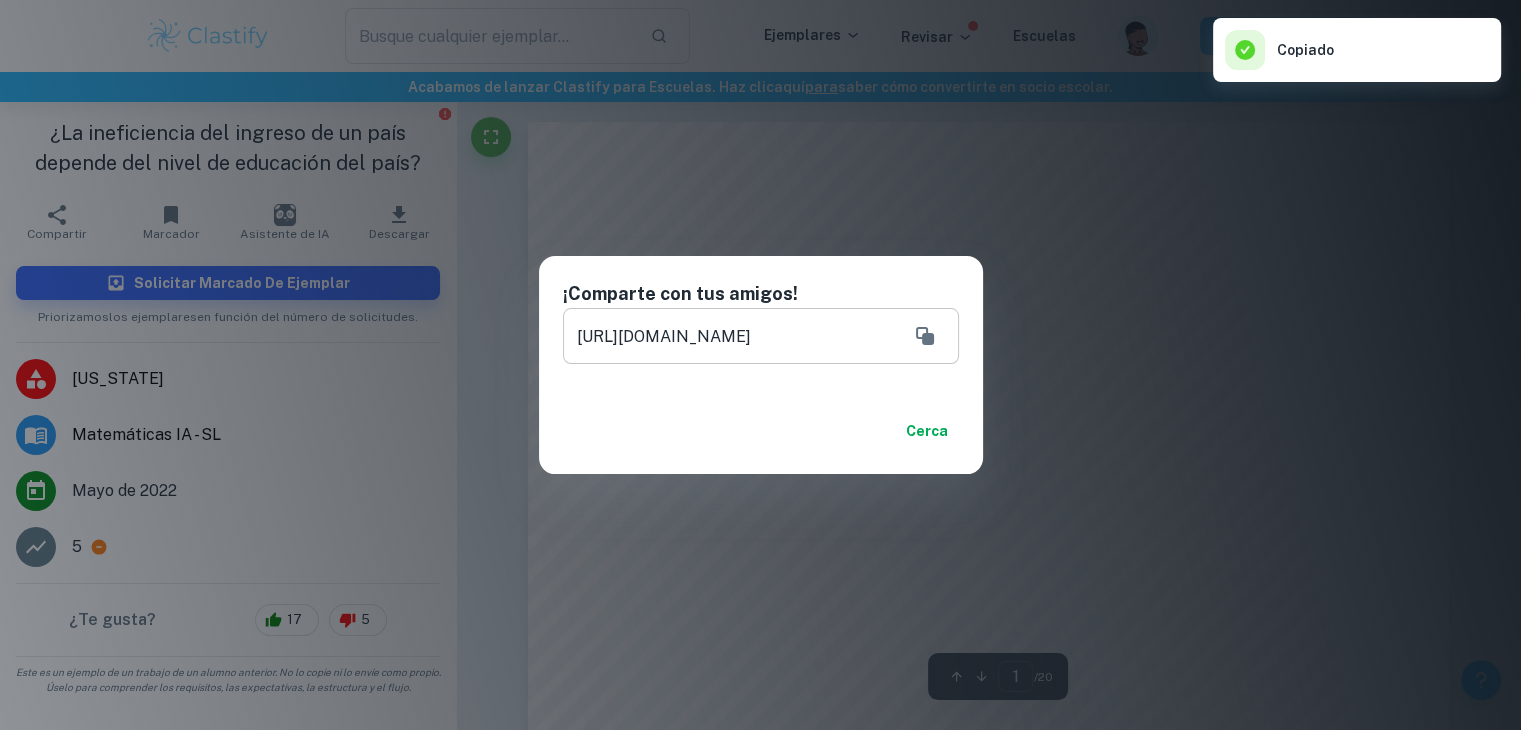 click 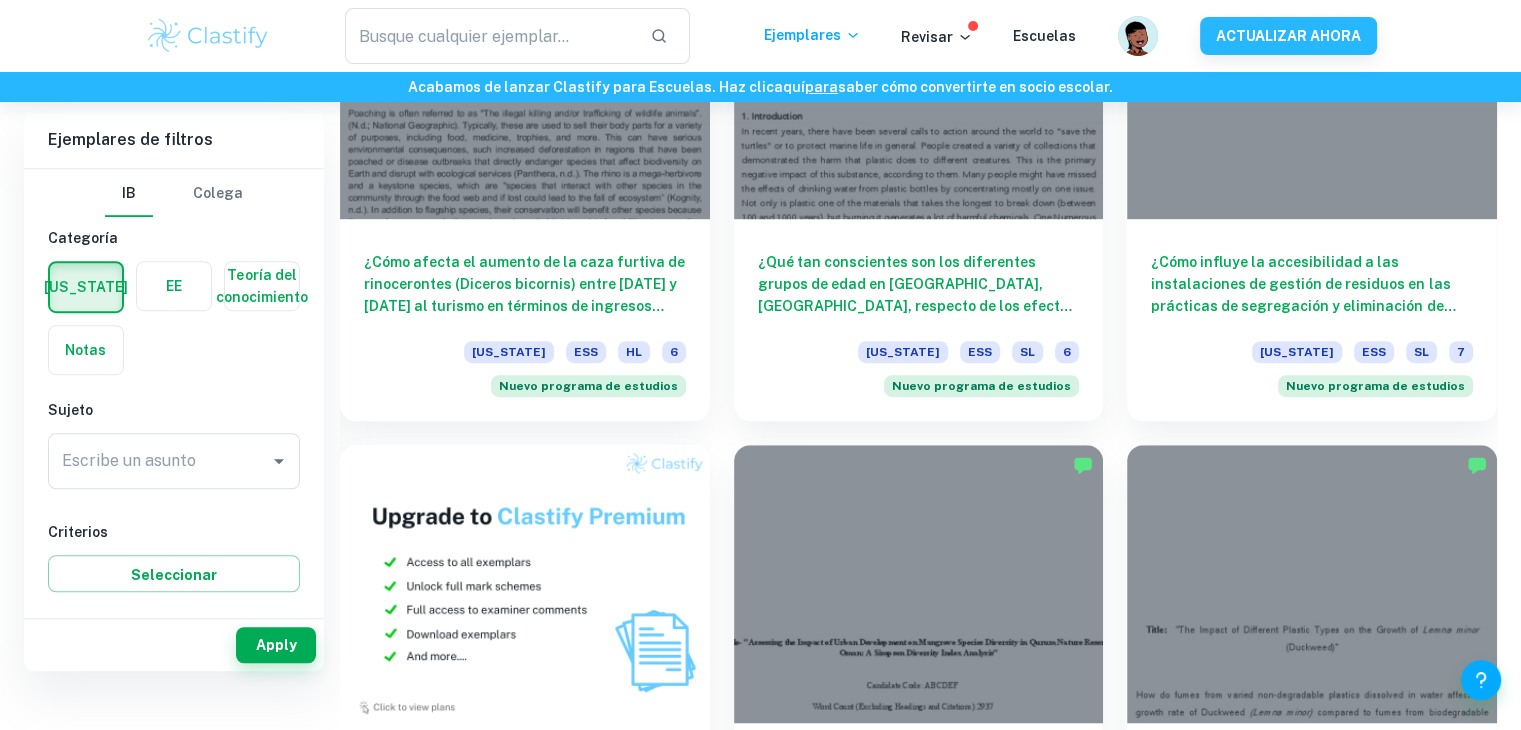 scroll, scrollTop: 0, scrollLeft: 0, axis: both 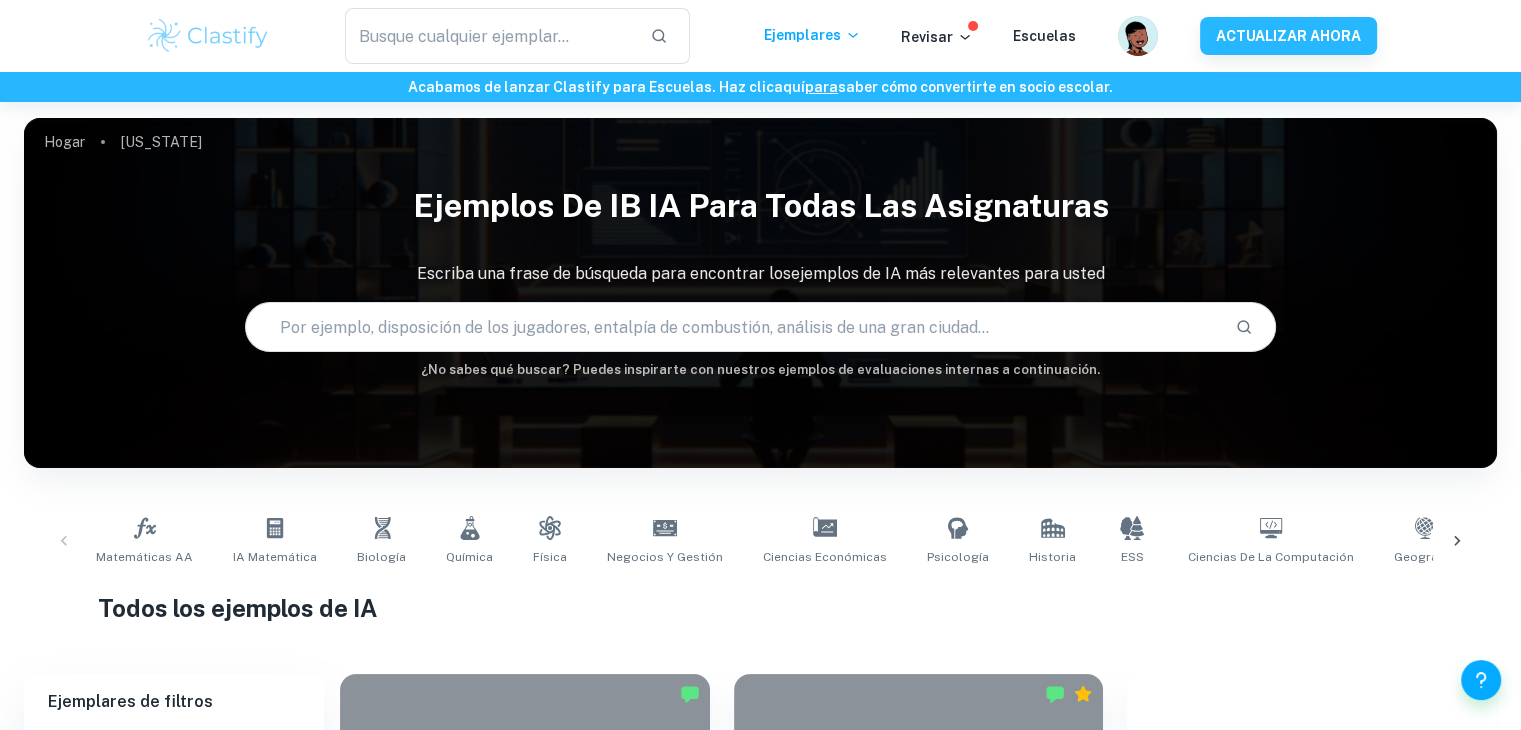 click at bounding box center (208, 36) 